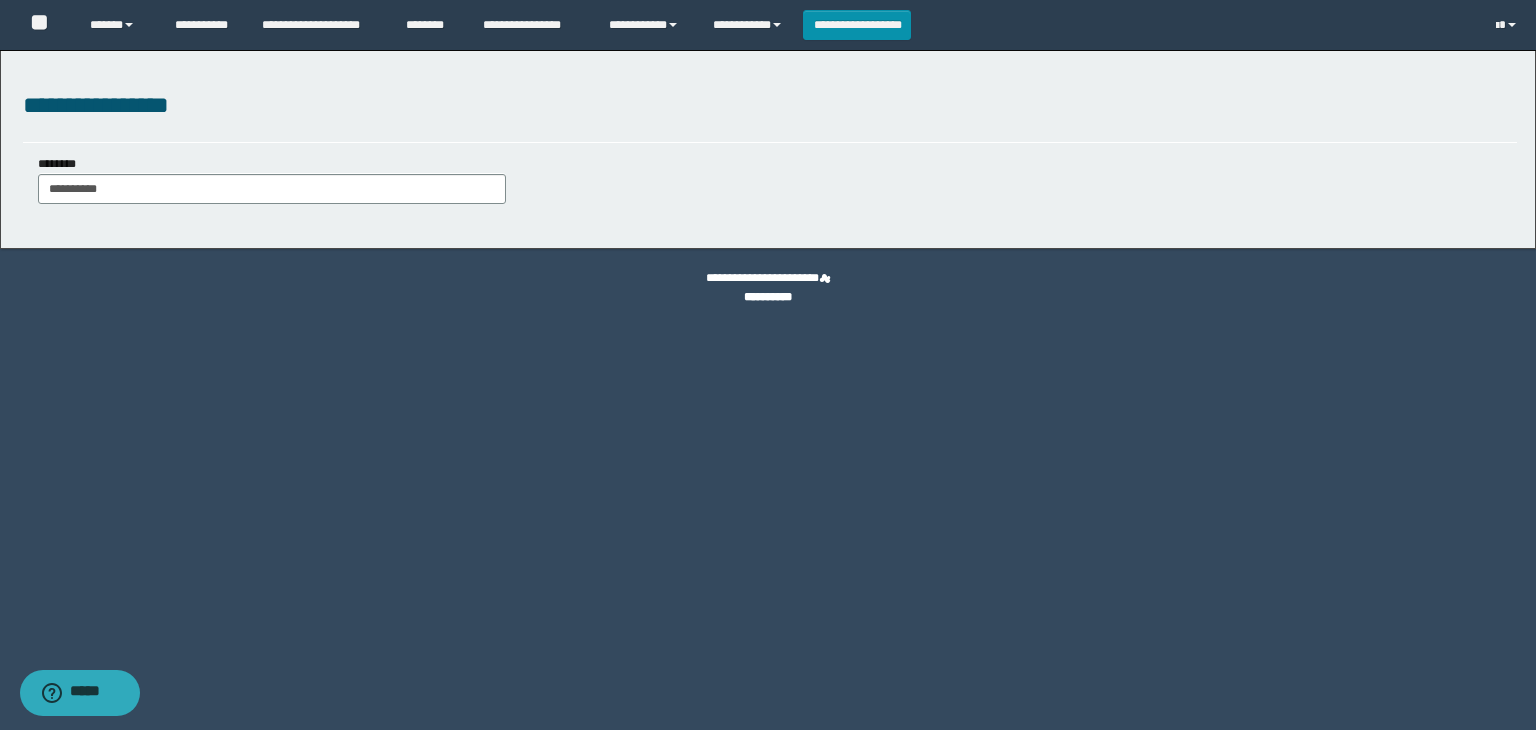 scroll, scrollTop: 0, scrollLeft: 0, axis: both 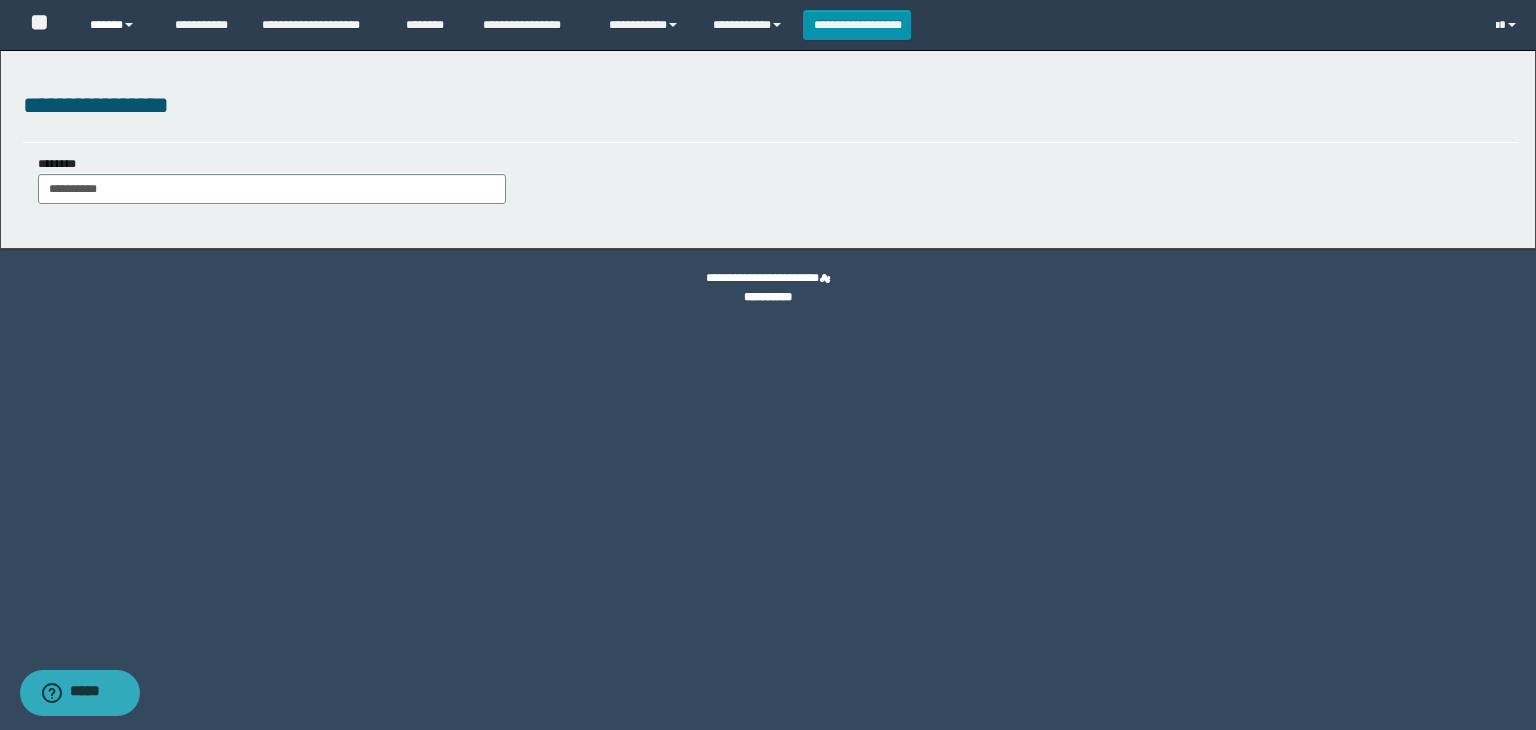 click on "******" at bounding box center (117, 25) 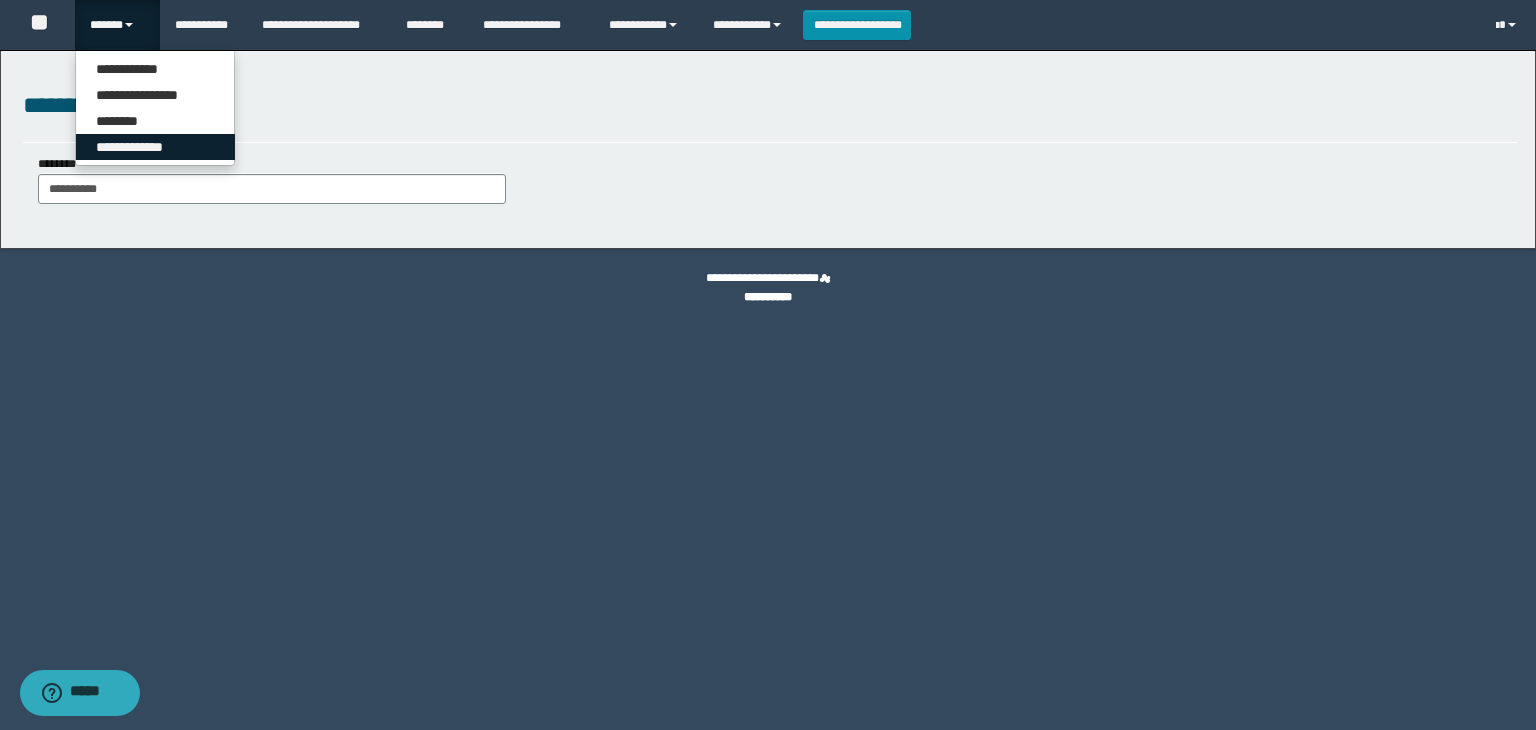 click on "**********" at bounding box center (155, 147) 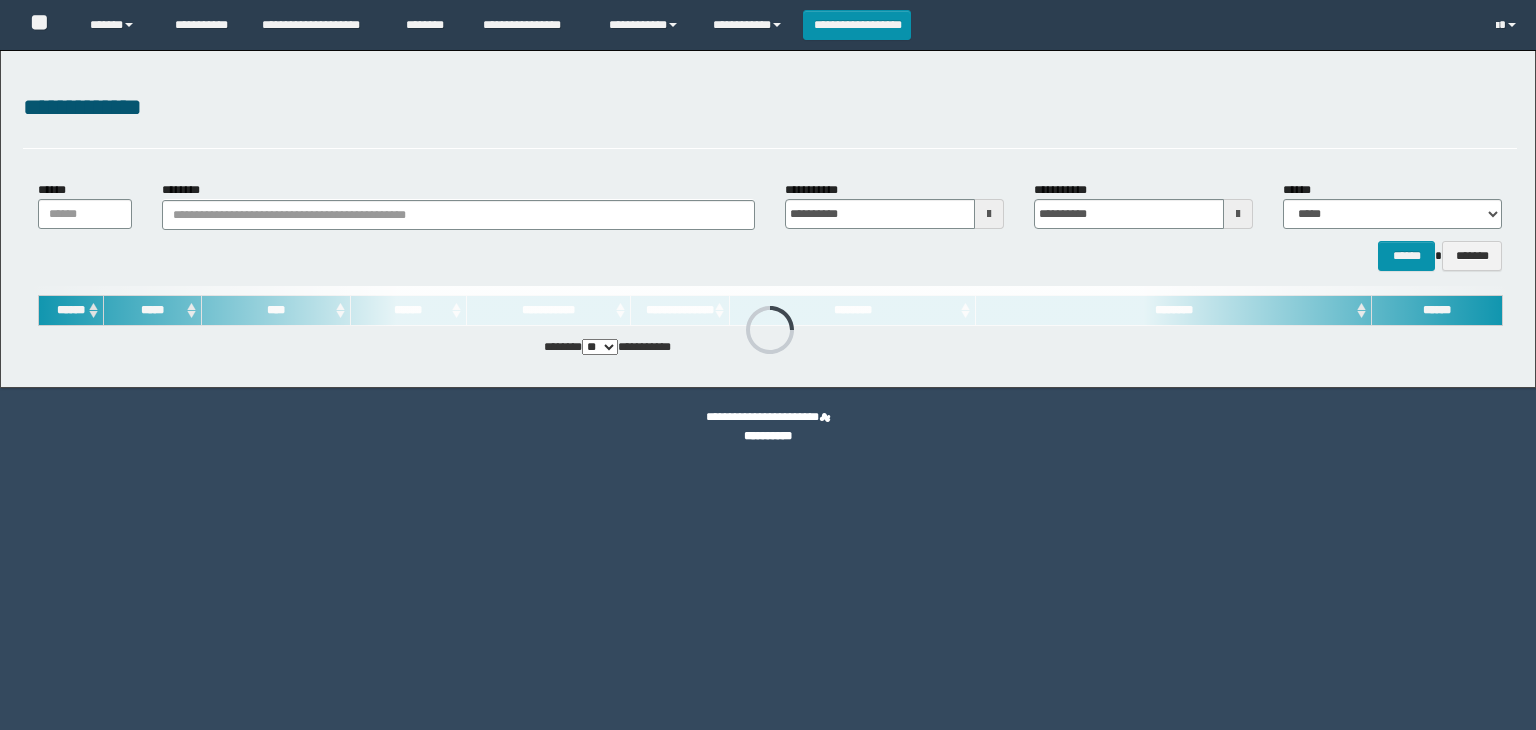 scroll, scrollTop: 0, scrollLeft: 0, axis: both 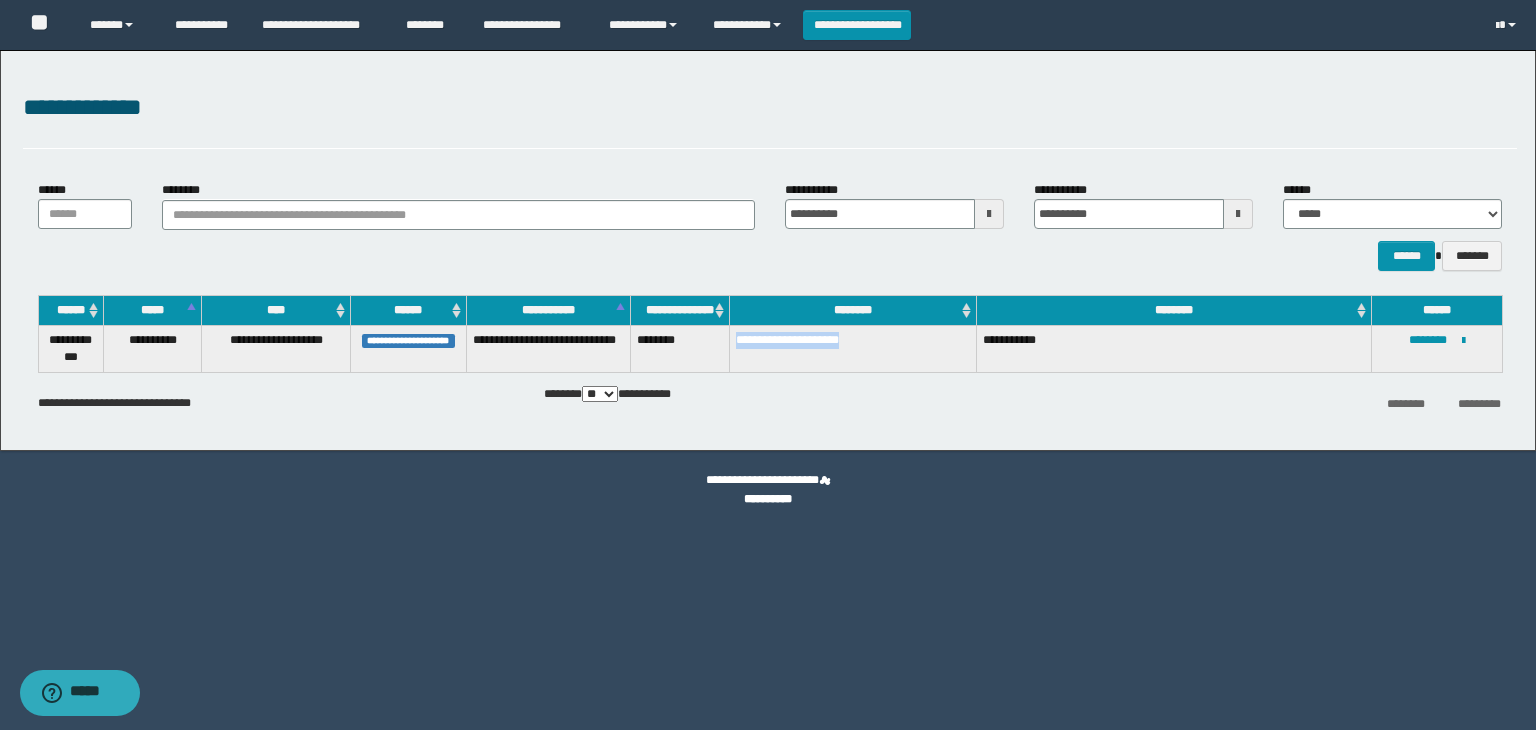 drag, startPoint x: 732, startPoint y: 344, endPoint x: 859, endPoint y: 362, distance: 128.26924 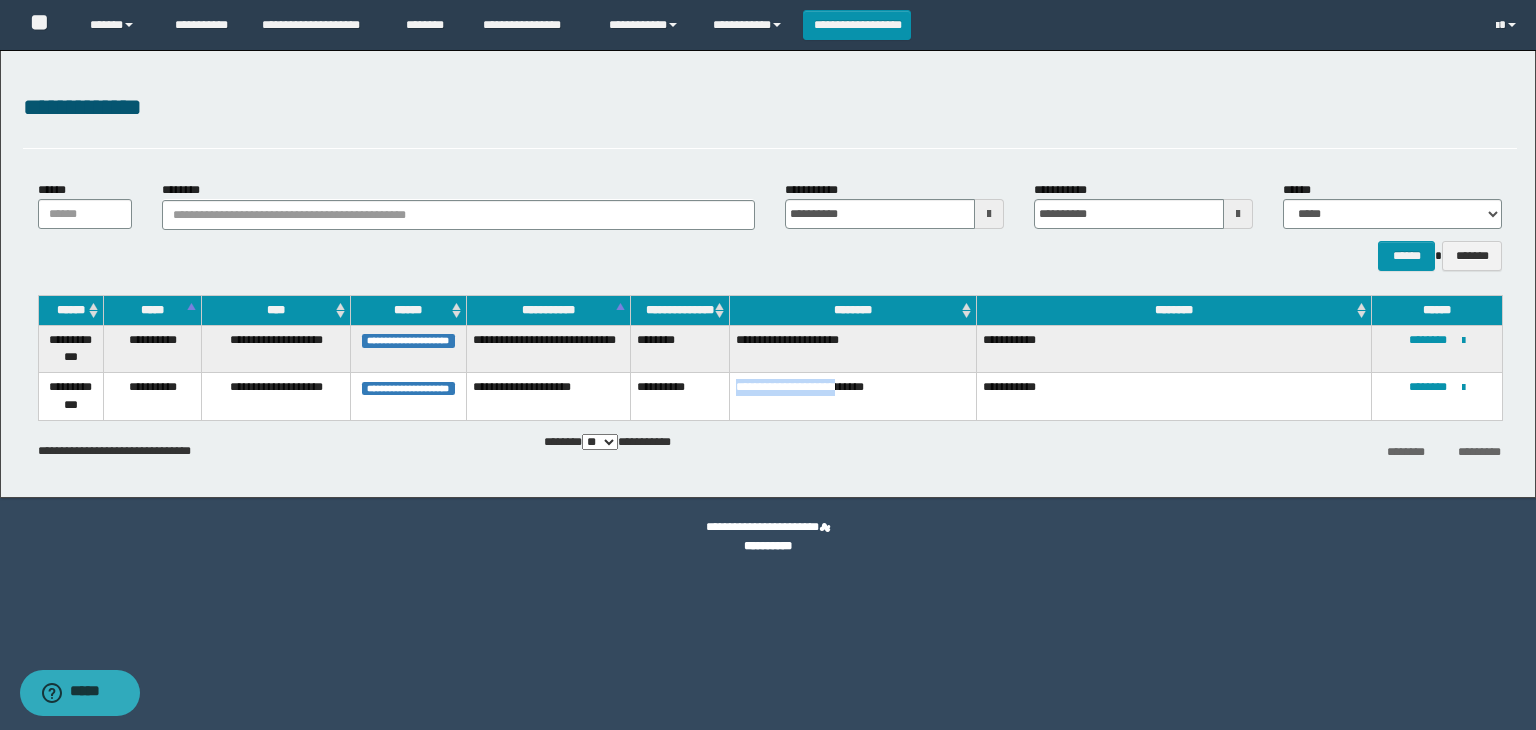 drag, startPoint x: 732, startPoint y: 390, endPoint x: 845, endPoint y: 397, distance: 113.216606 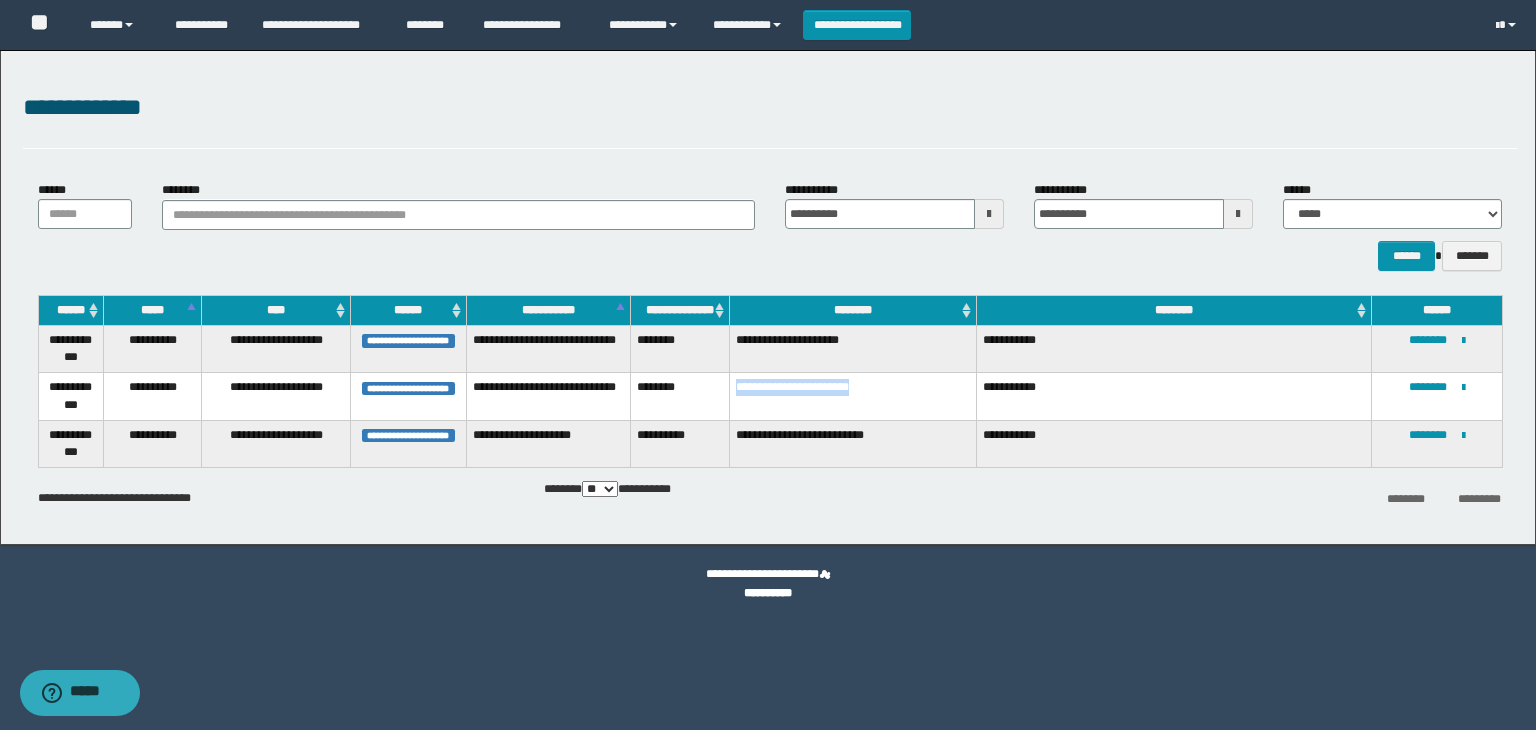 drag, startPoint x: 729, startPoint y: 389, endPoint x: 875, endPoint y: 409, distance: 147.3635 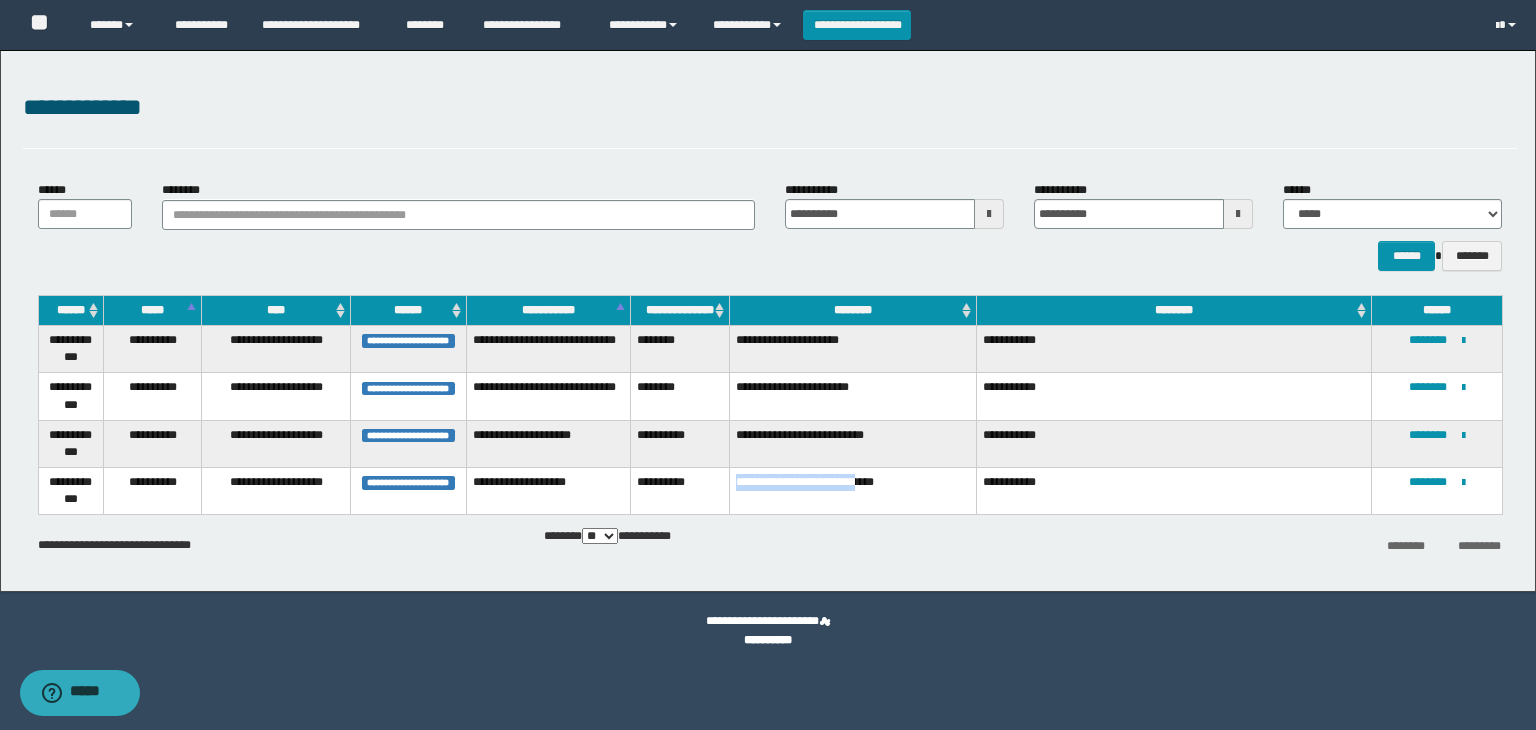 drag, startPoint x: 732, startPoint y: 481, endPoint x: 872, endPoint y: 507, distance: 142.39381 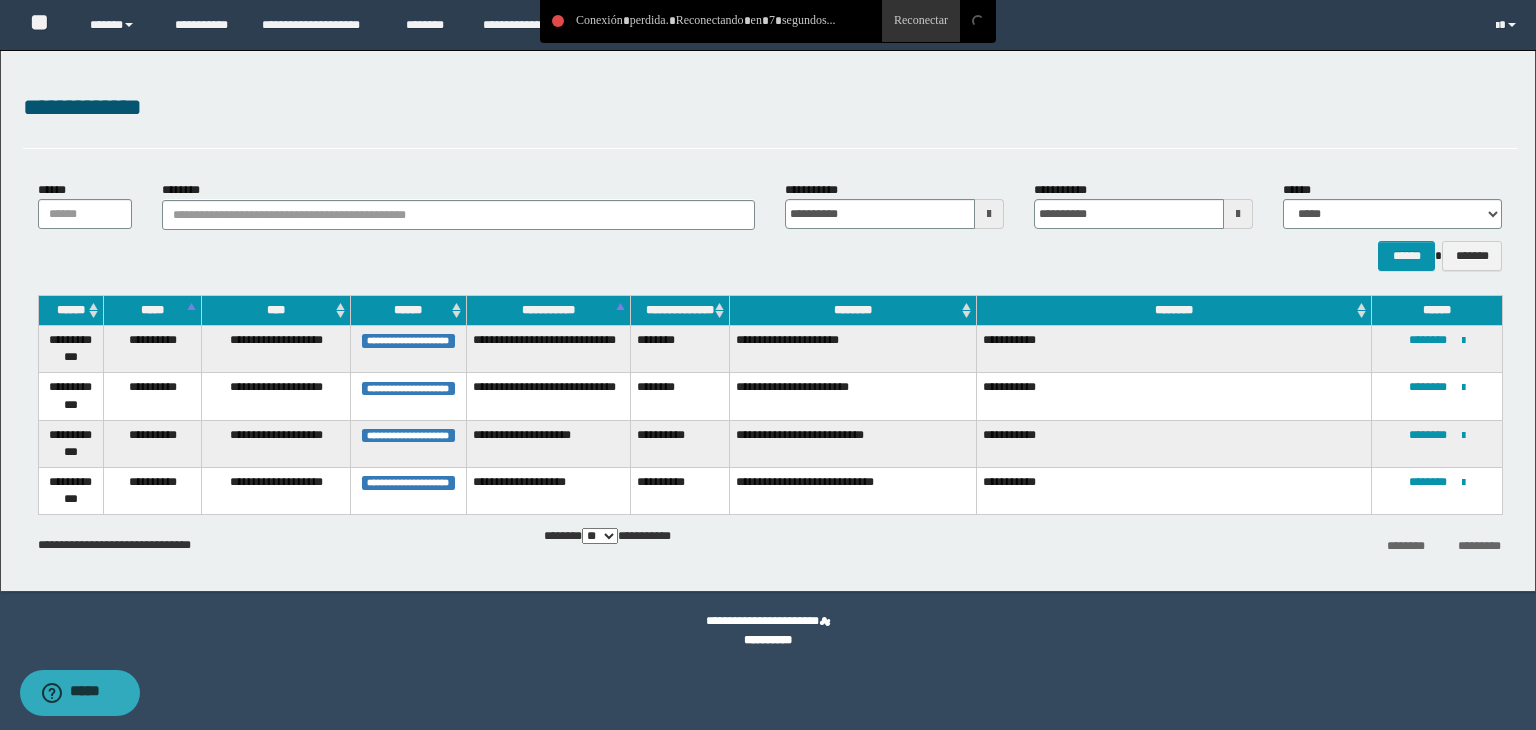 click on "**********" at bounding box center (768, 365) 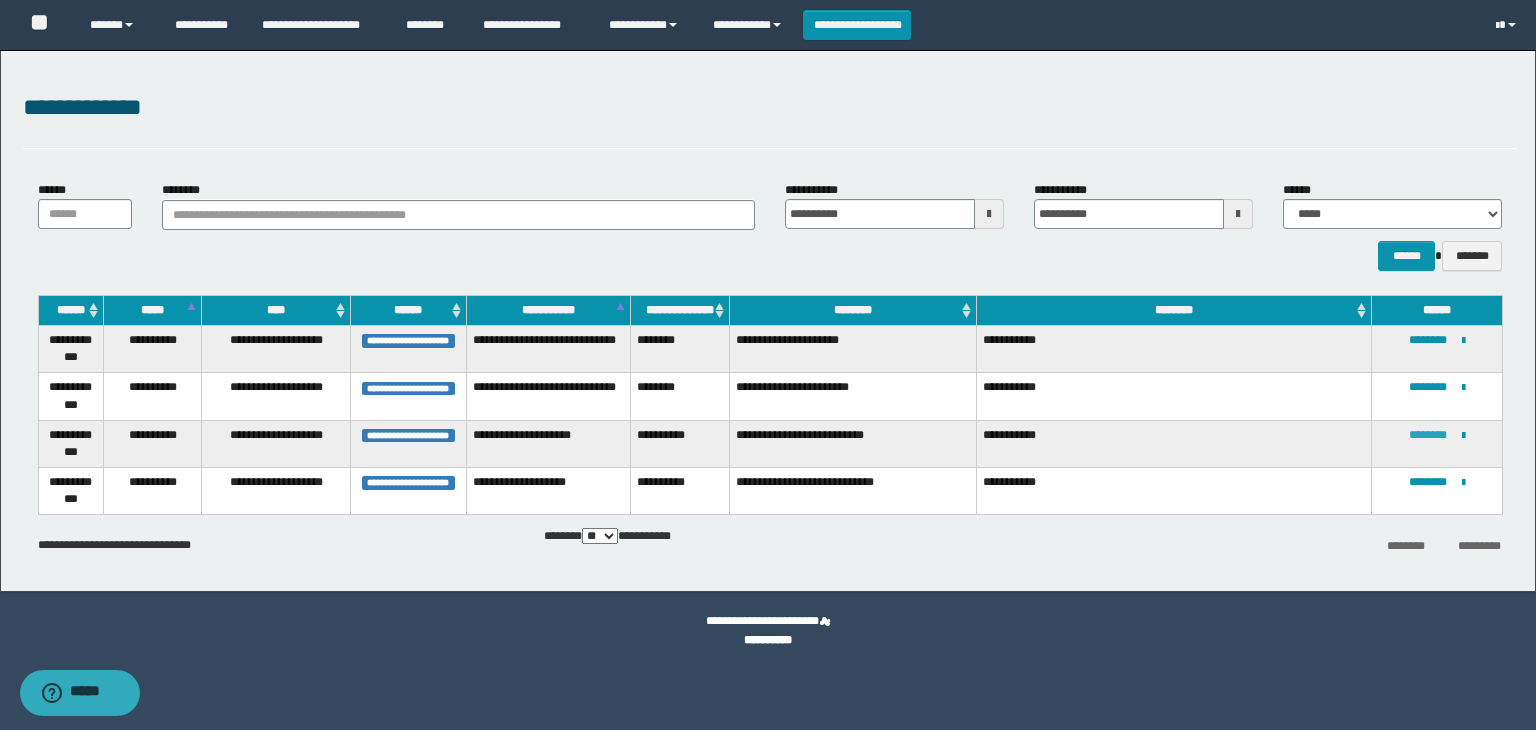 click on "********" at bounding box center (1428, 435) 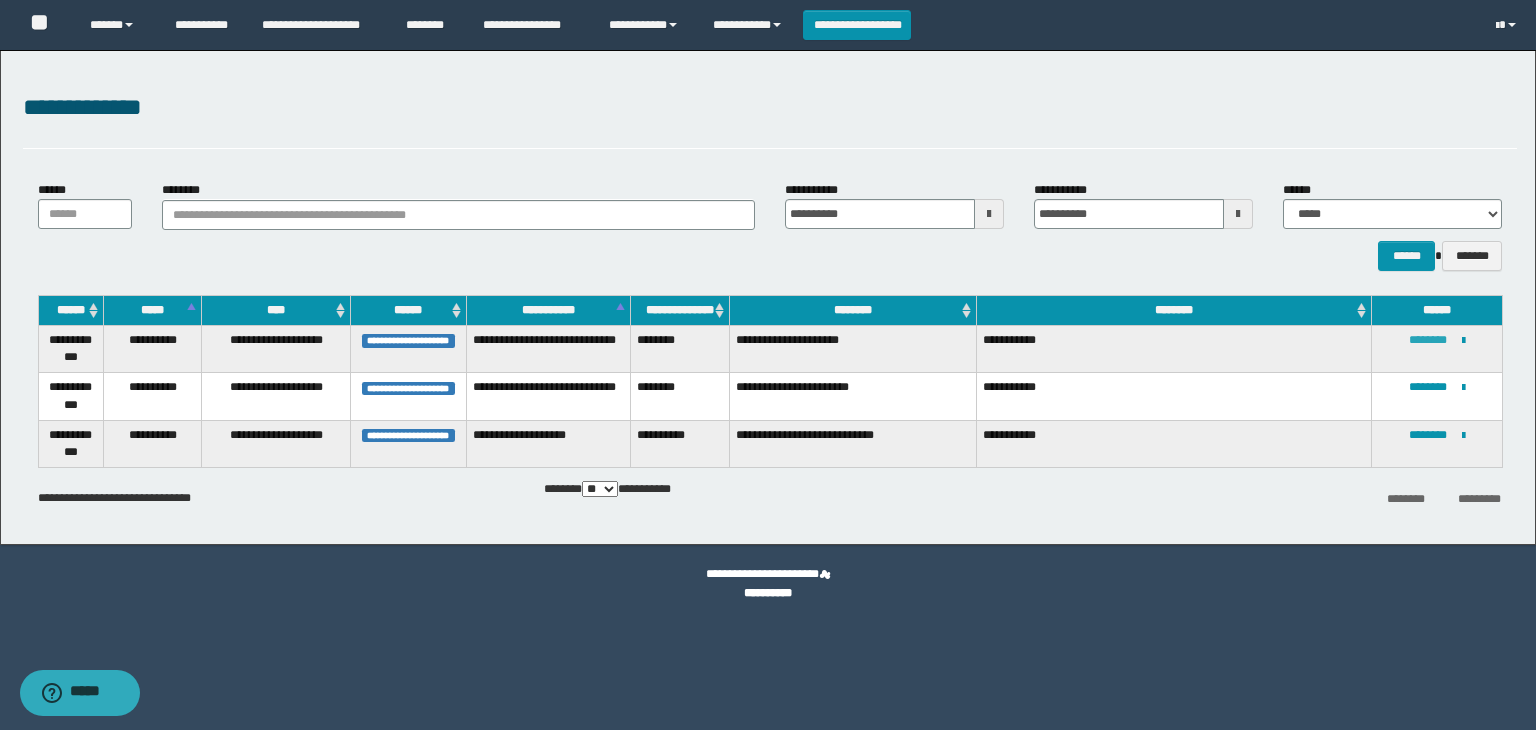 click on "********" at bounding box center [1428, 340] 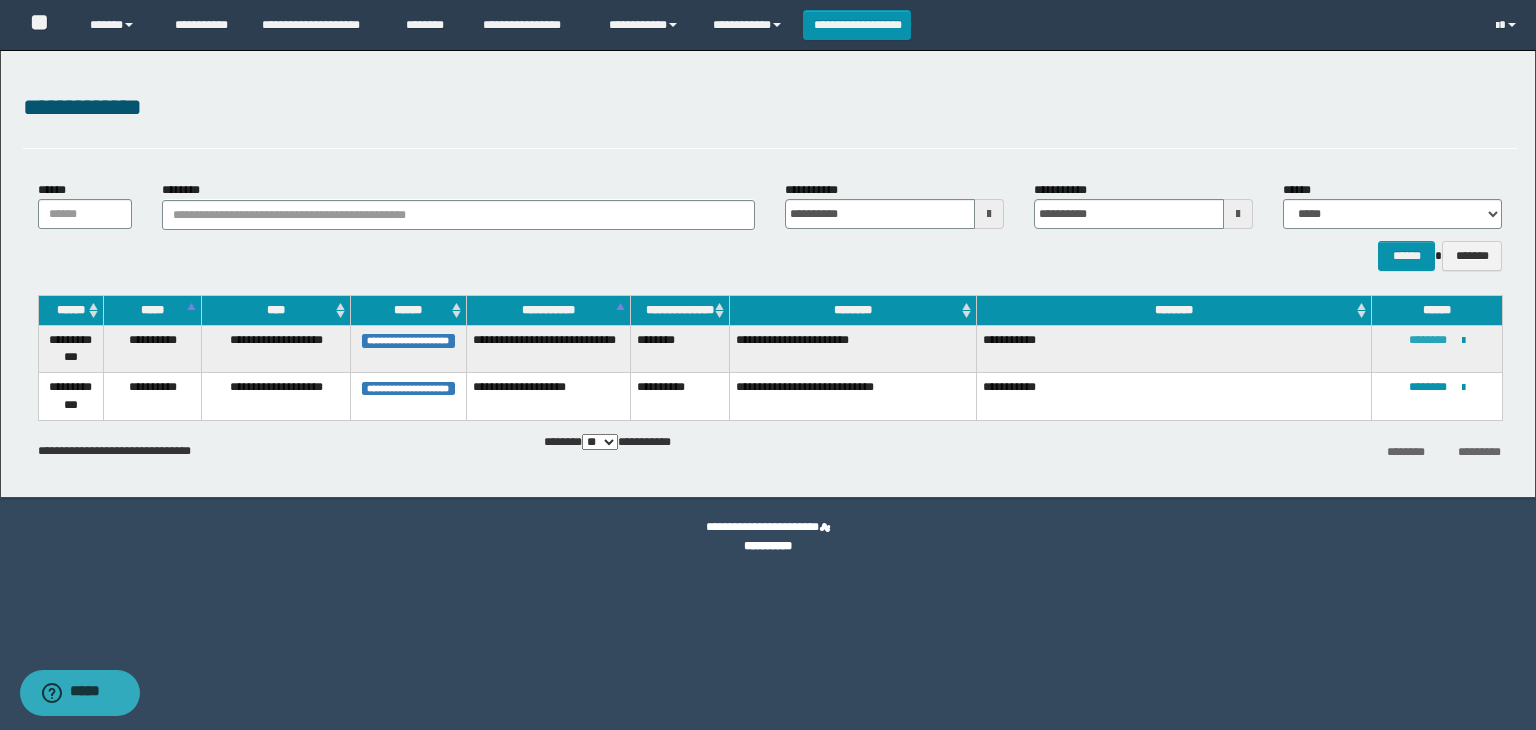 click on "********" at bounding box center [1428, 340] 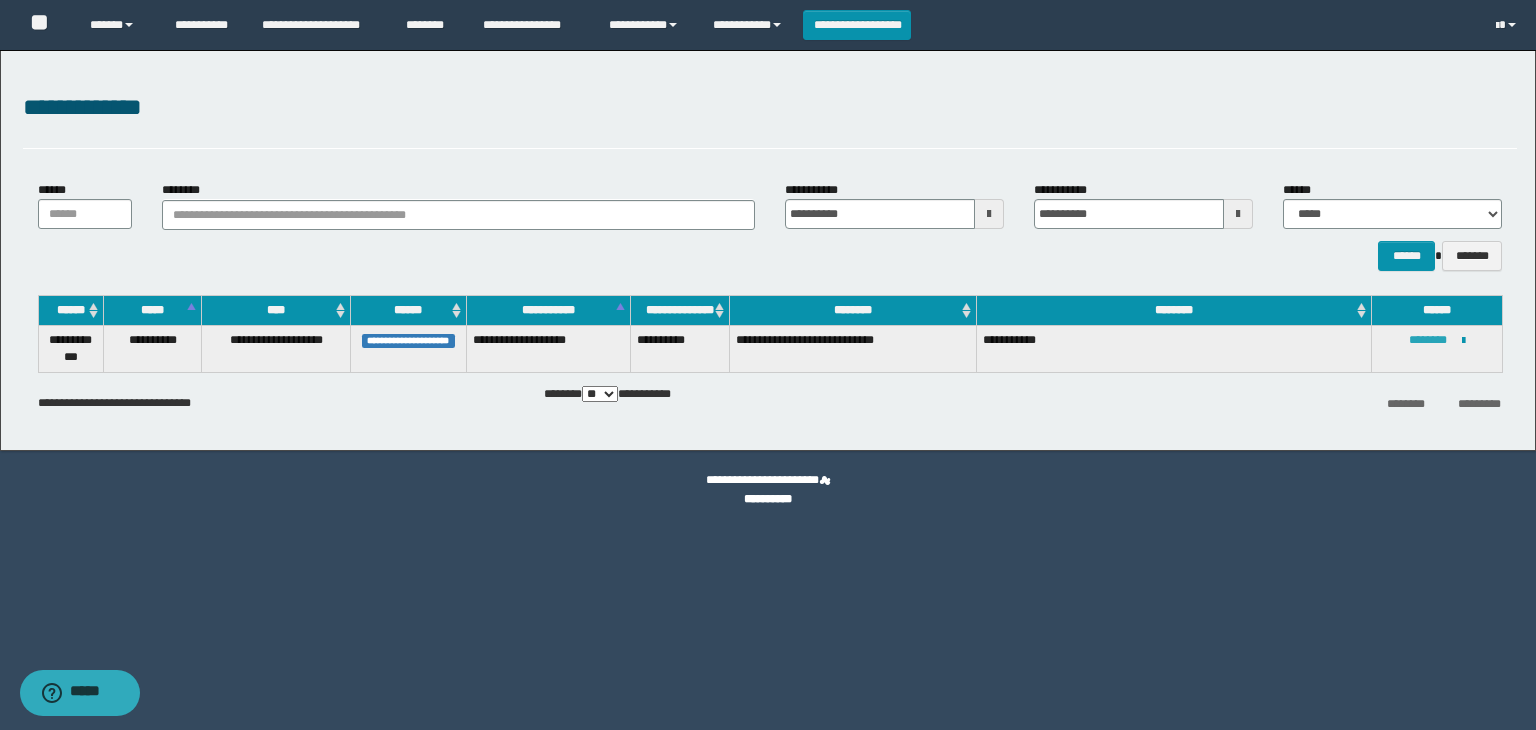 click on "********" at bounding box center [1428, 340] 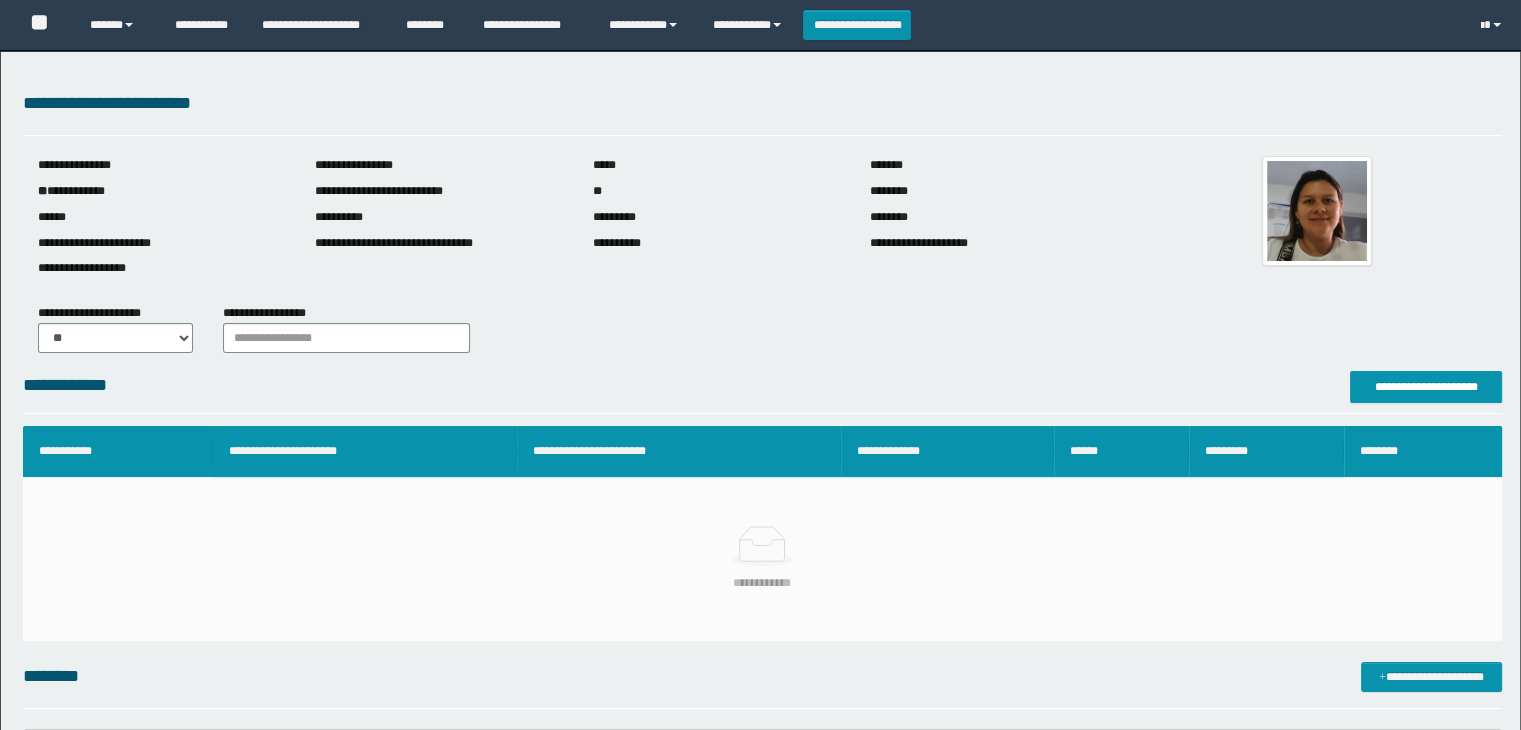 scroll, scrollTop: 0, scrollLeft: 0, axis: both 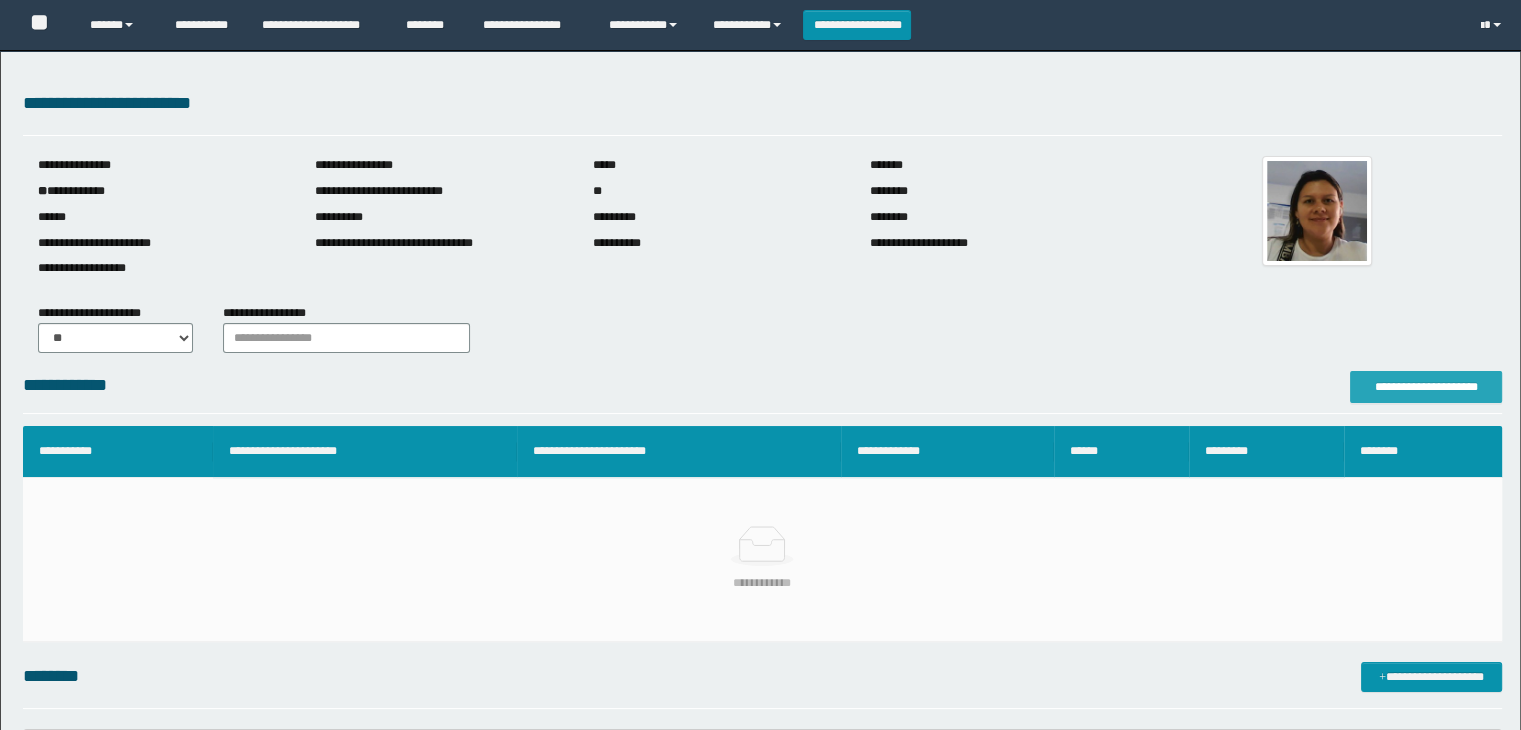 click on "**********" at bounding box center [1426, 387] 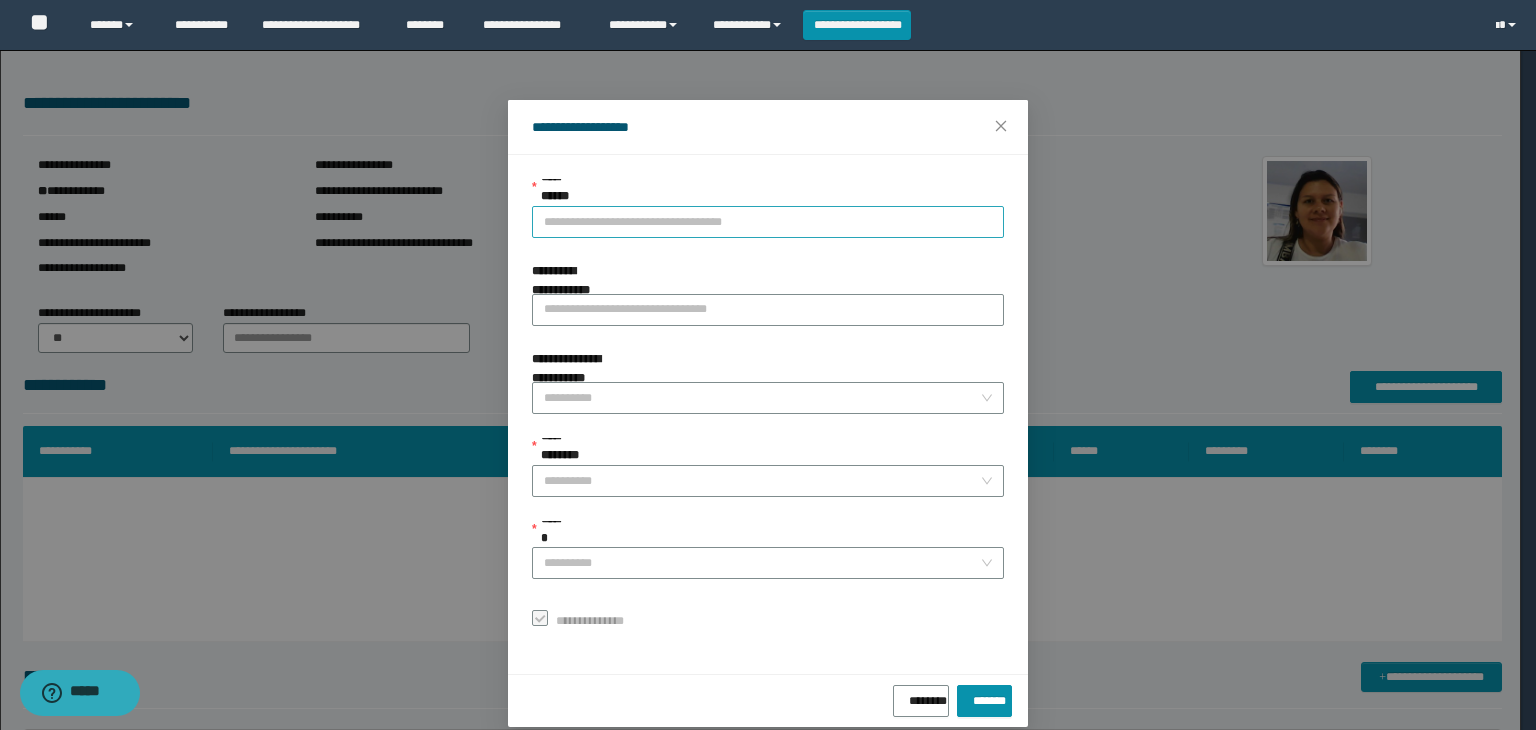 click on "**********" at bounding box center (768, 222) 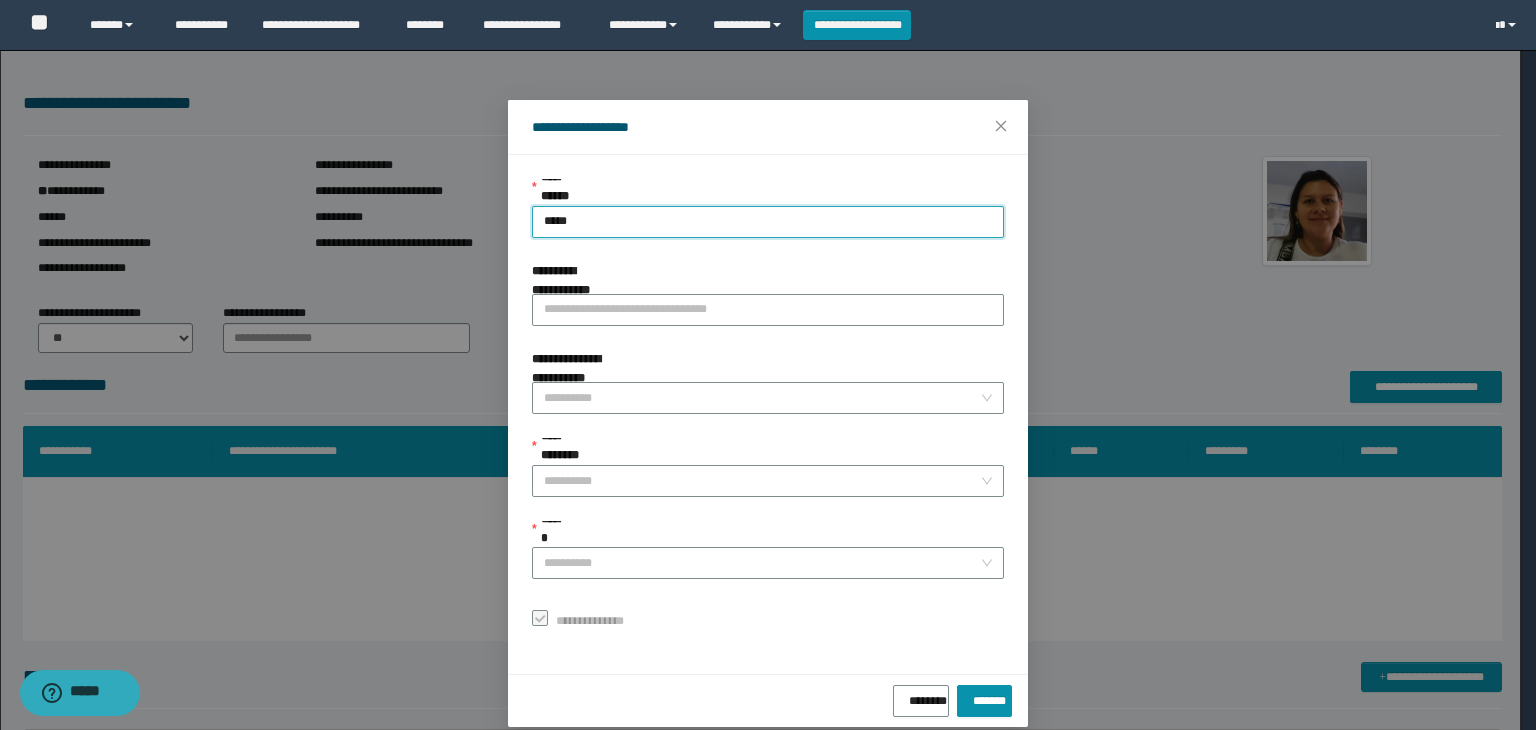 type on "******" 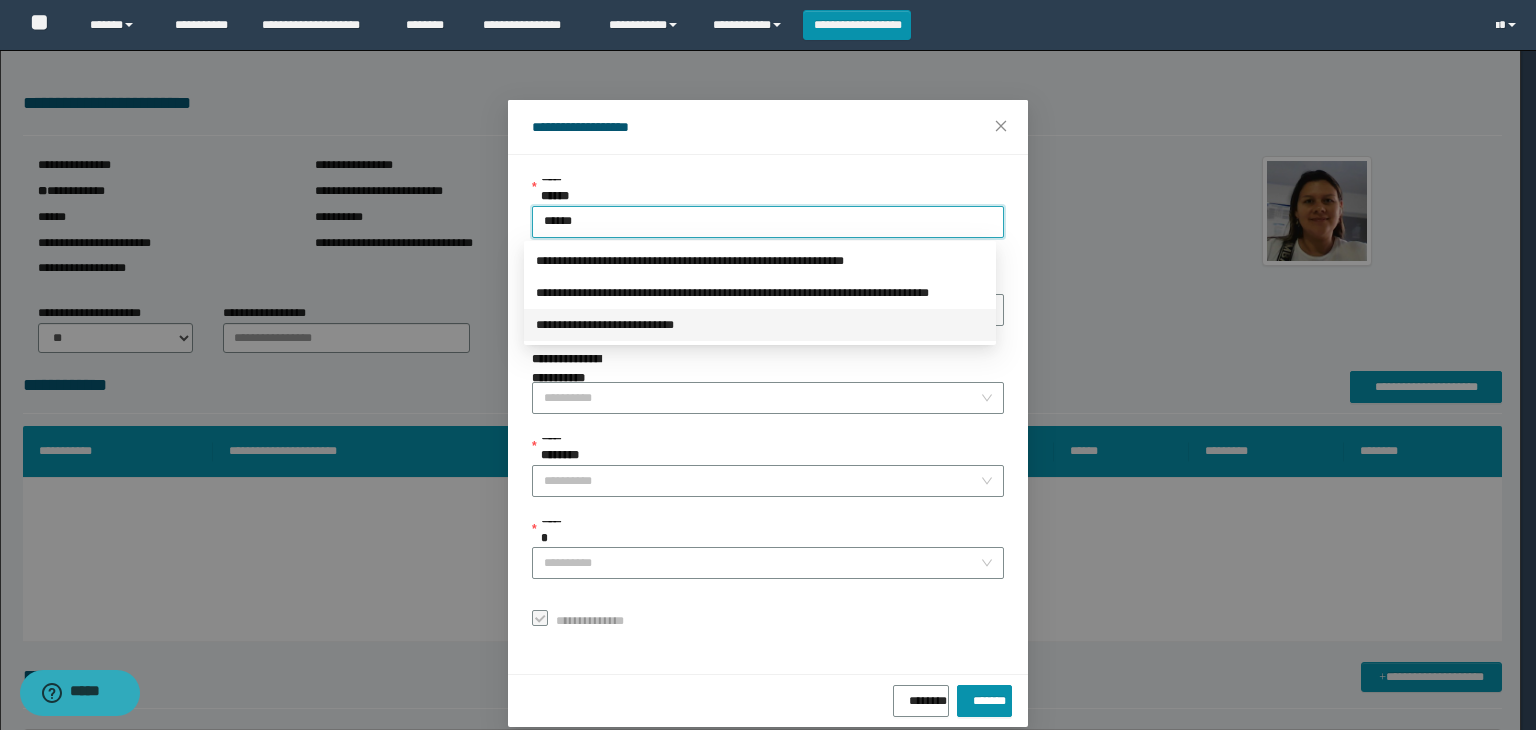 click on "**********" at bounding box center [760, 325] 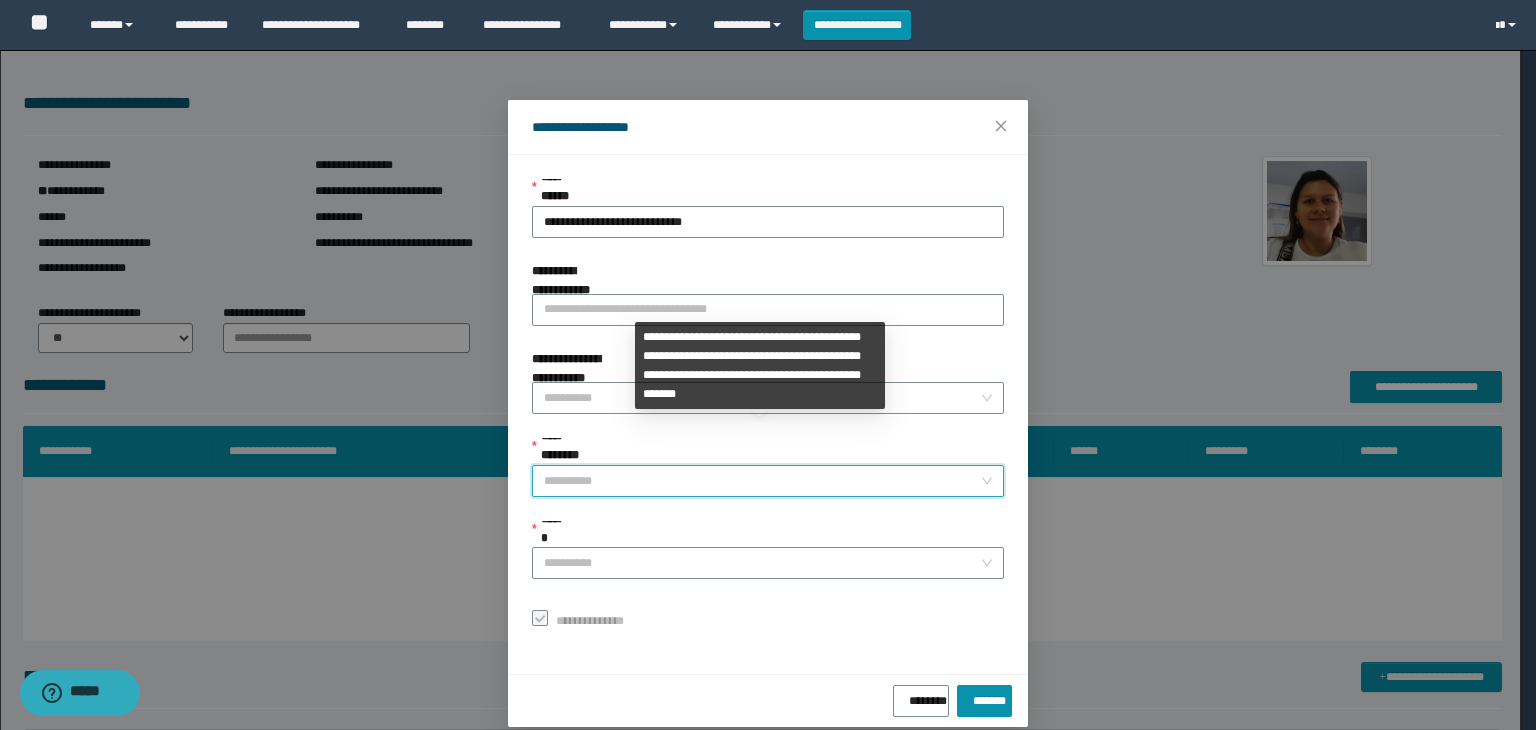 click on "**********" at bounding box center (762, 481) 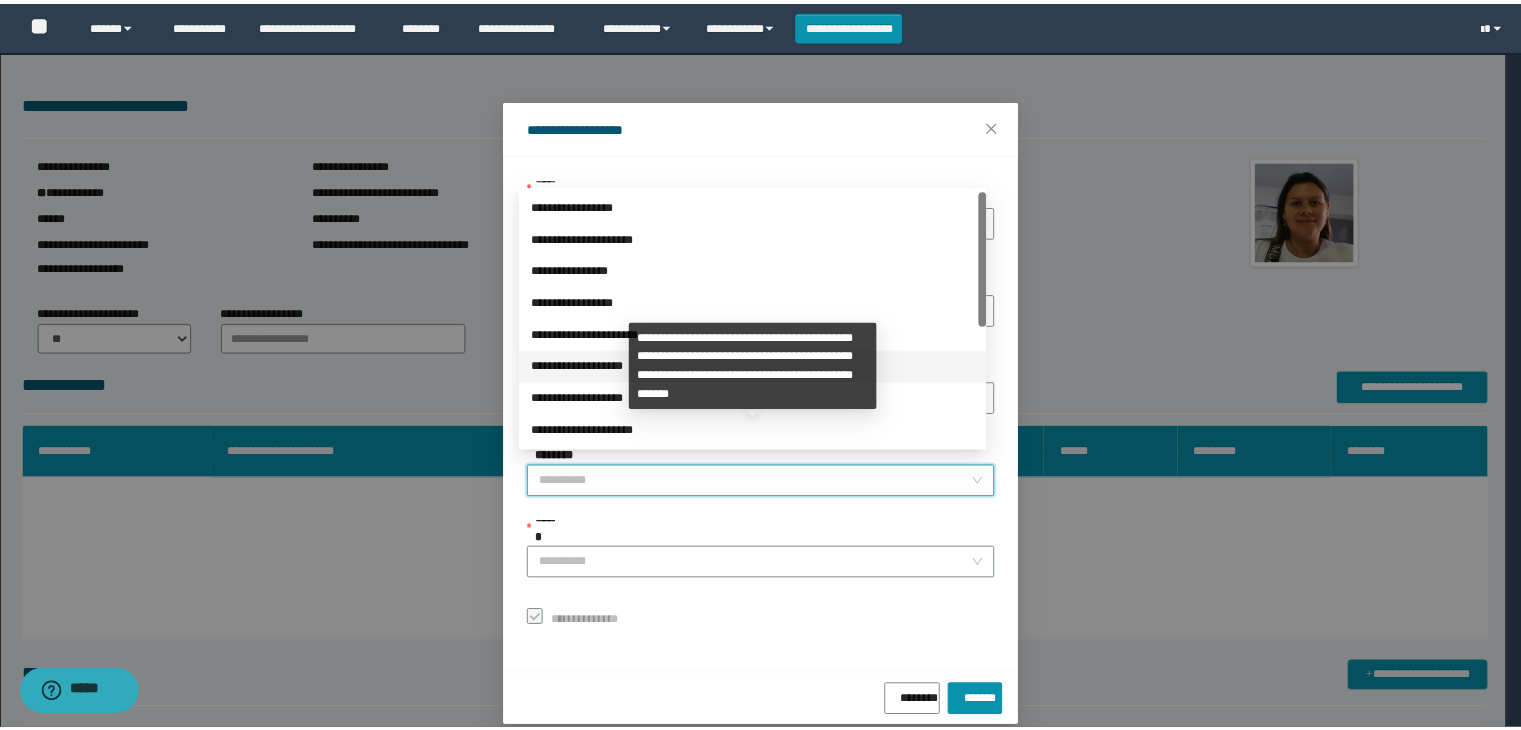 scroll, scrollTop: 224, scrollLeft: 0, axis: vertical 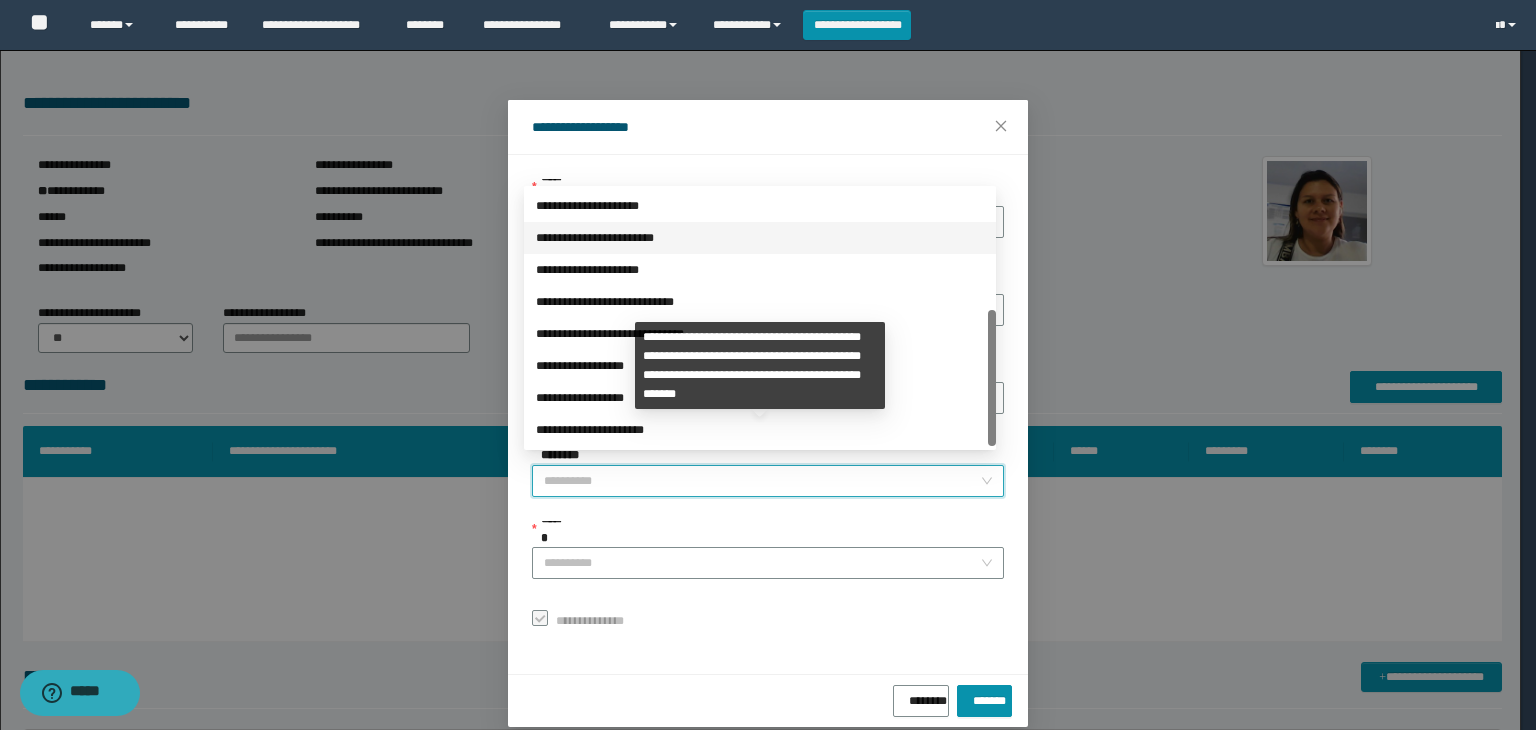 click on "**********" at bounding box center [760, 366] 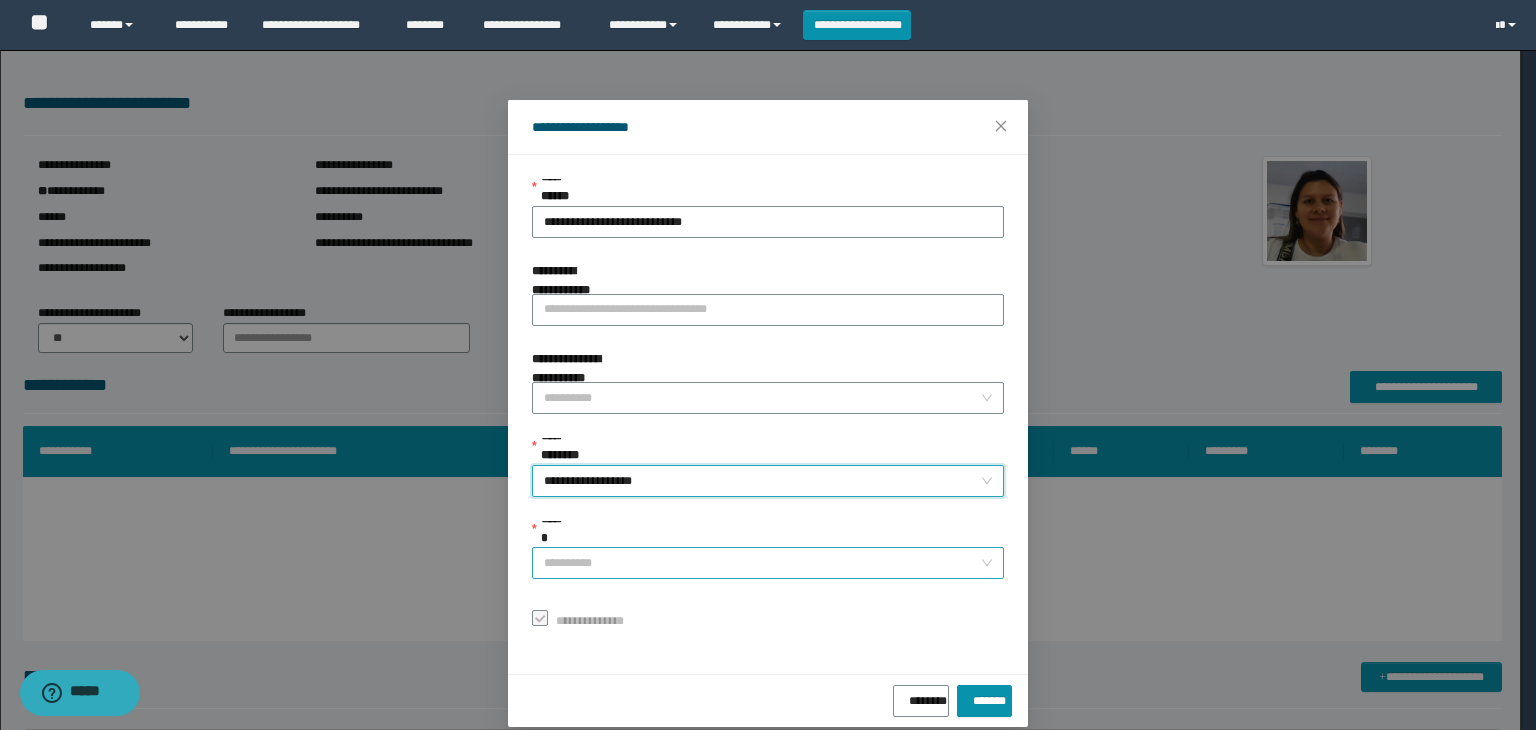 click on "******" at bounding box center (762, 563) 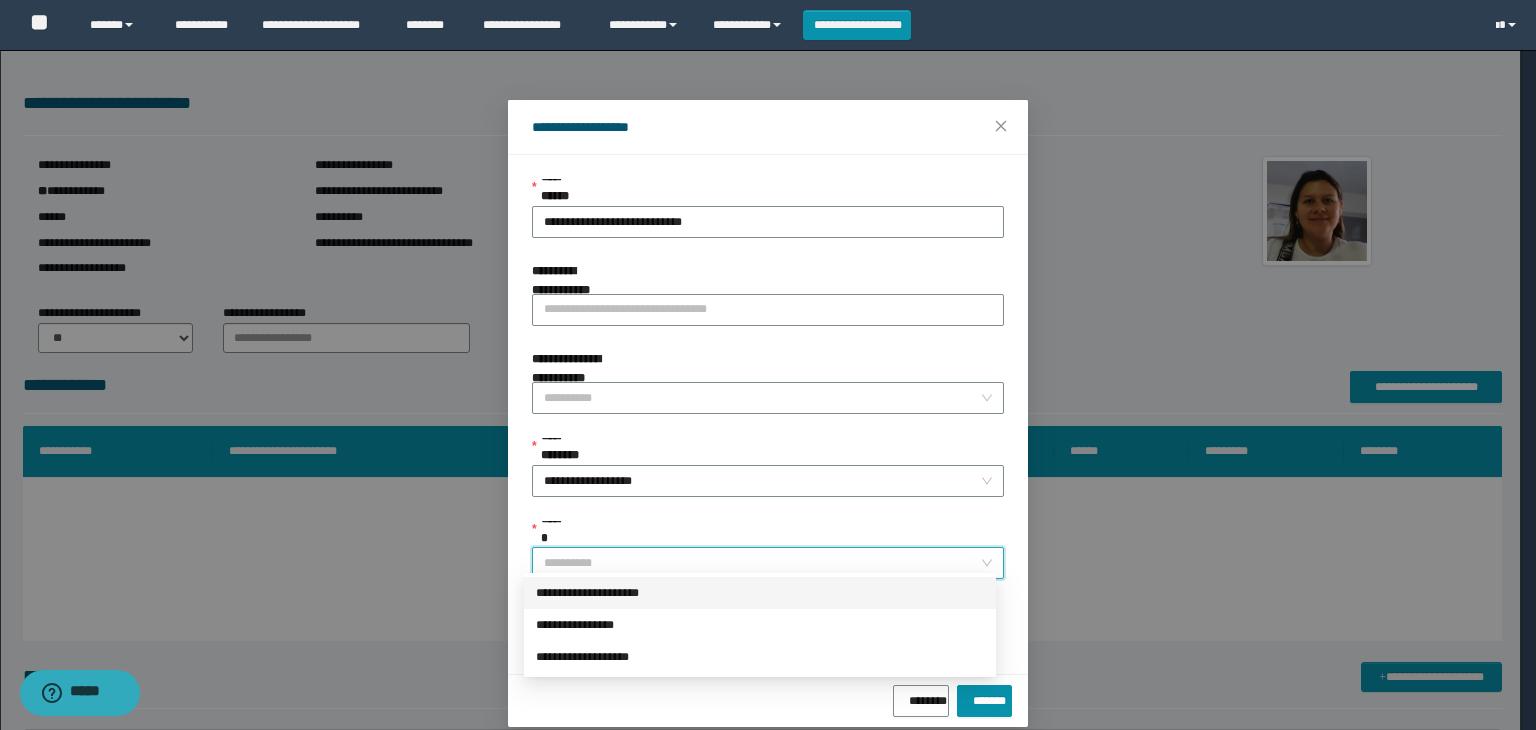 click on "**********" at bounding box center (760, 593) 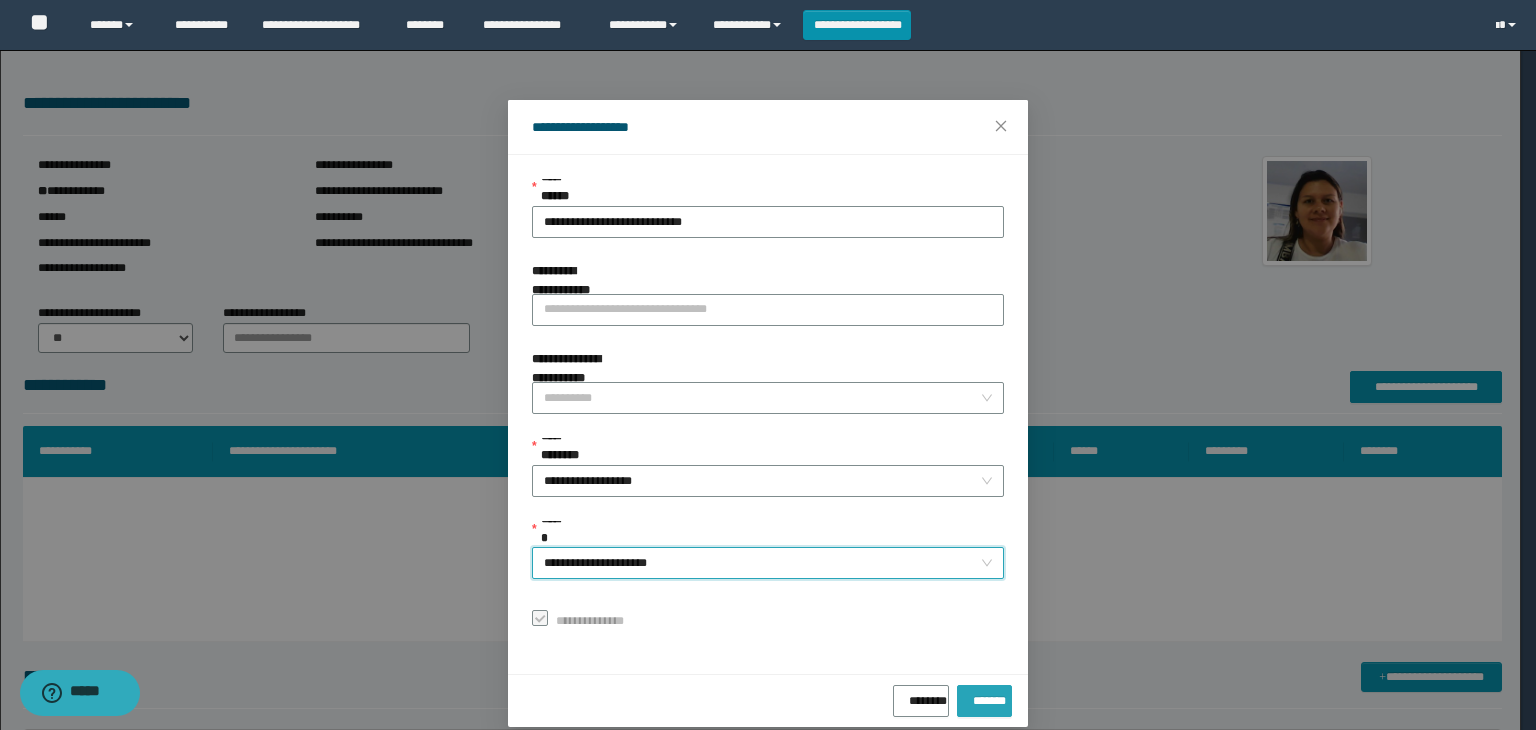 click on "*******" at bounding box center (984, 697) 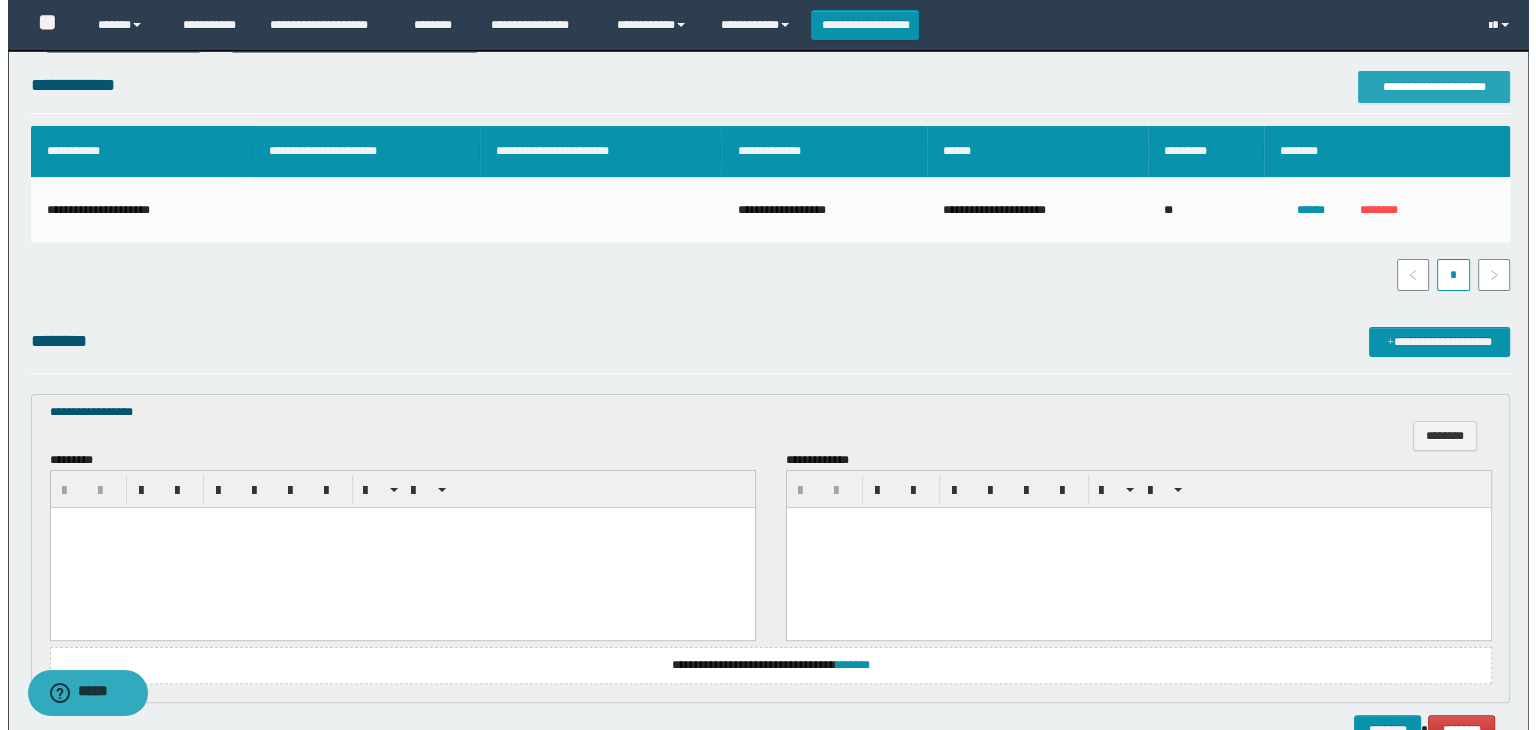 scroll, scrollTop: 400, scrollLeft: 0, axis: vertical 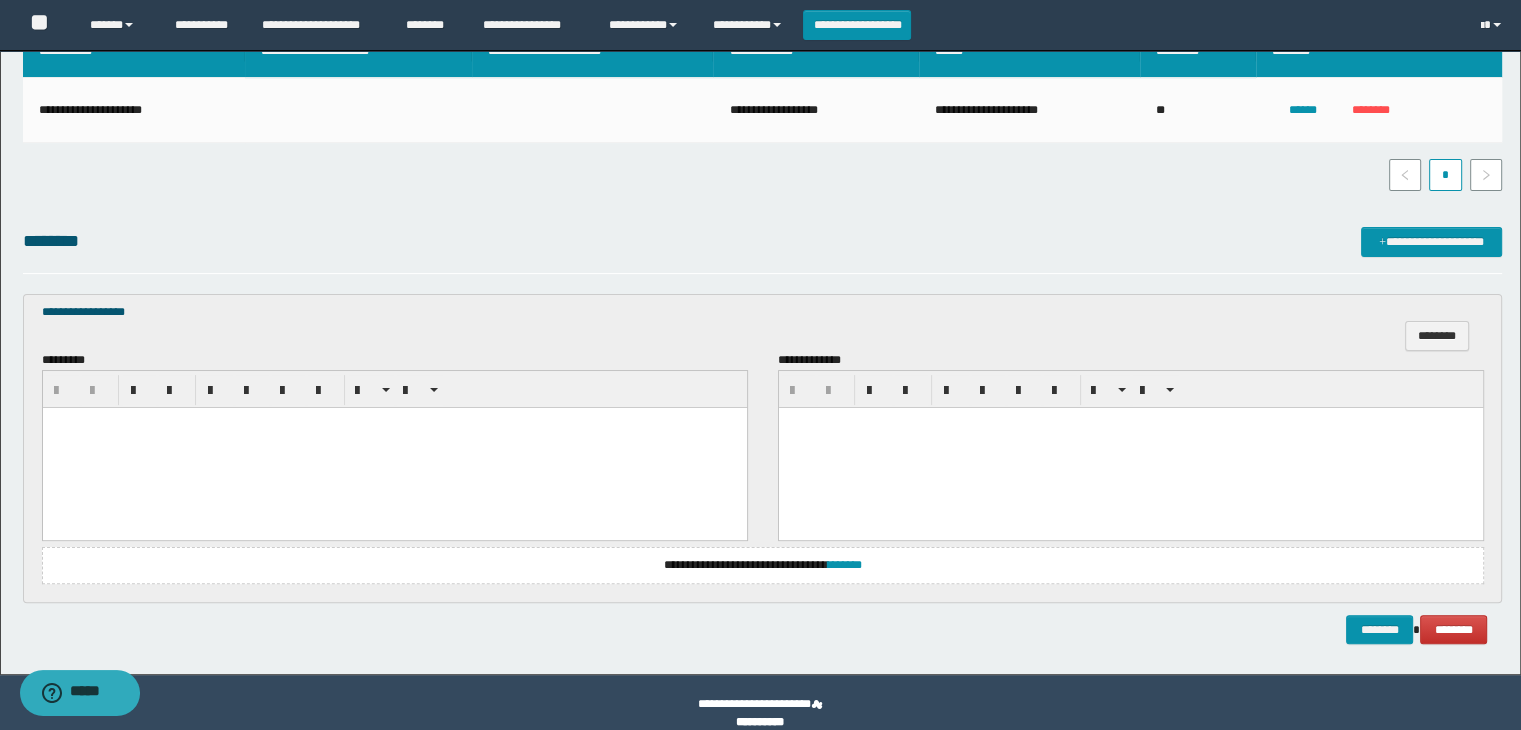 click at bounding box center (394, 447) 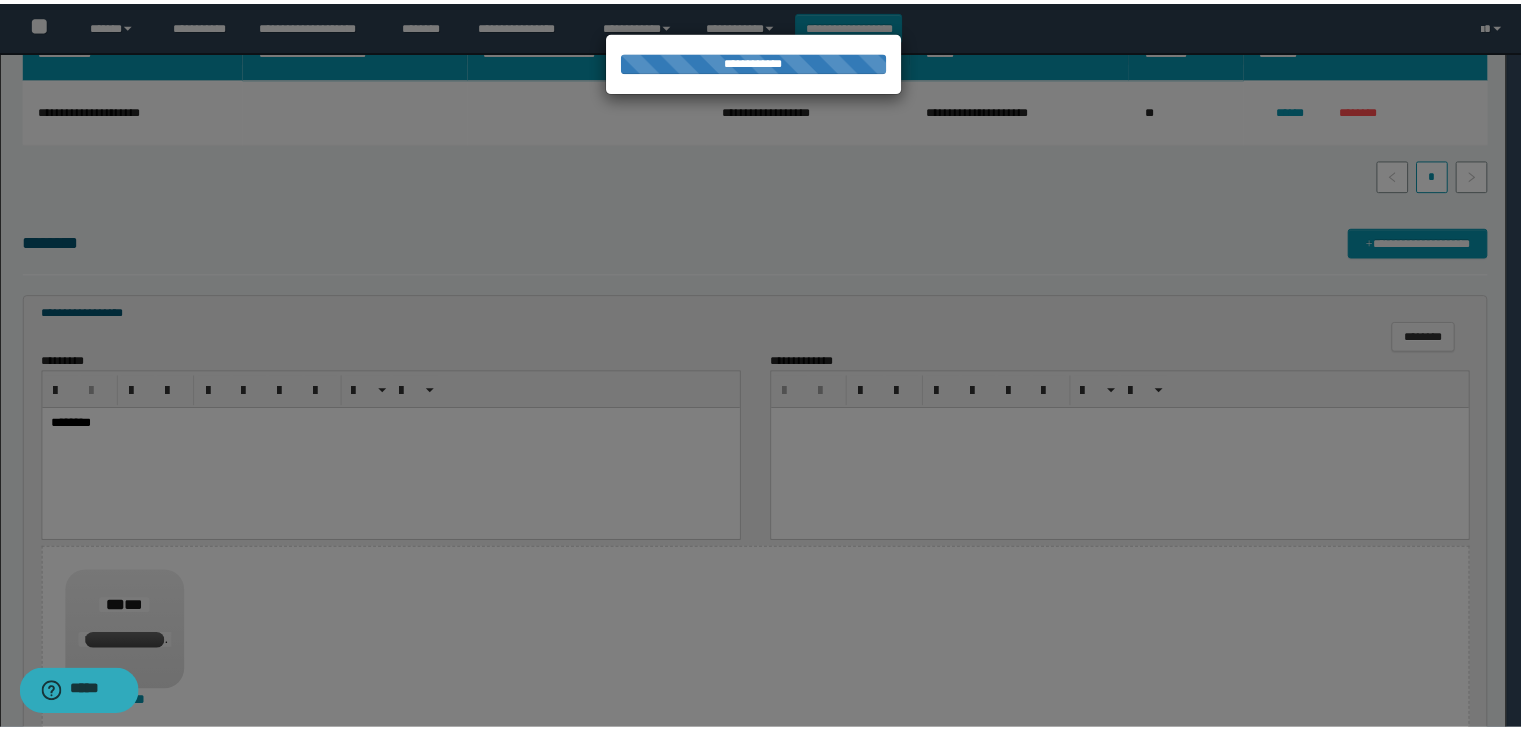 scroll, scrollTop: 0, scrollLeft: 0, axis: both 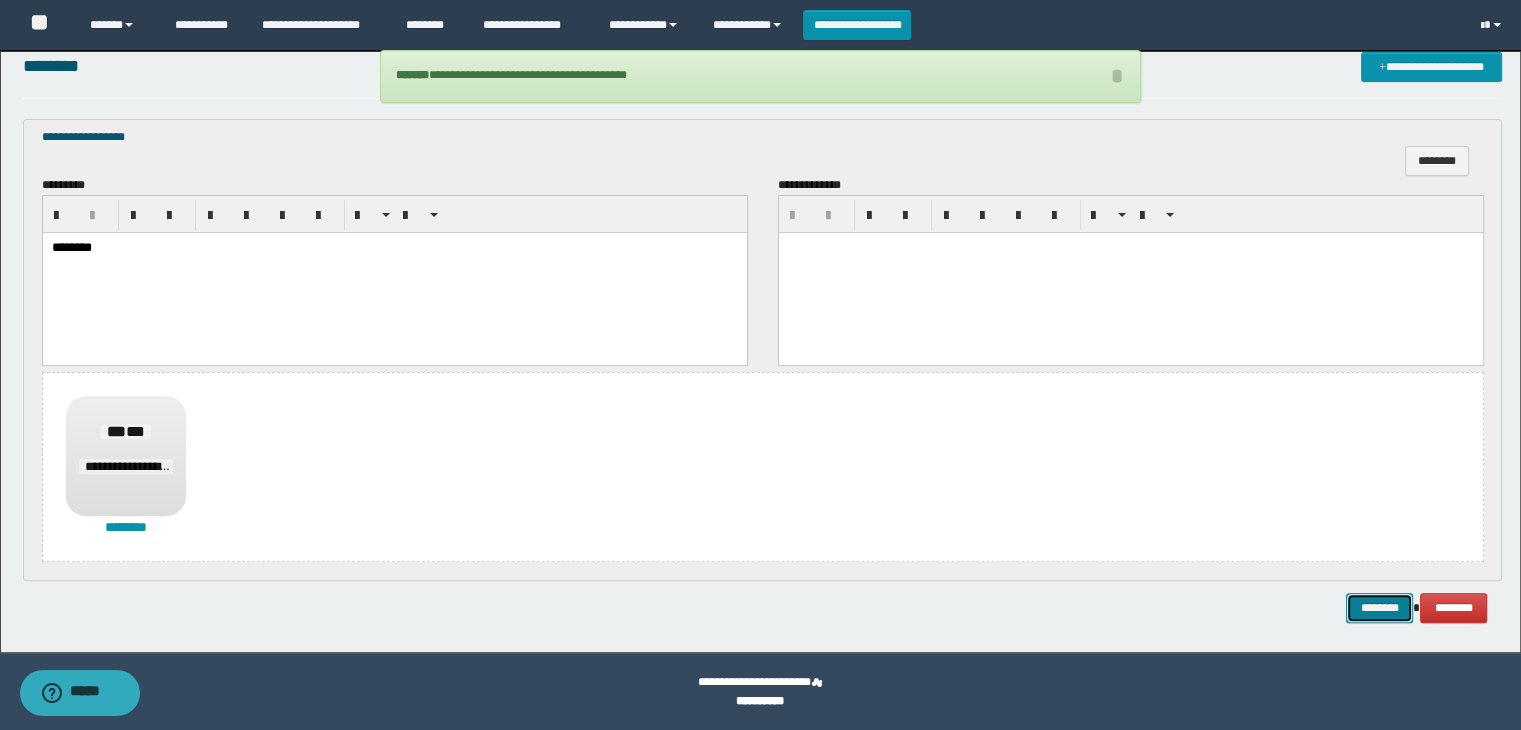 click on "********" at bounding box center [1379, 608] 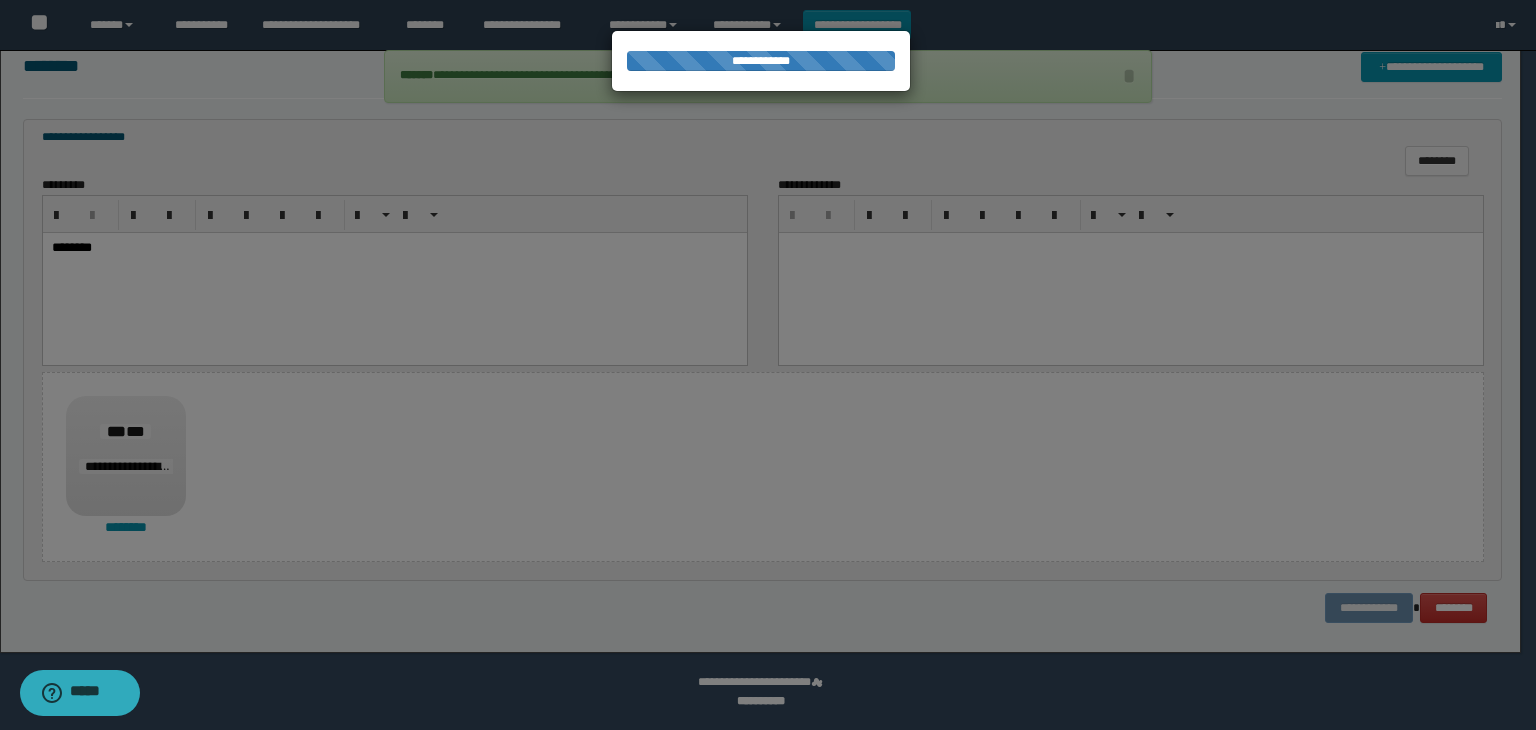 scroll, scrollTop: 0, scrollLeft: 0, axis: both 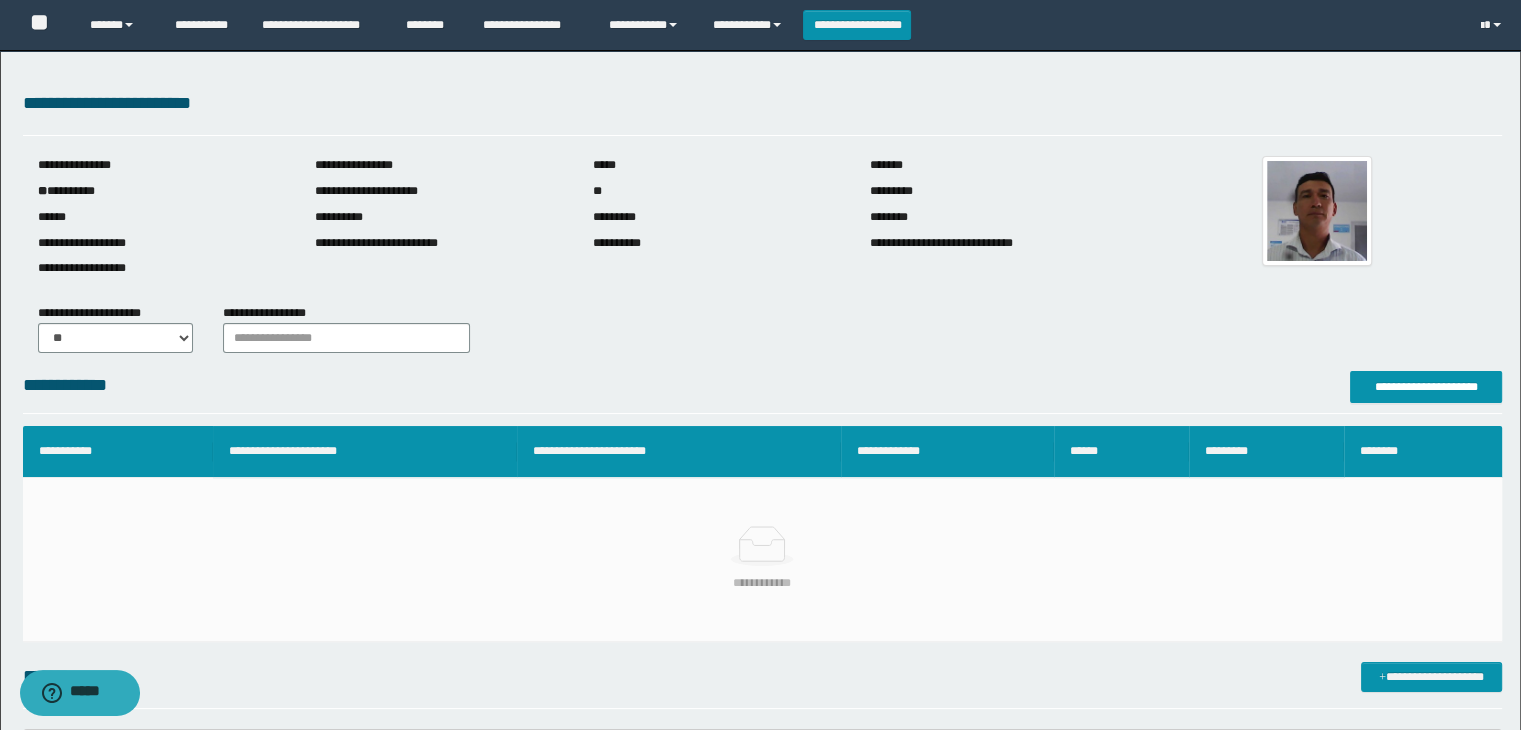 click on "**********" at bounding box center (760, 900) 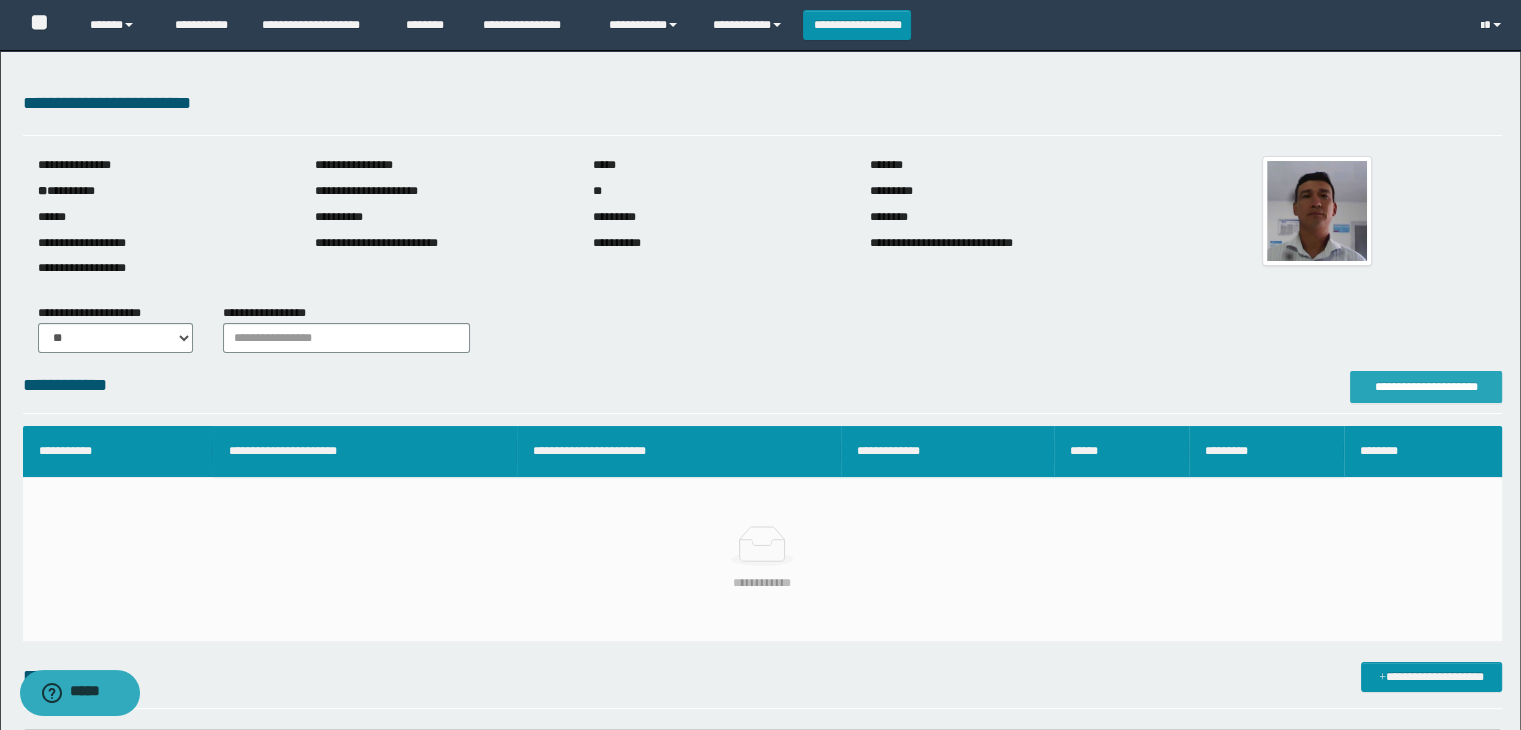click on "**********" at bounding box center [1426, 387] 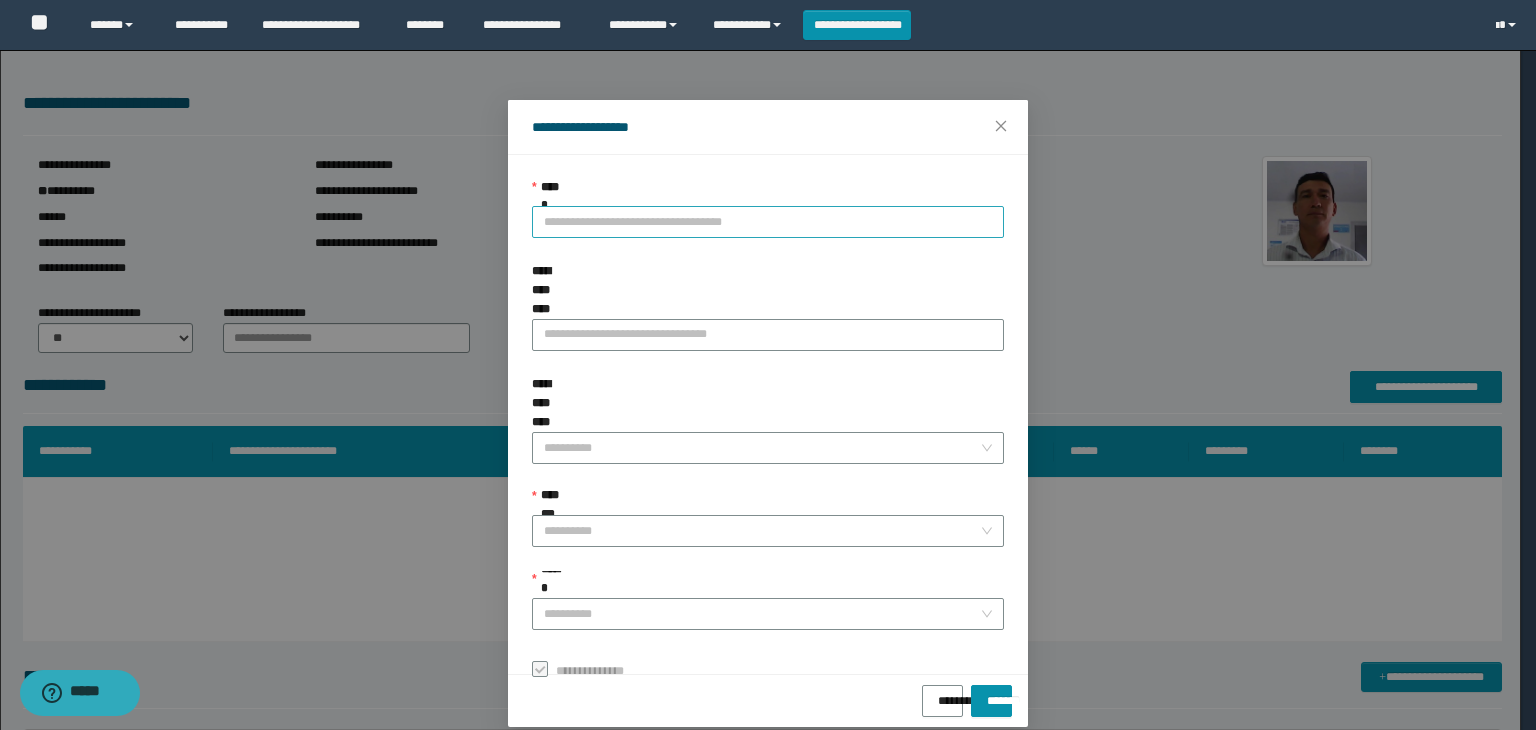 click on "**********" at bounding box center (768, 222) 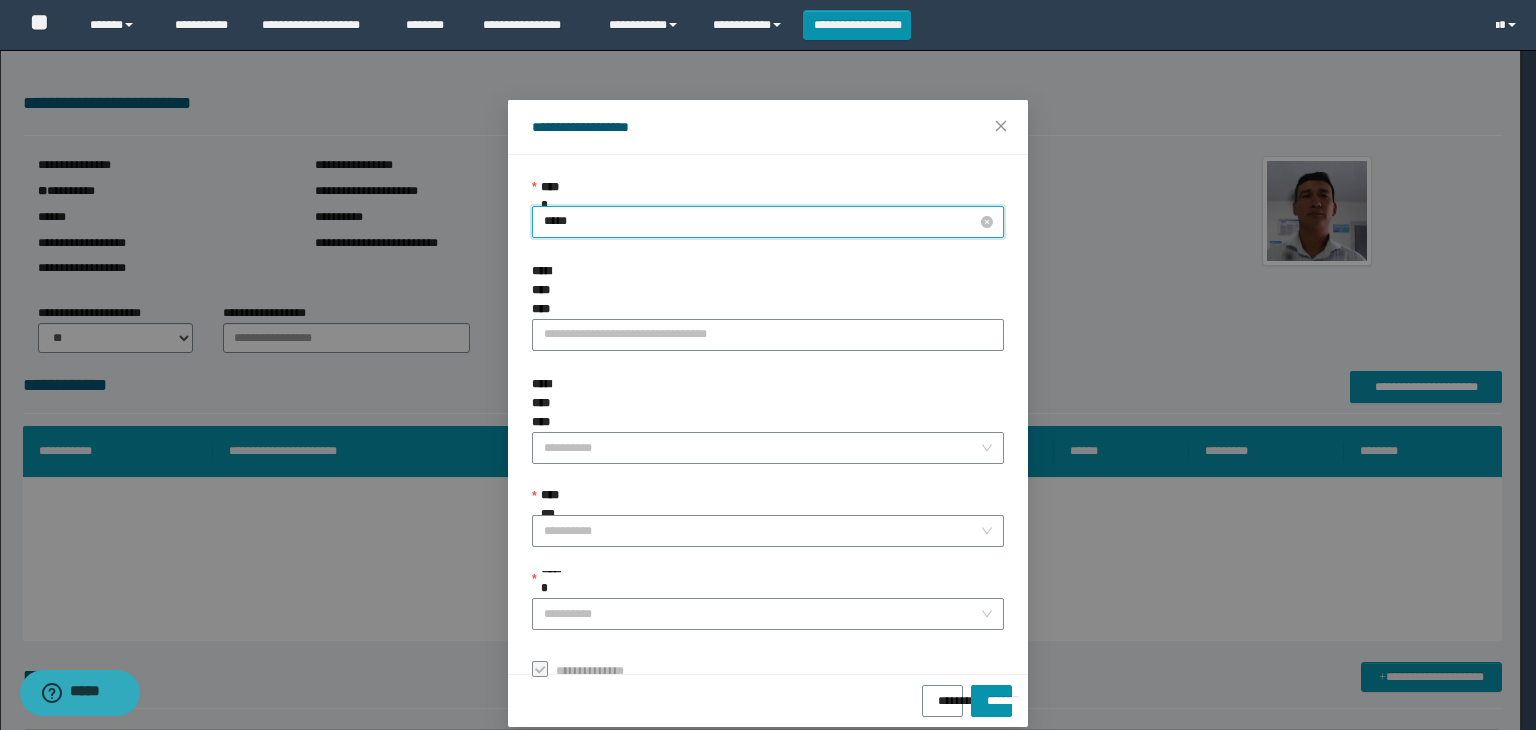 type on "******" 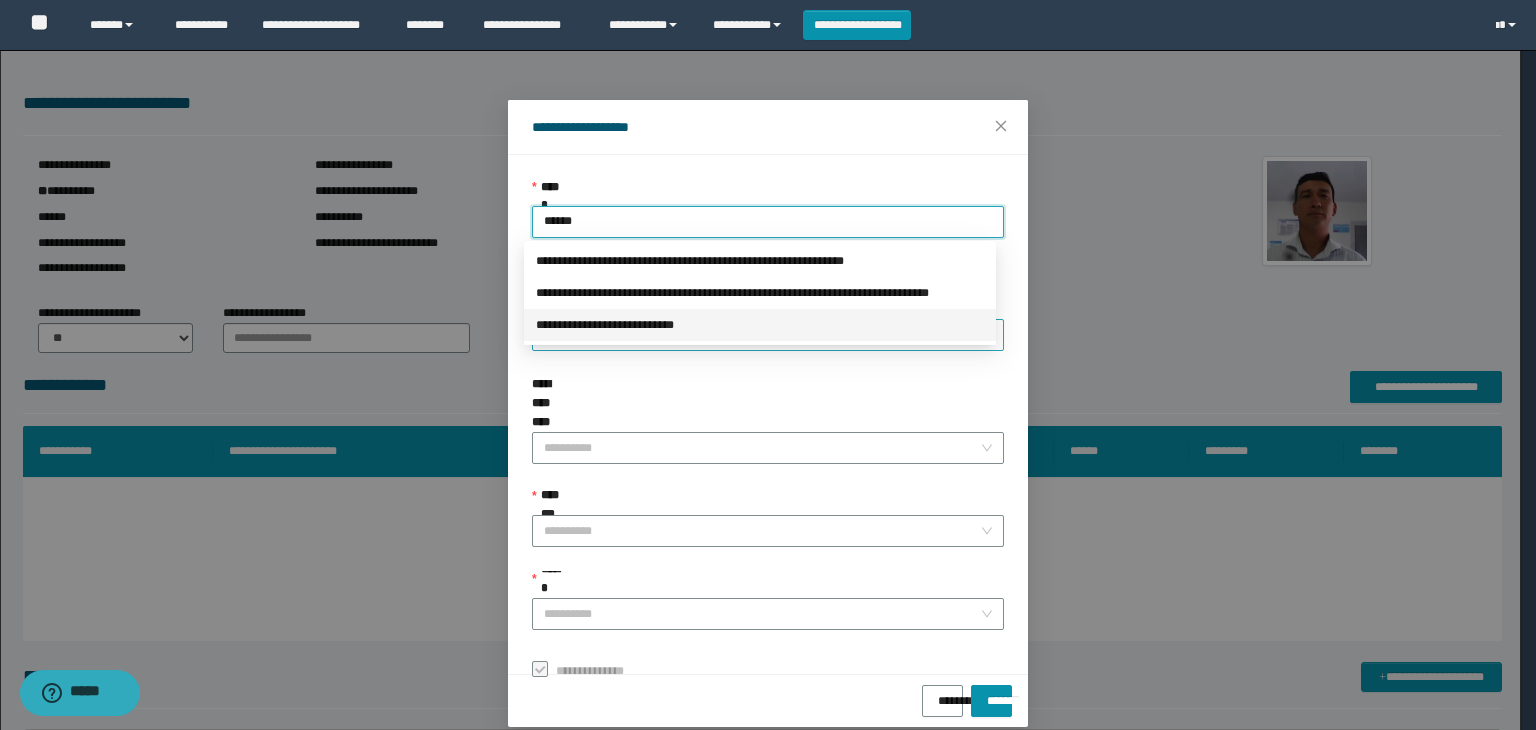 click on "**********" at bounding box center [760, 325] 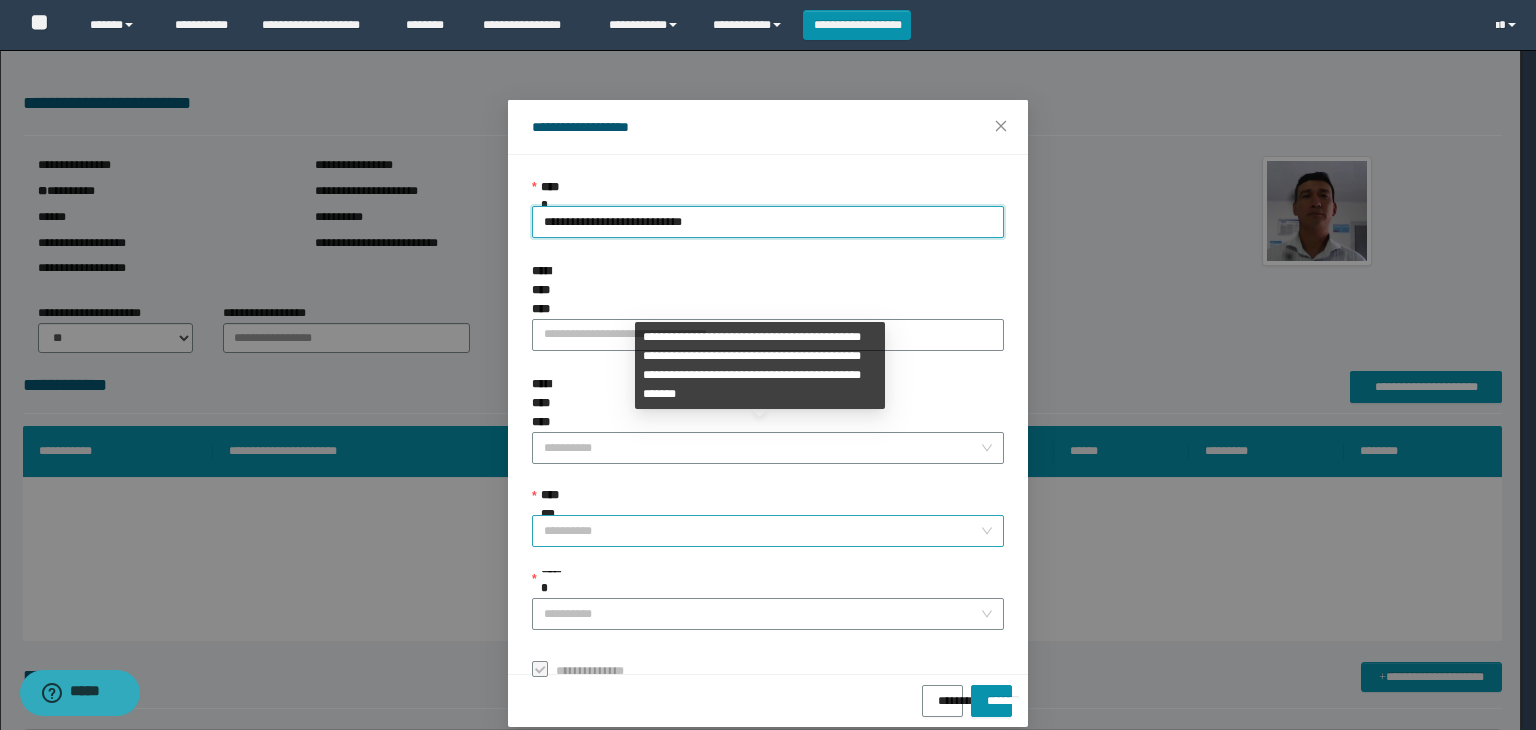 click on "**********" at bounding box center (762, 531) 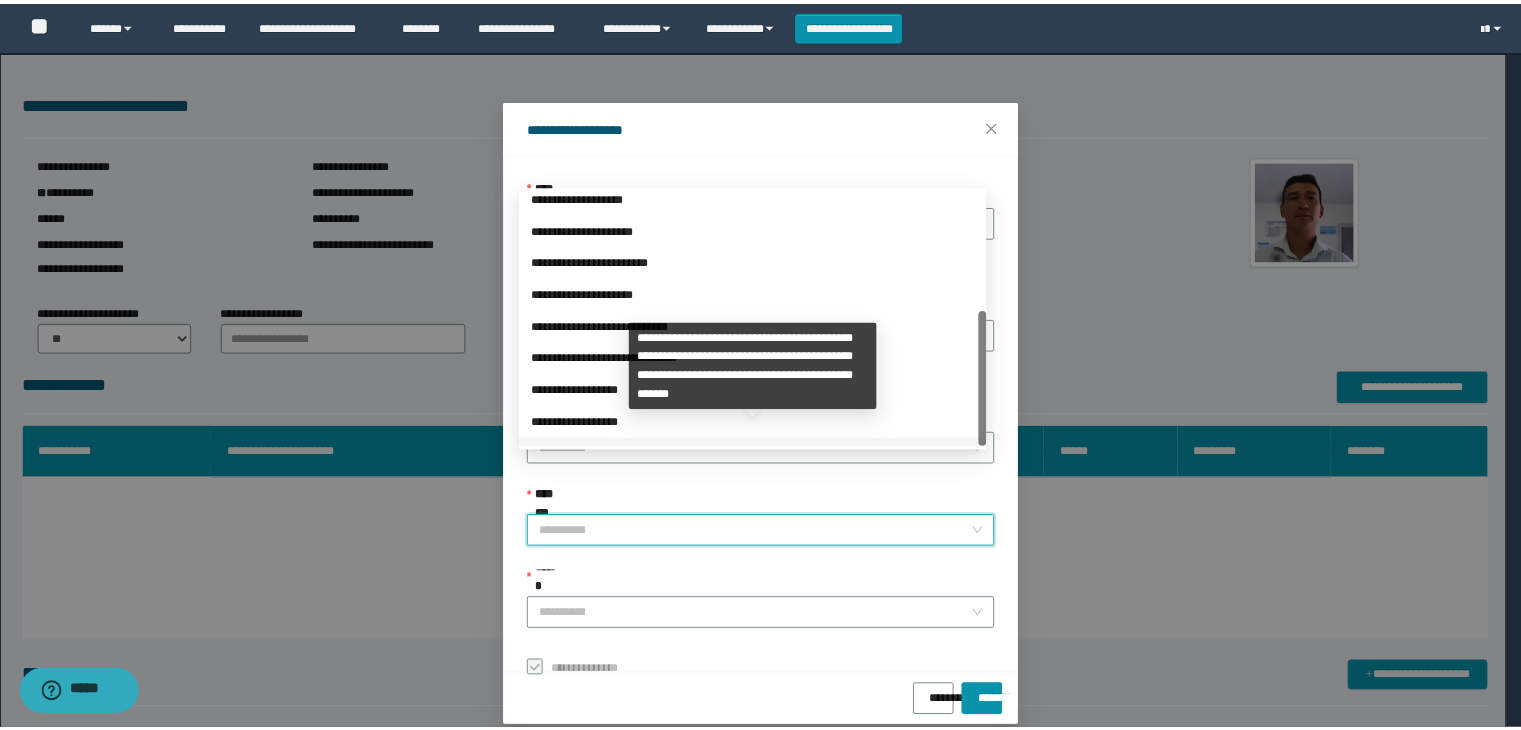 scroll, scrollTop: 224, scrollLeft: 0, axis: vertical 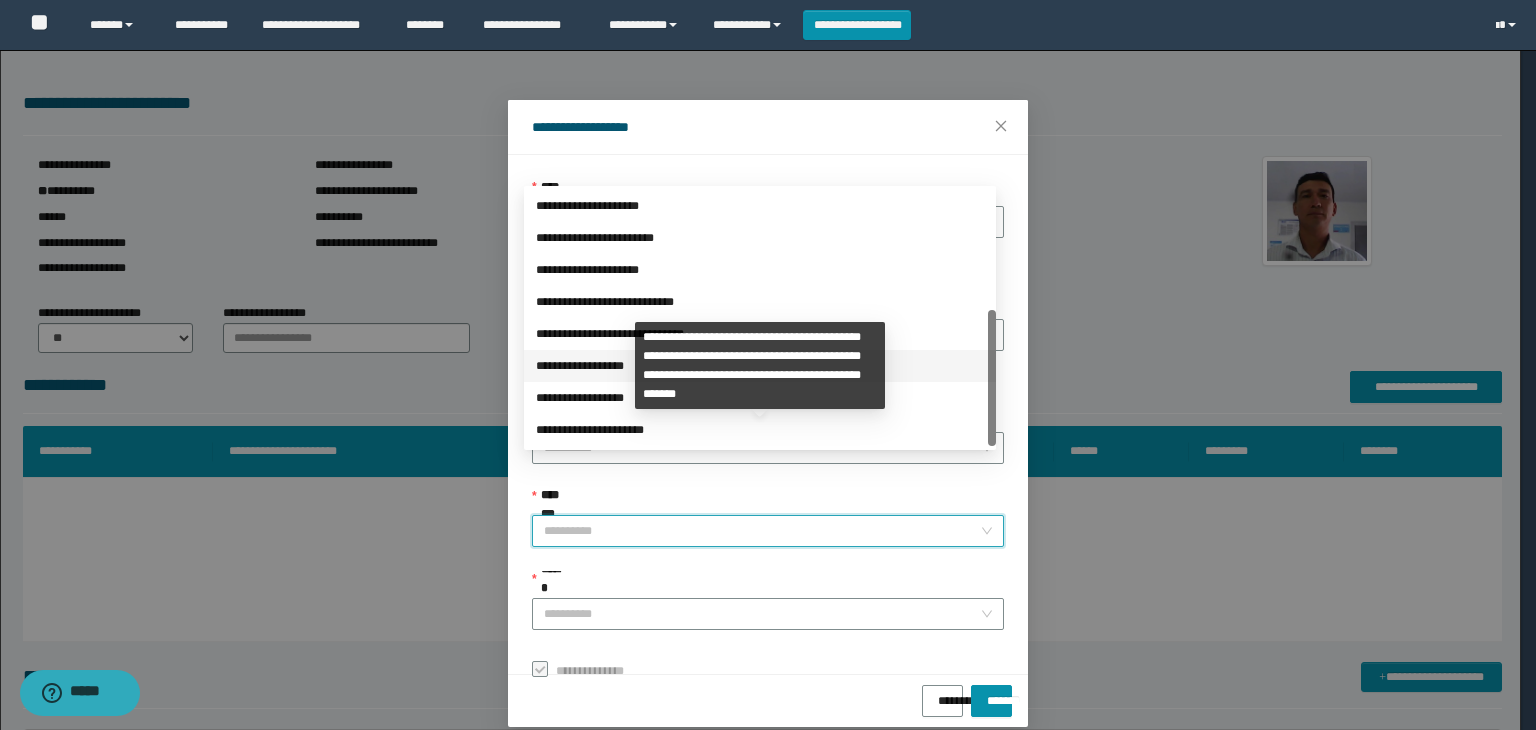 click on "**********" at bounding box center (760, 366) 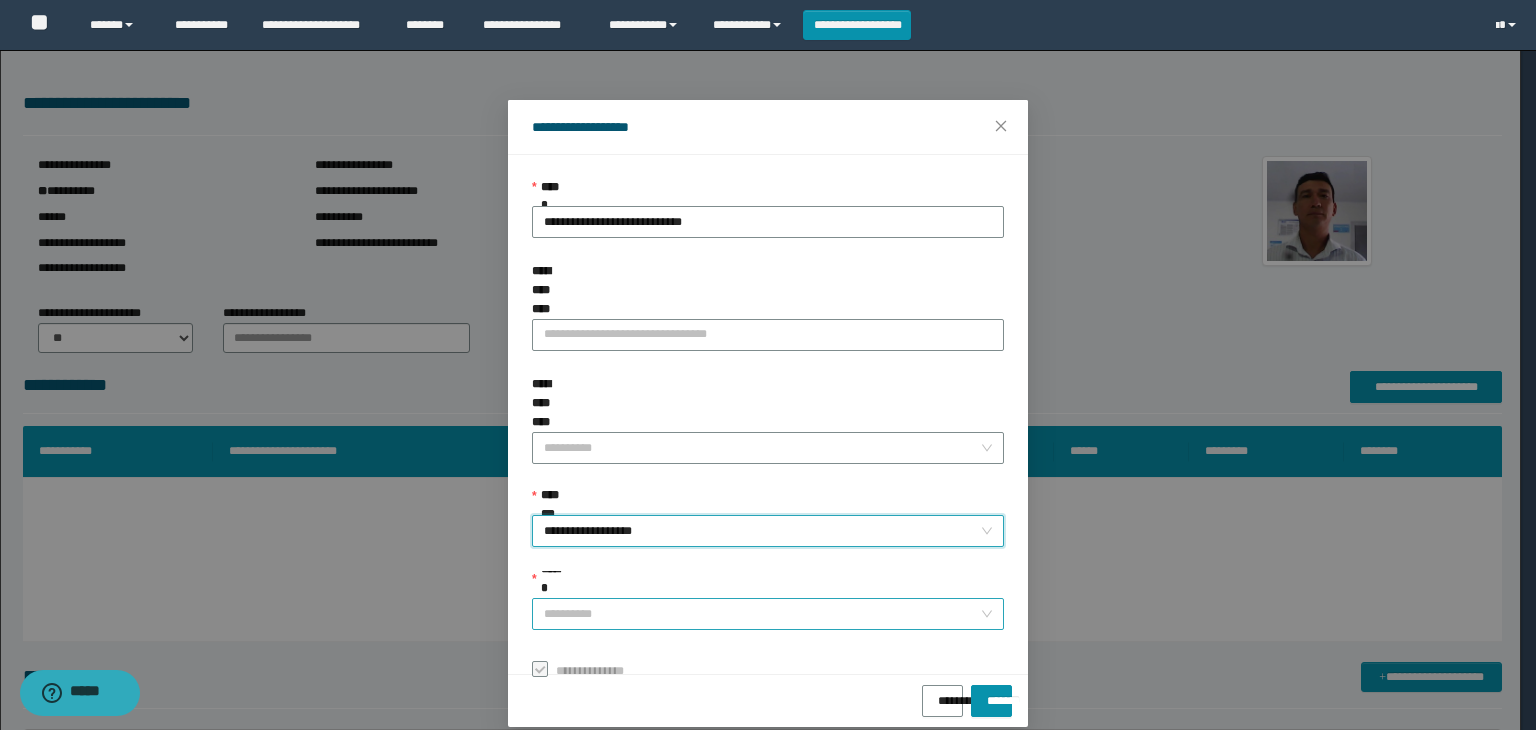 click on "******" at bounding box center (762, 614) 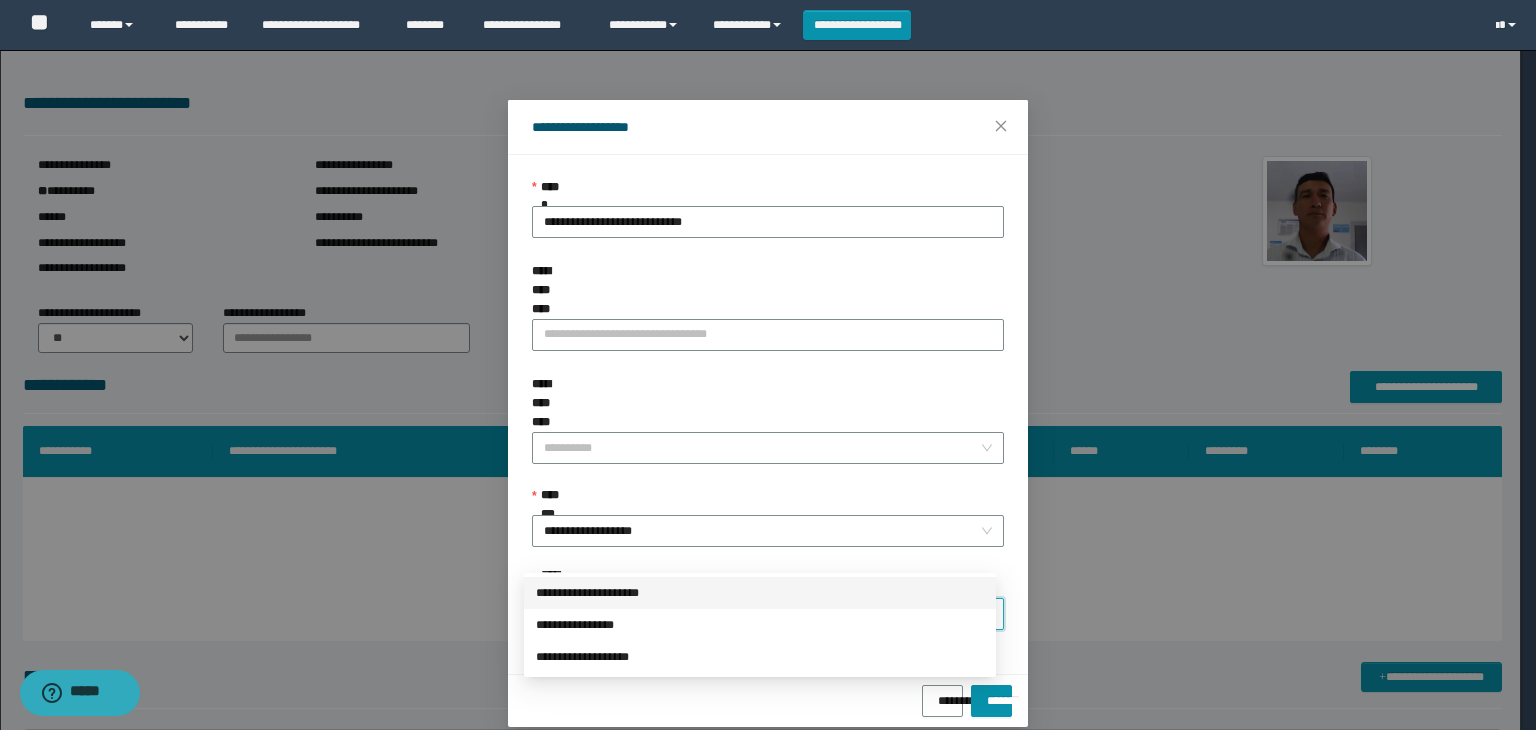 click on "**********" at bounding box center [760, 593] 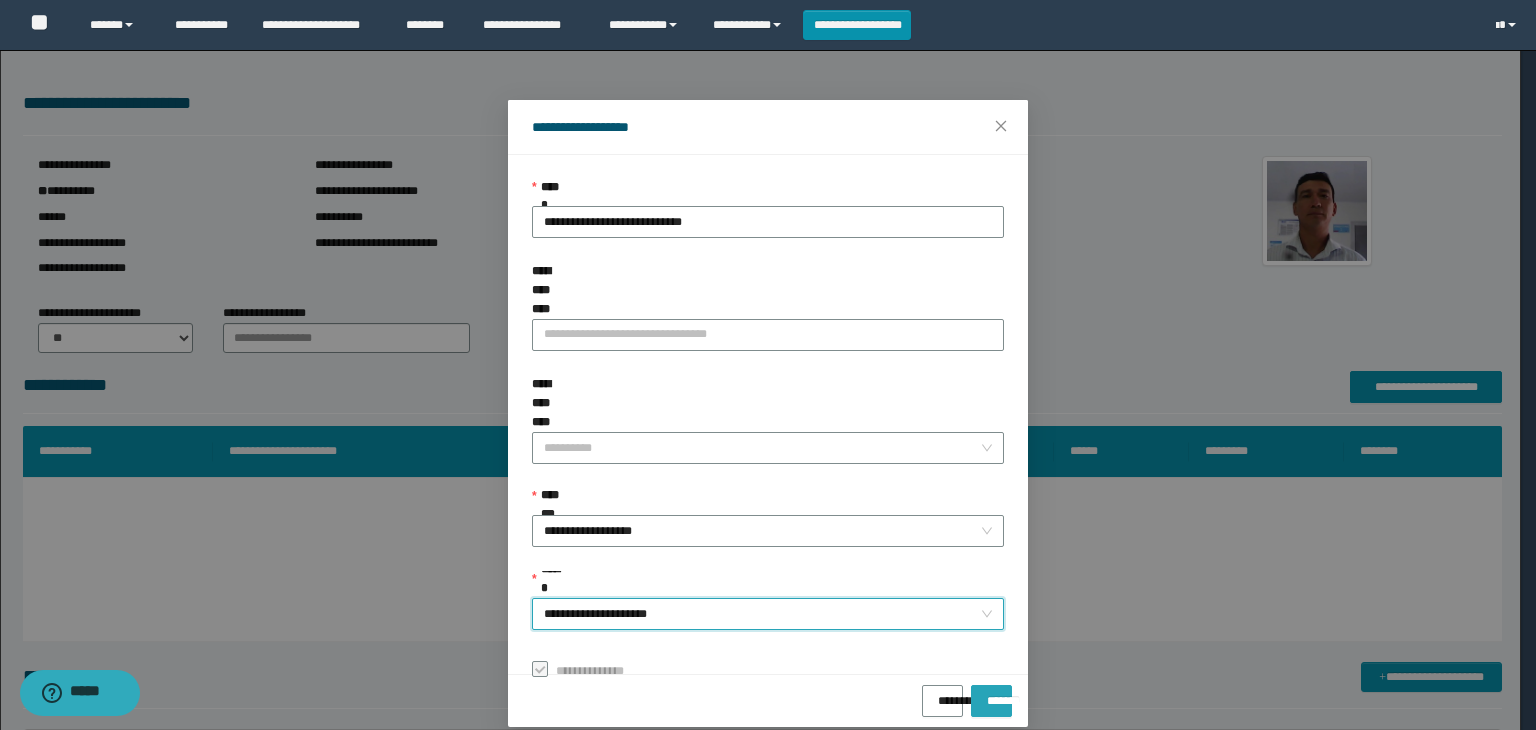 click on "*******" at bounding box center [991, 701] 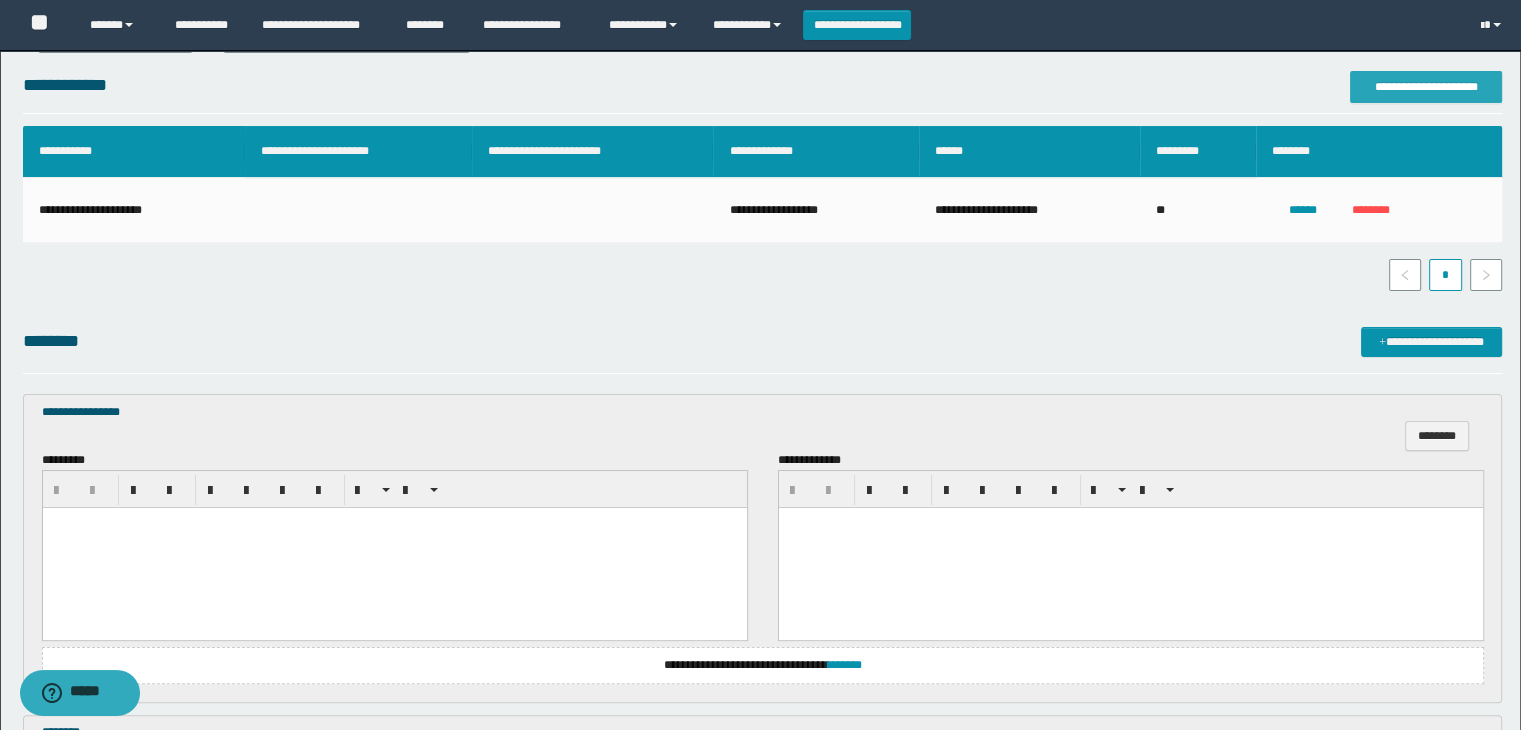 scroll, scrollTop: 400, scrollLeft: 0, axis: vertical 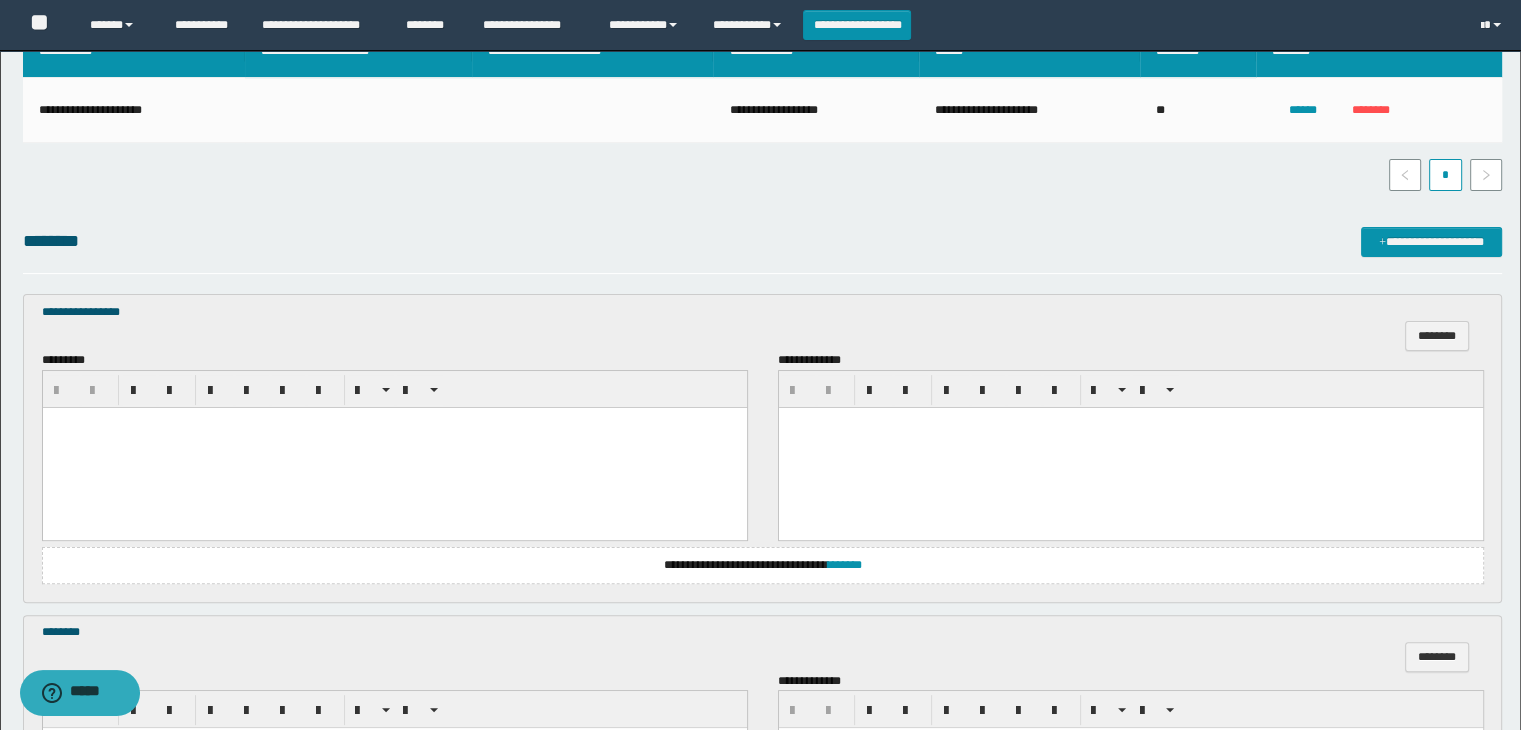 click at bounding box center [394, 447] 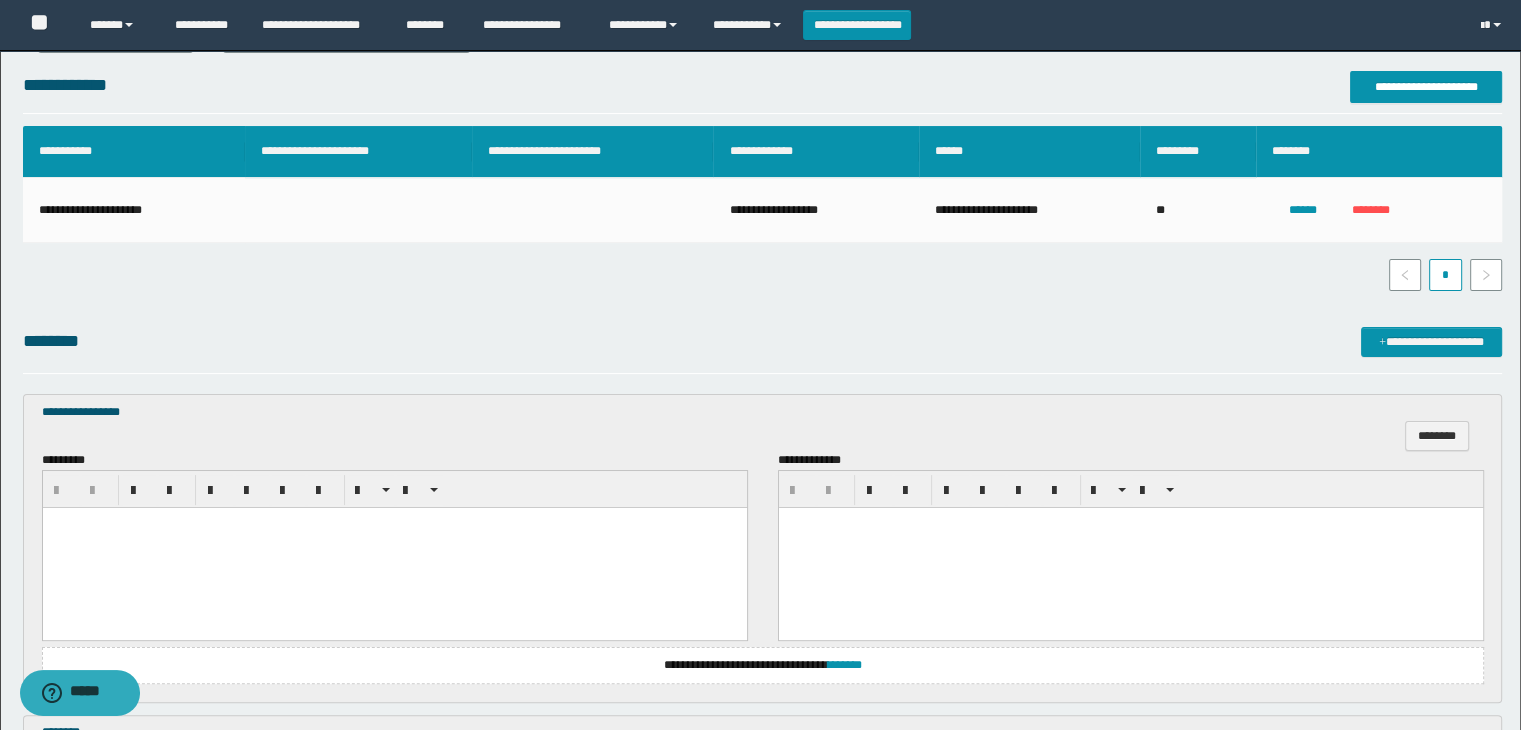 scroll, scrollTop: 400, scrollLeft: 0, axis: vertical 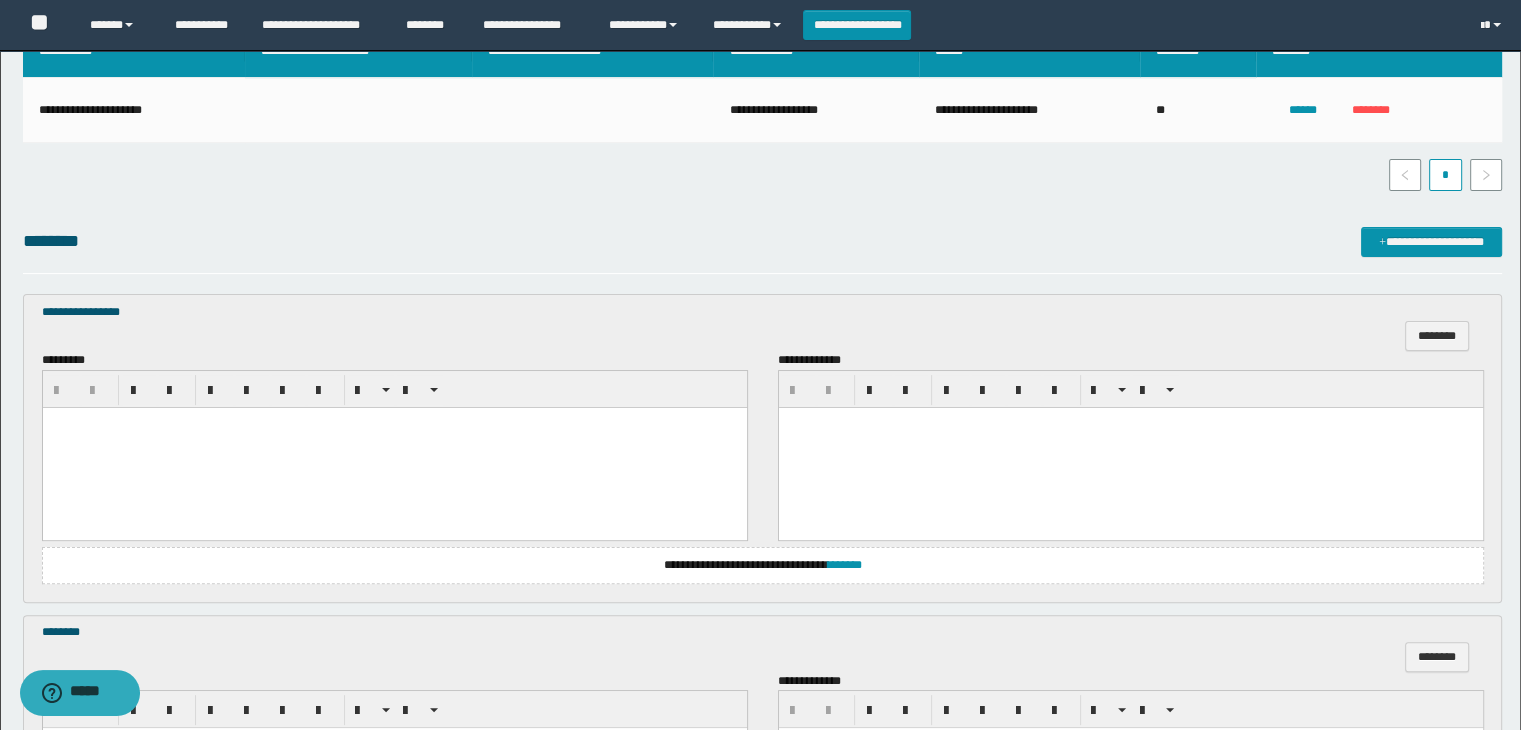 click at bounding box center [394, 422] 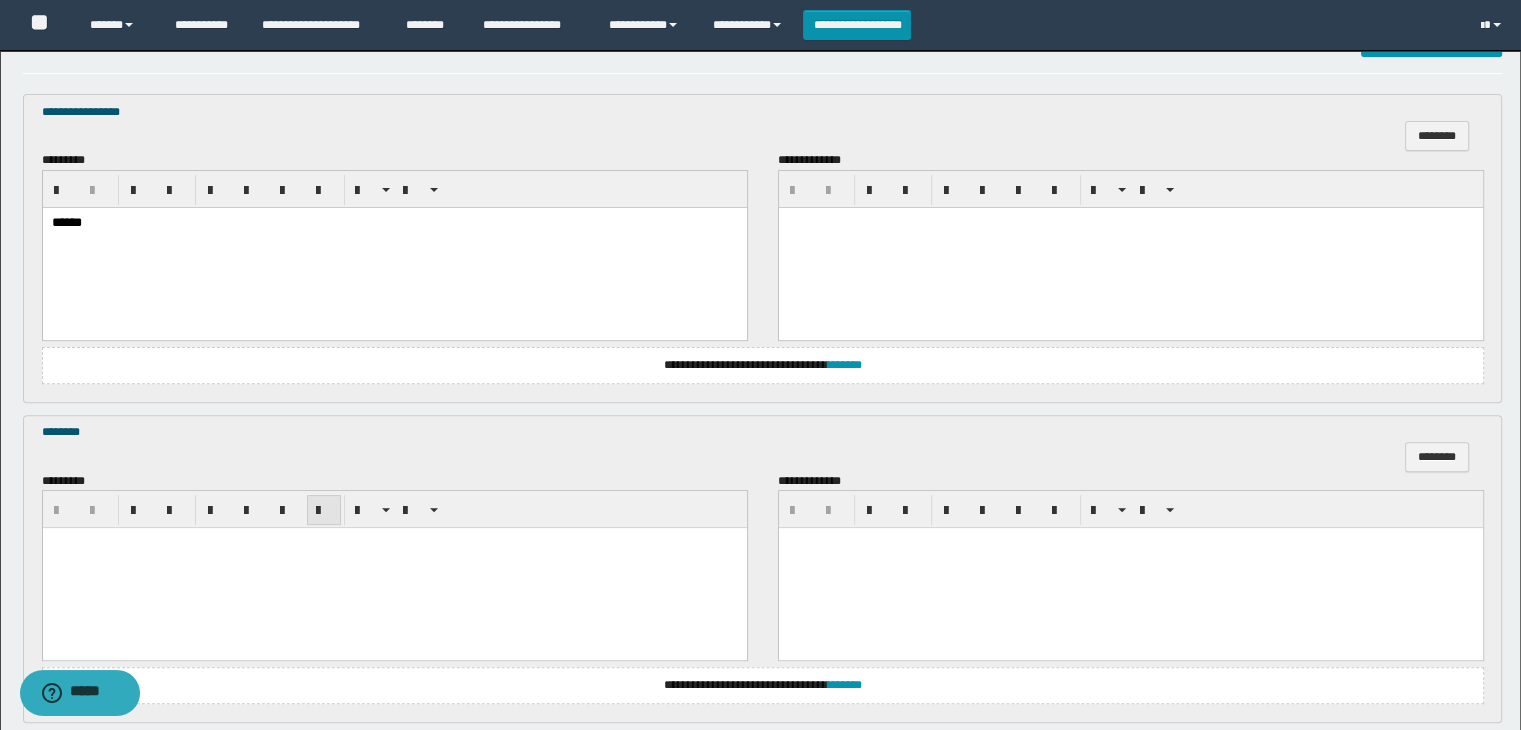 scroll, scrollTop: 700, scrollLeft: 0, axis: vertical 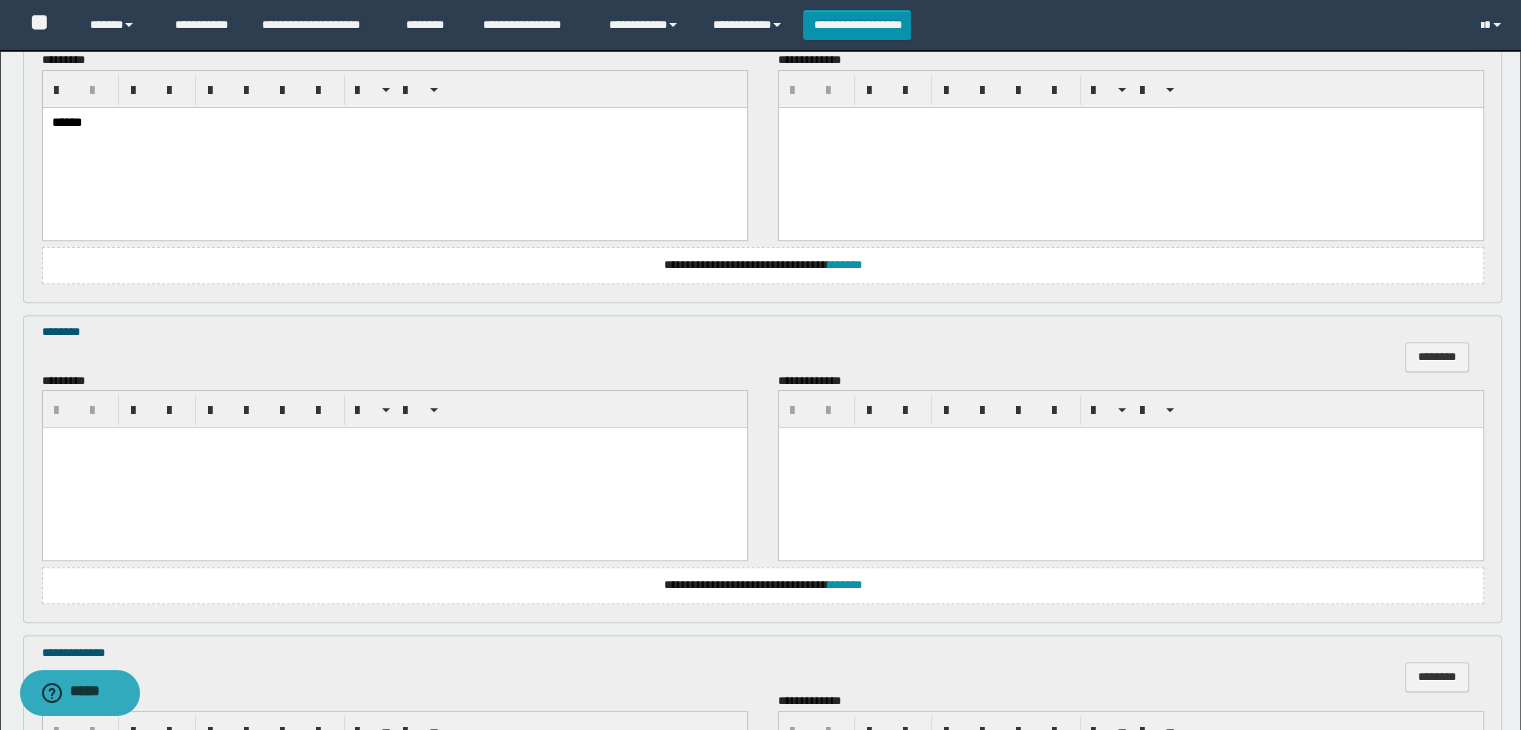click at bounding box center (394, 468) 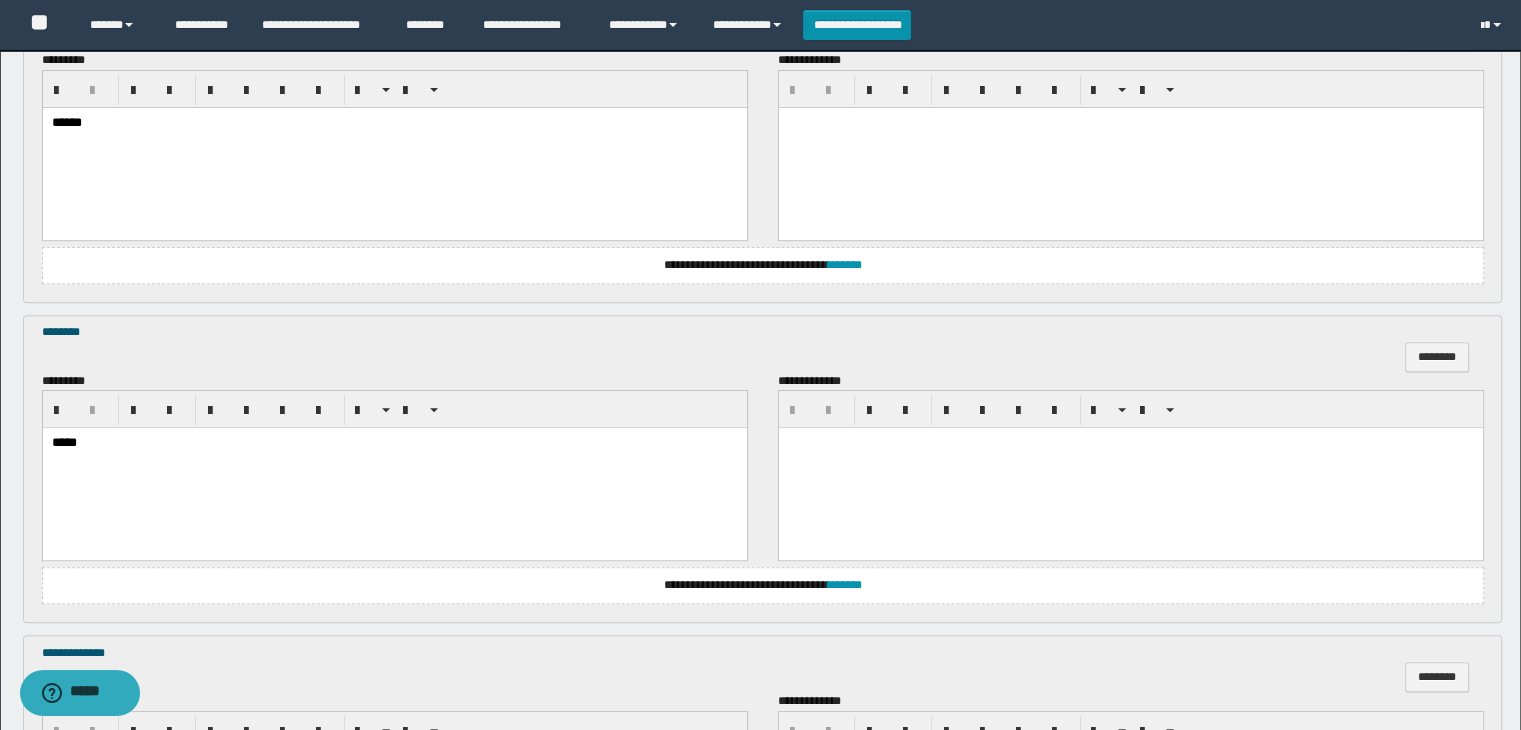 scroll, scrollTop: 1000, scrollLeft: 0, axis: vertical 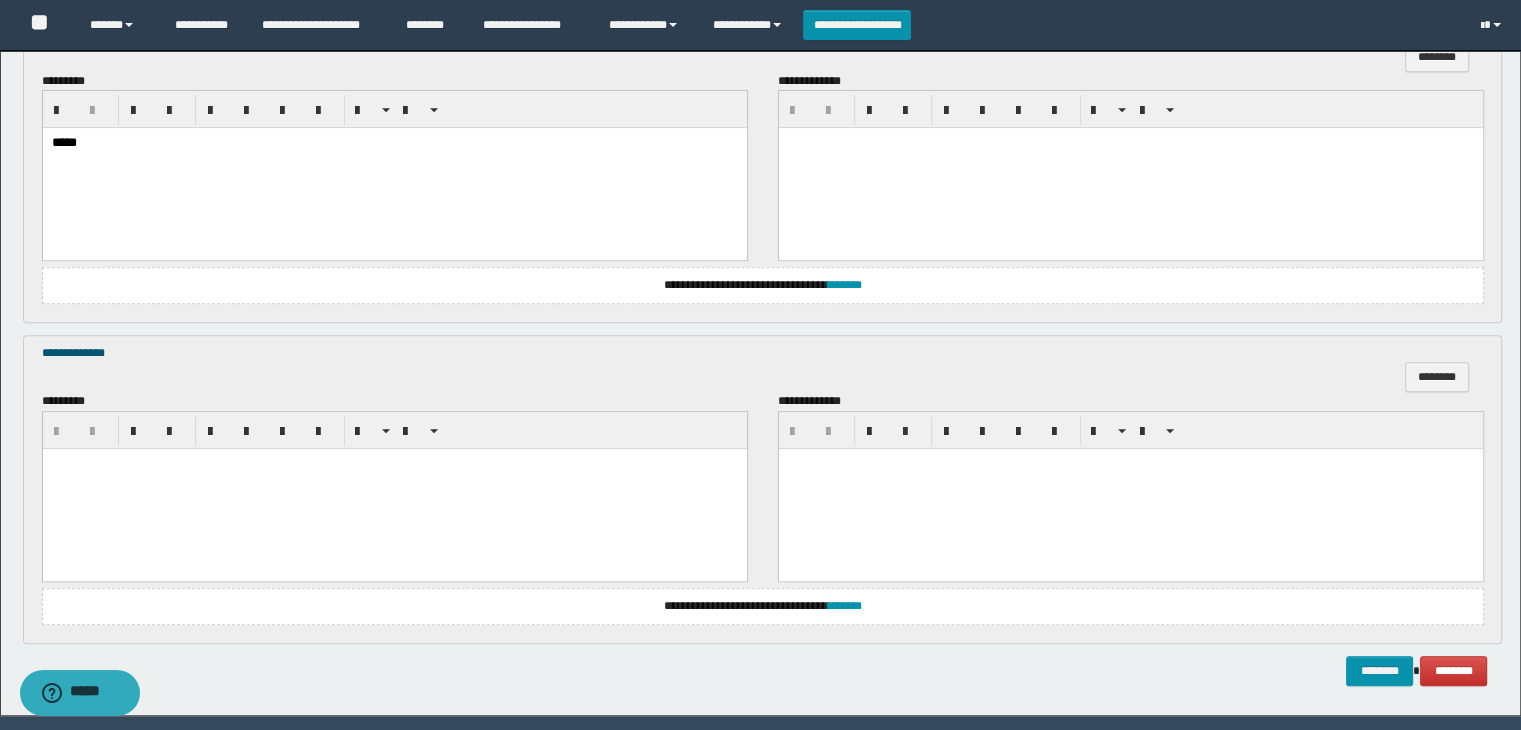click at bounding box center (394, 488) 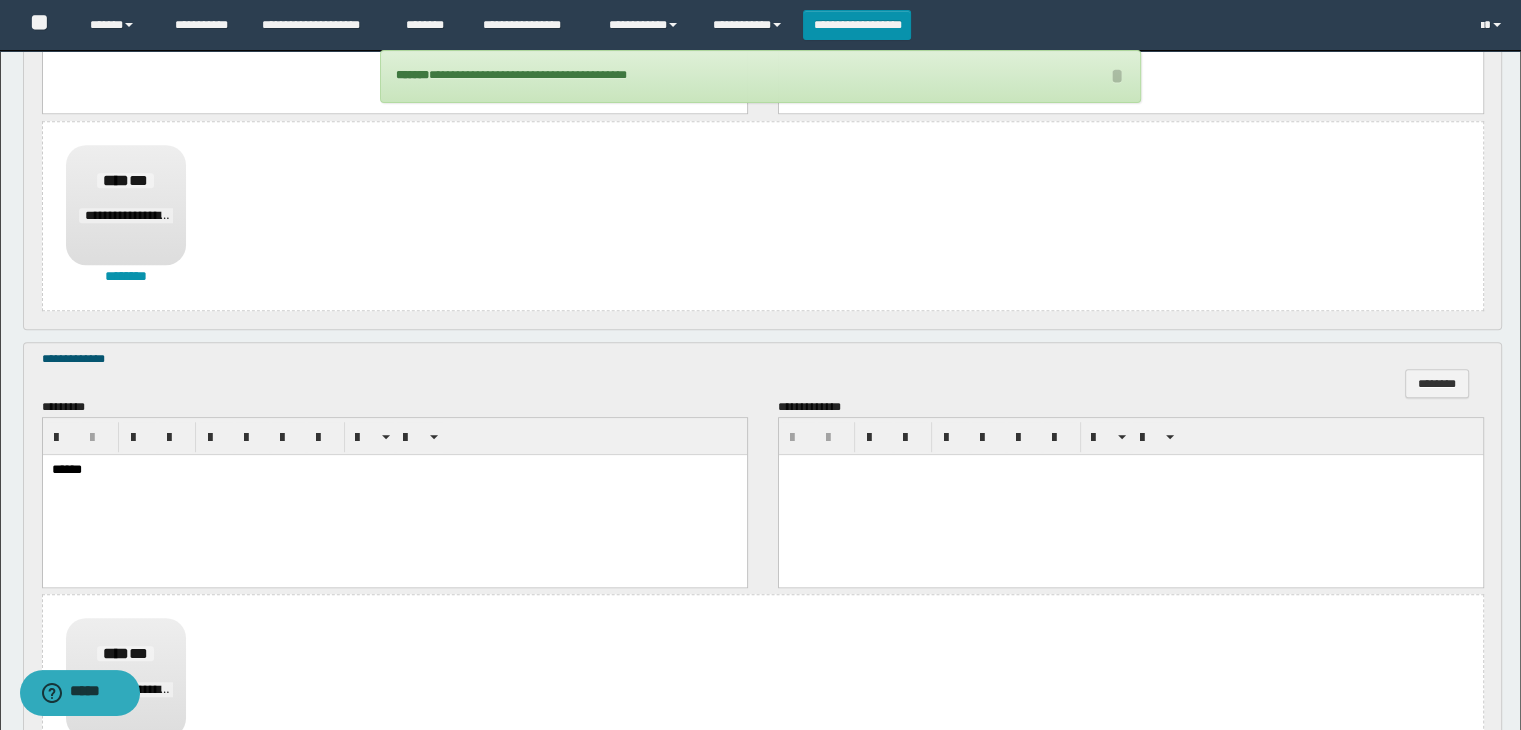 scroll, scrollTop: 1523, scrollLeft: 0, axis: vertical 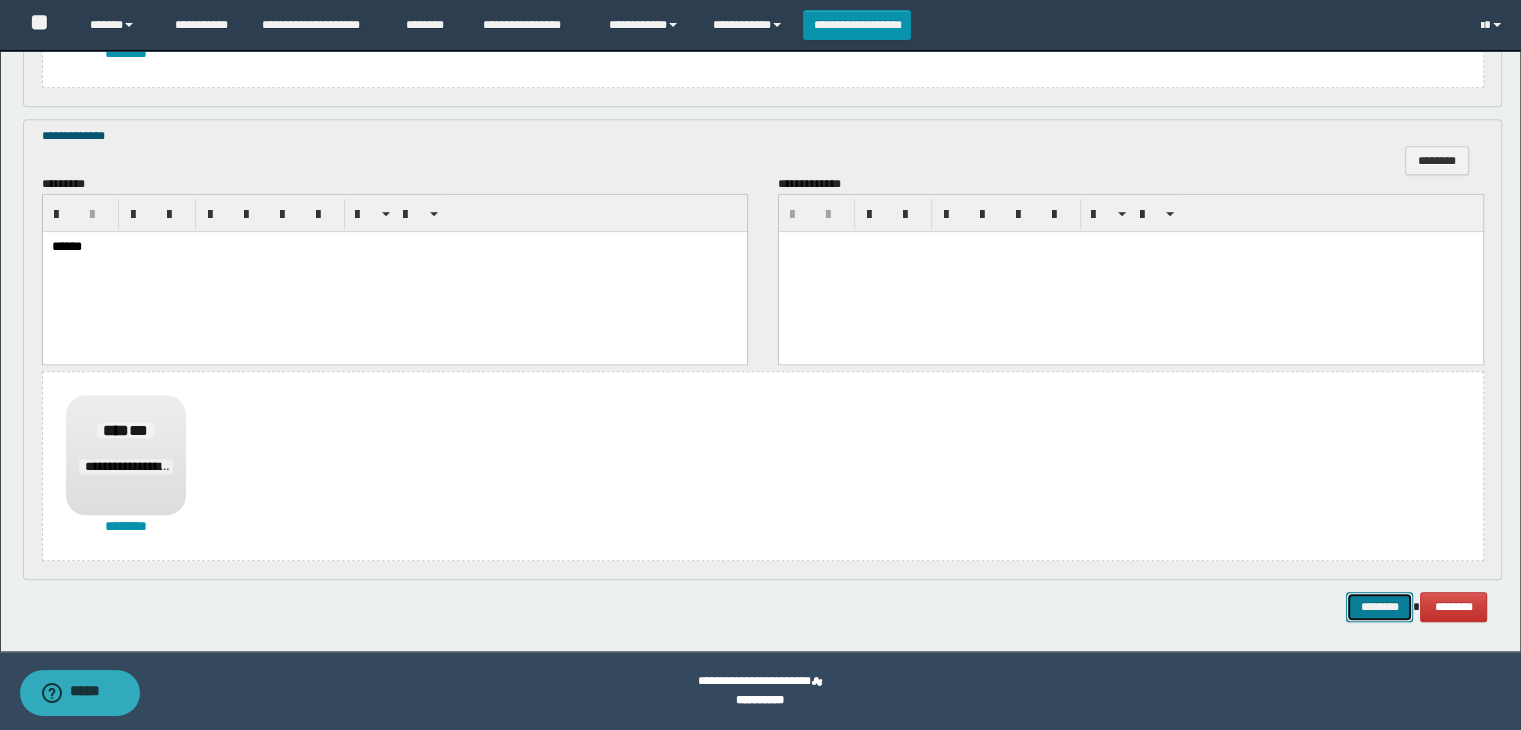 click on "********" at bounding box center (1379, 607) 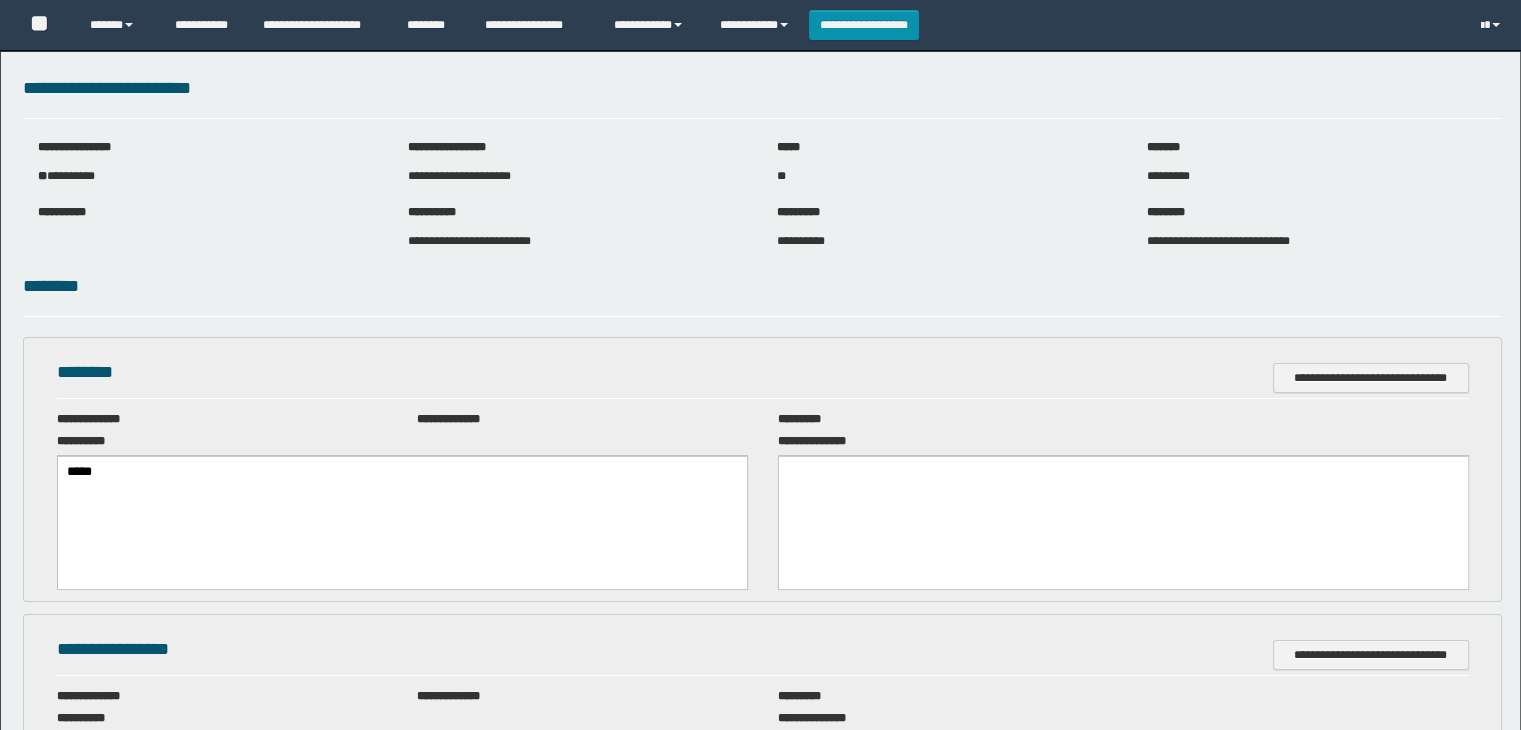 scroll, scrollTop: 0, scrollLeft: 0, axis: both 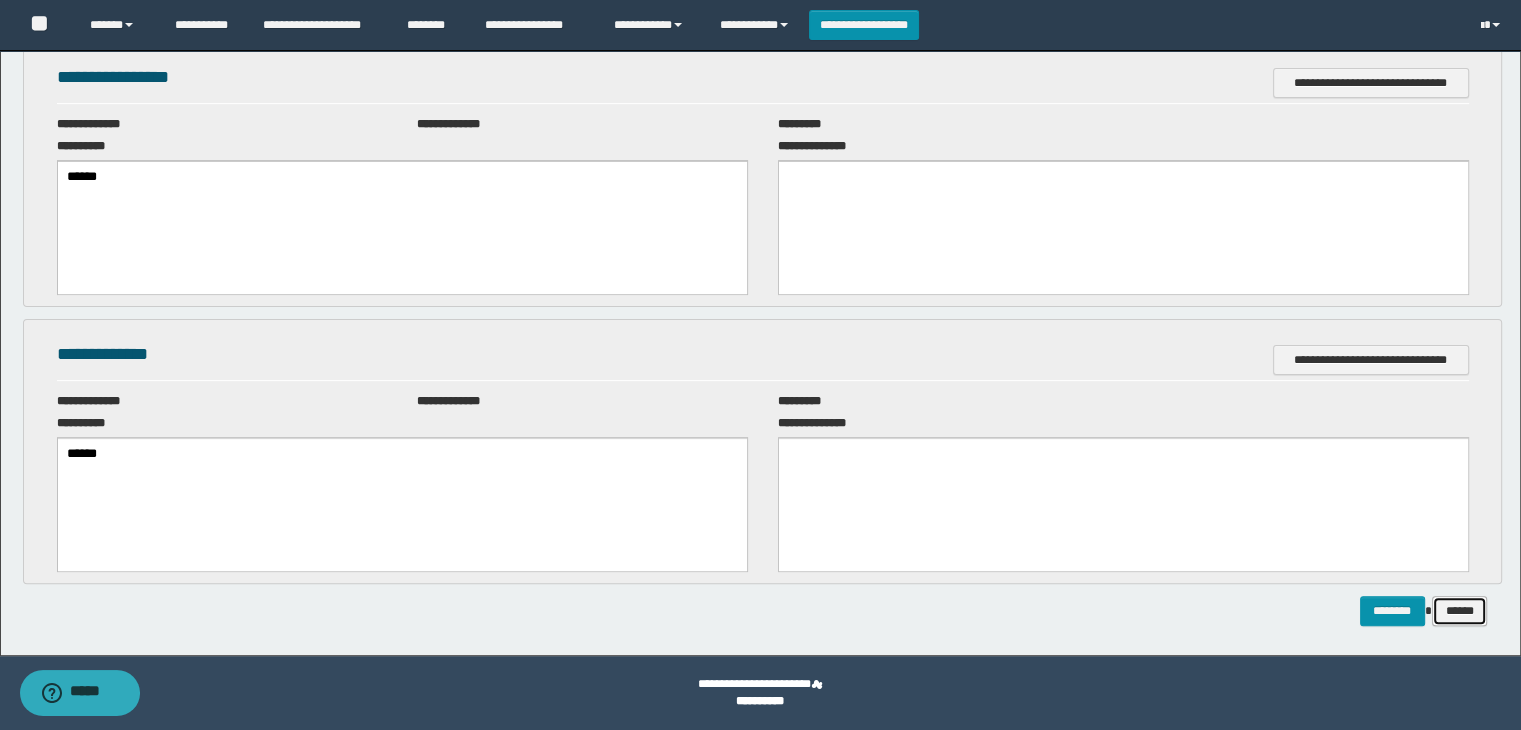 click on "******" at bounding box center [1460, 611] 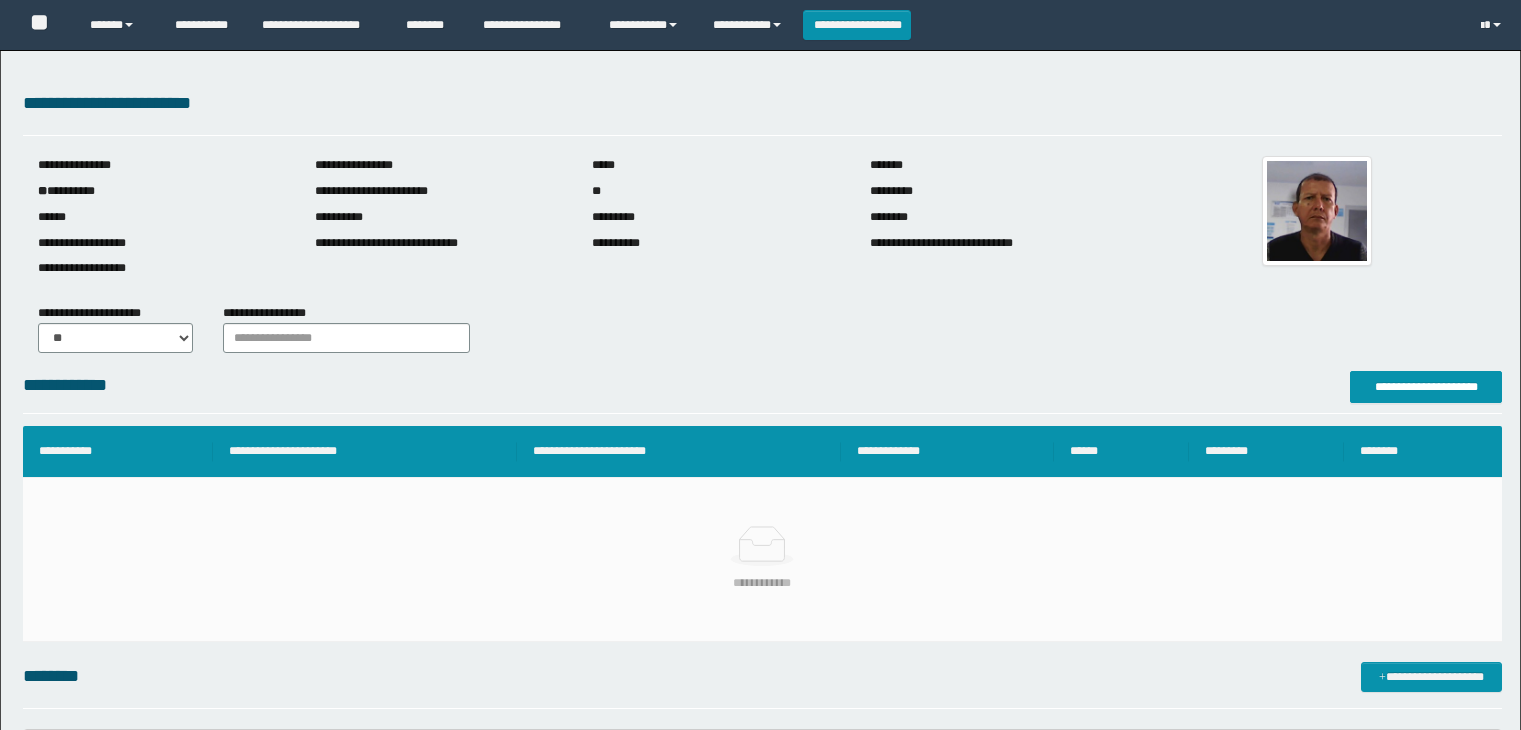 scroll, scrollTop: 0, scrollLeft: 0, axis: both 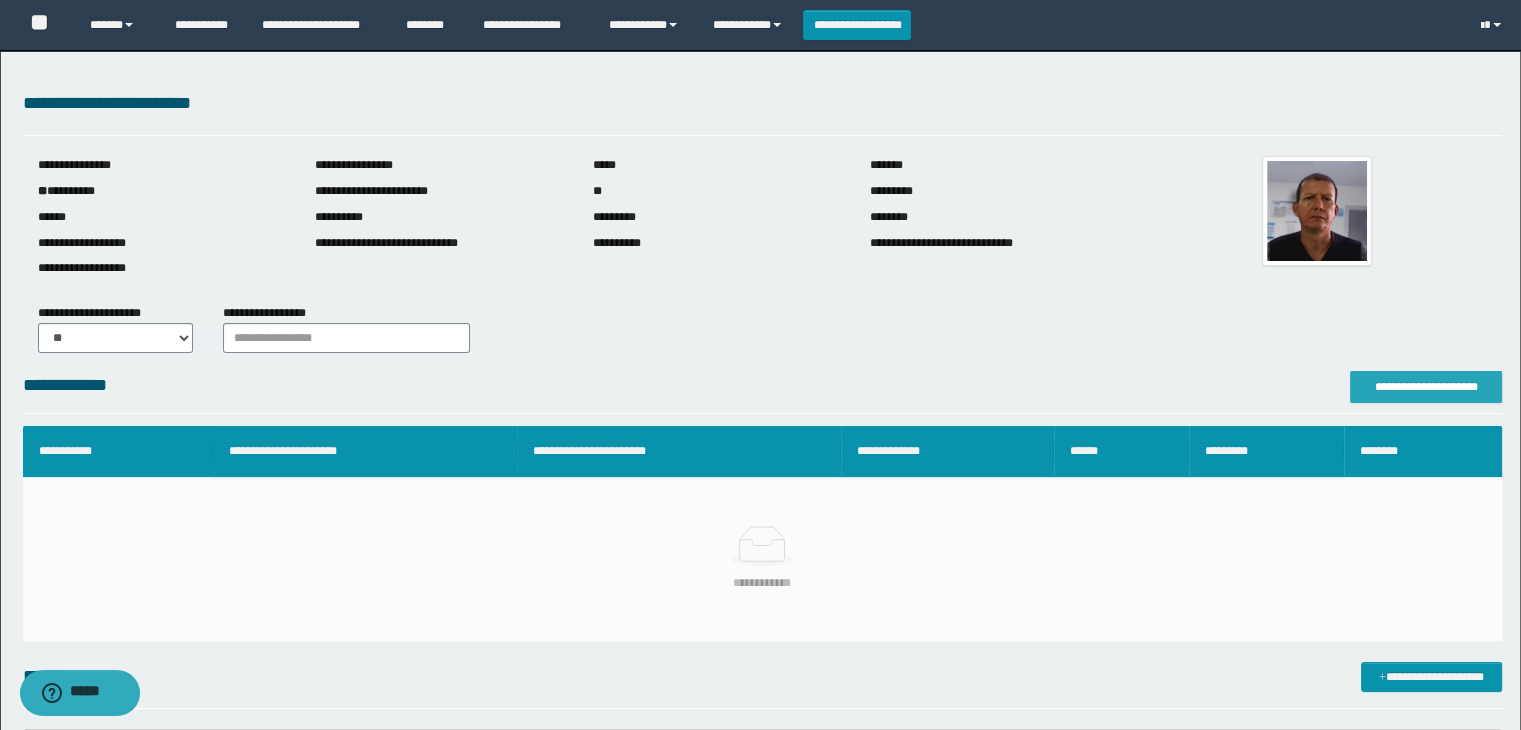 click on "**********" at bounding box center (1426, 387) 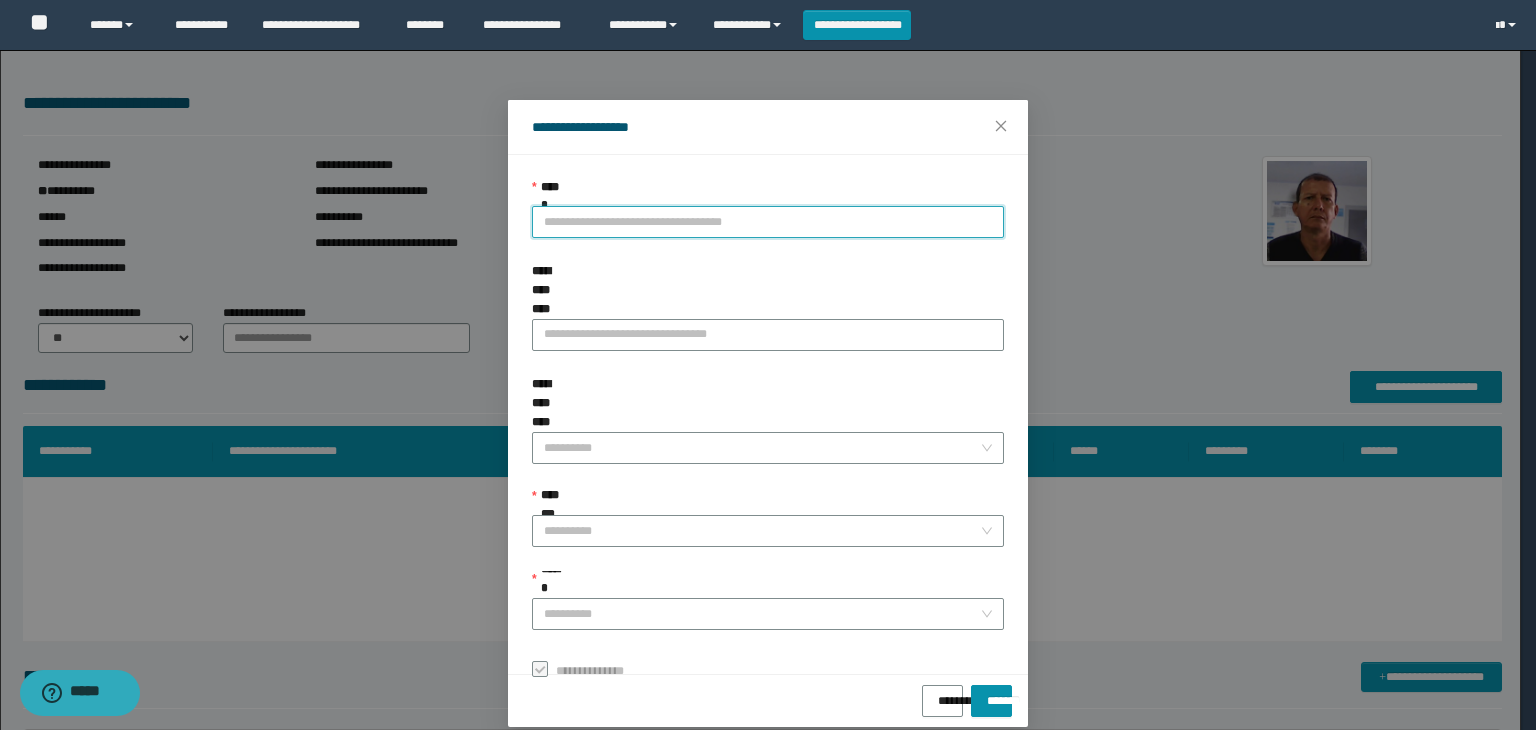 click on "**********" at bounding box center (768, 222) 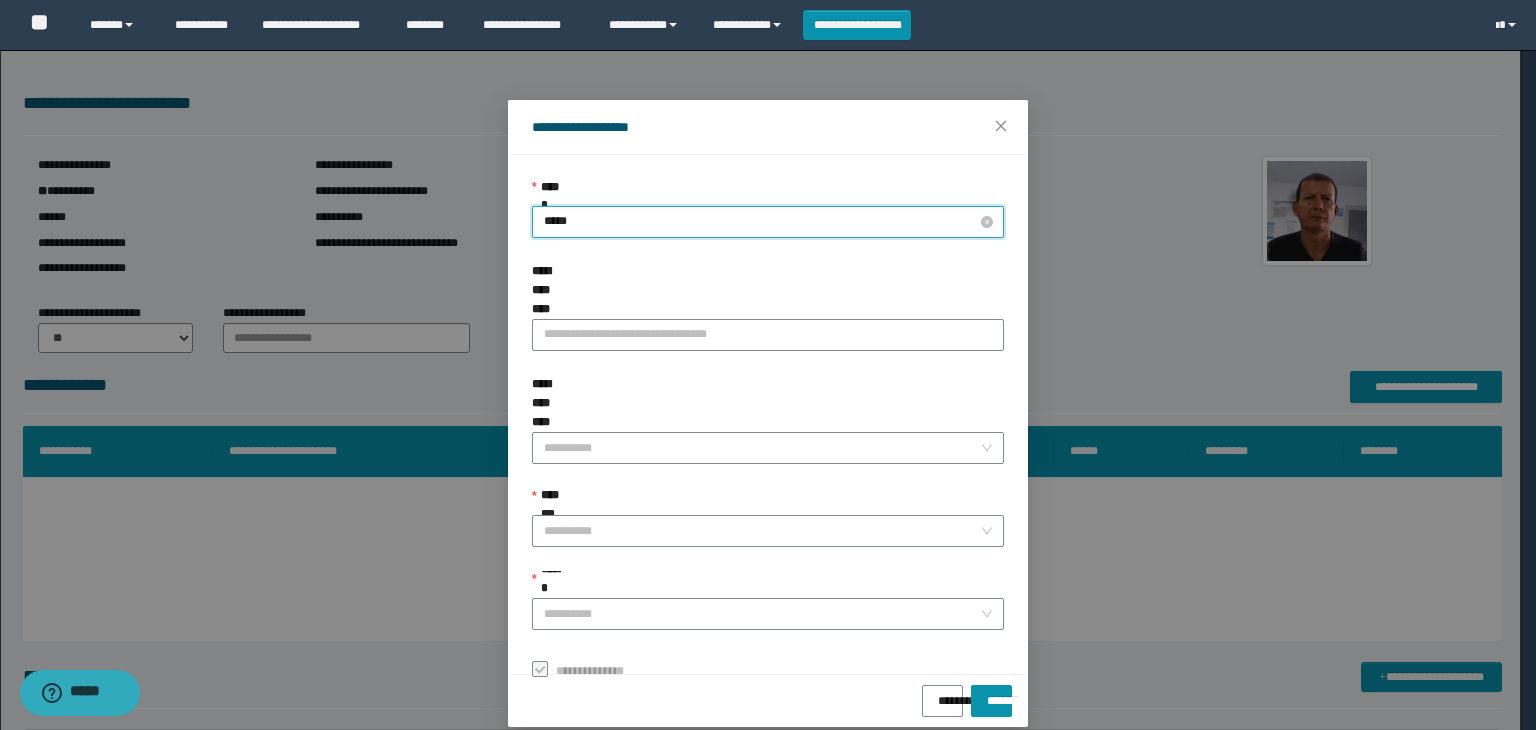 type on "******" 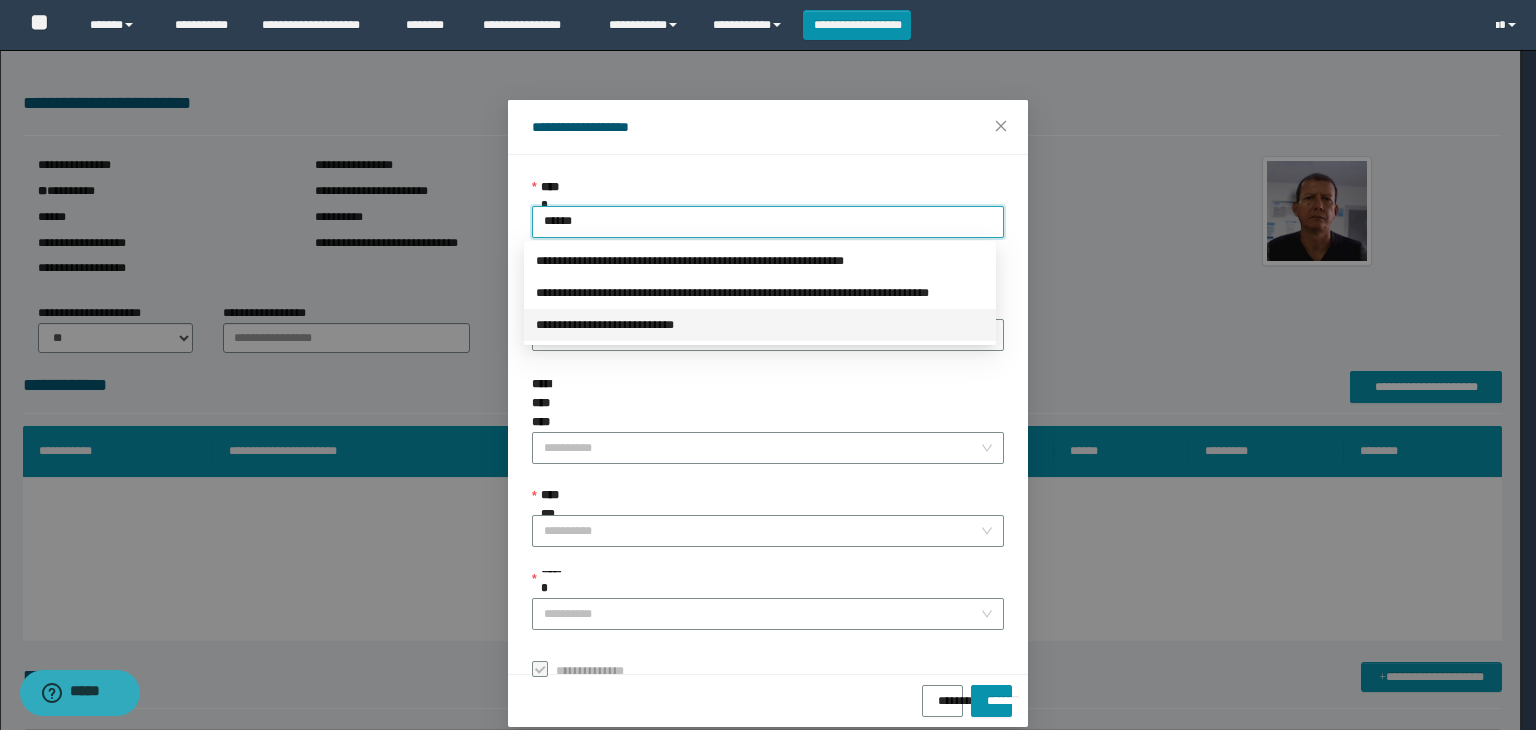 click on "**********" at bounding box center [760, 325] 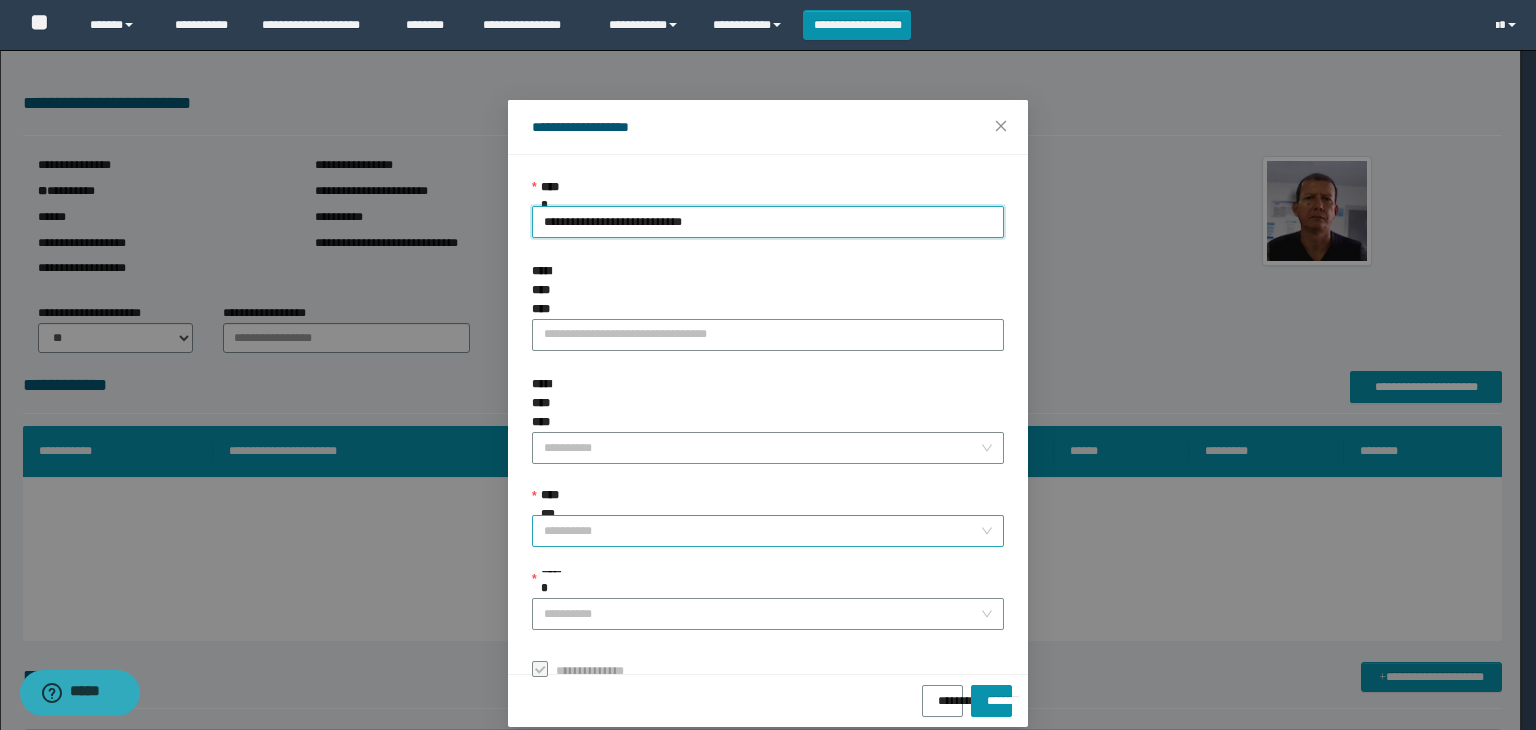 click on "**********" at bounding box center [762, 531] 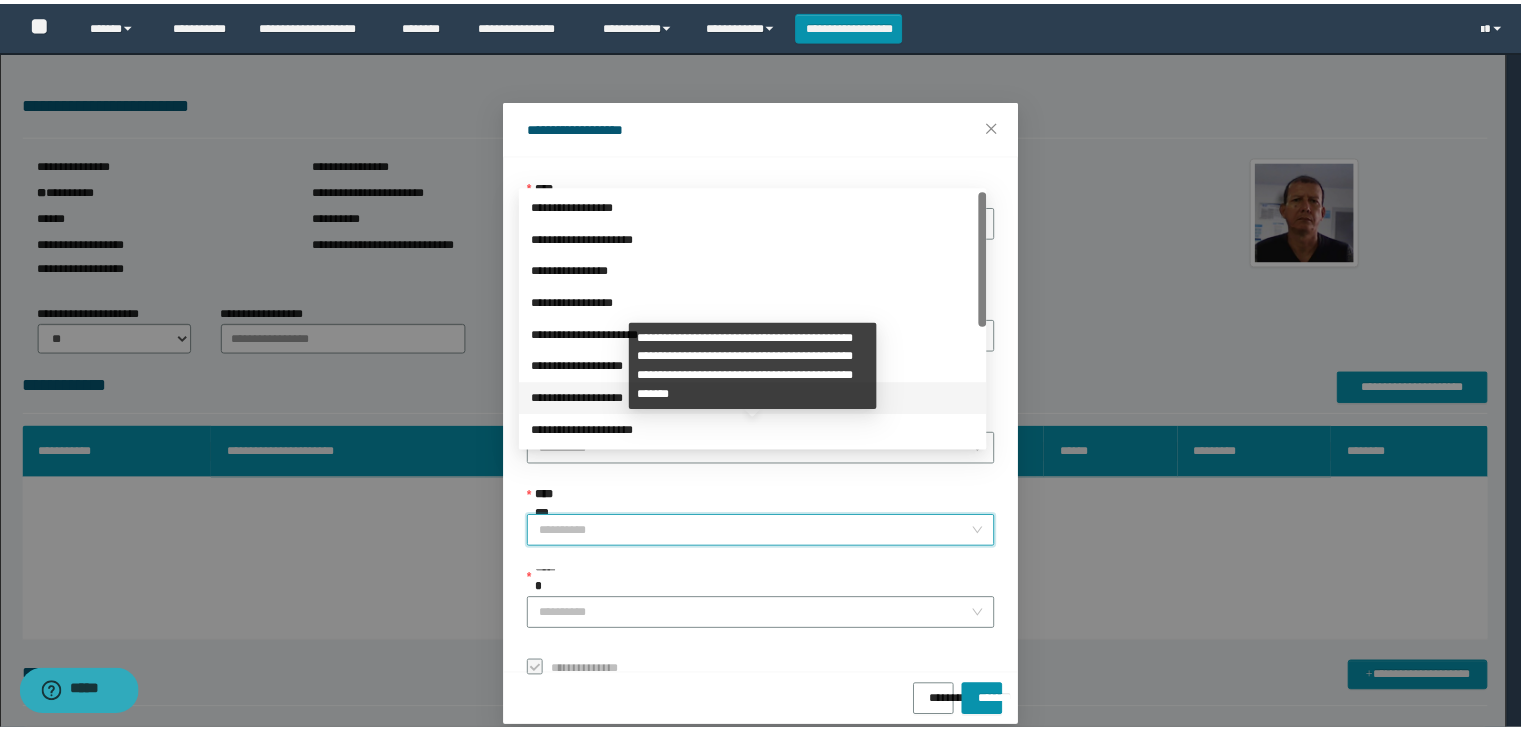 scroll, scrollTop: 224, scrollLeft: 0, axis: vertical 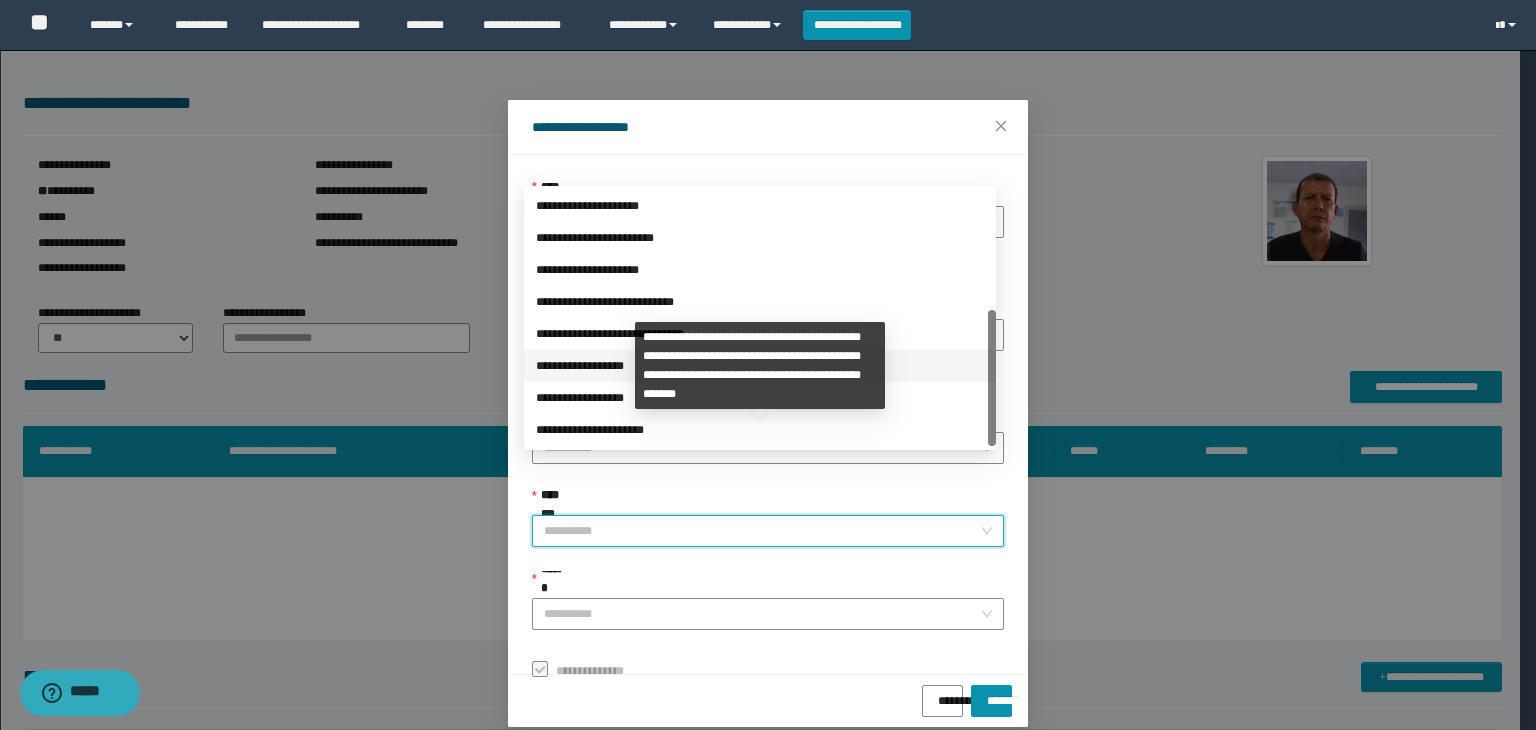 click on "**********" at bounding box center (760, 366) 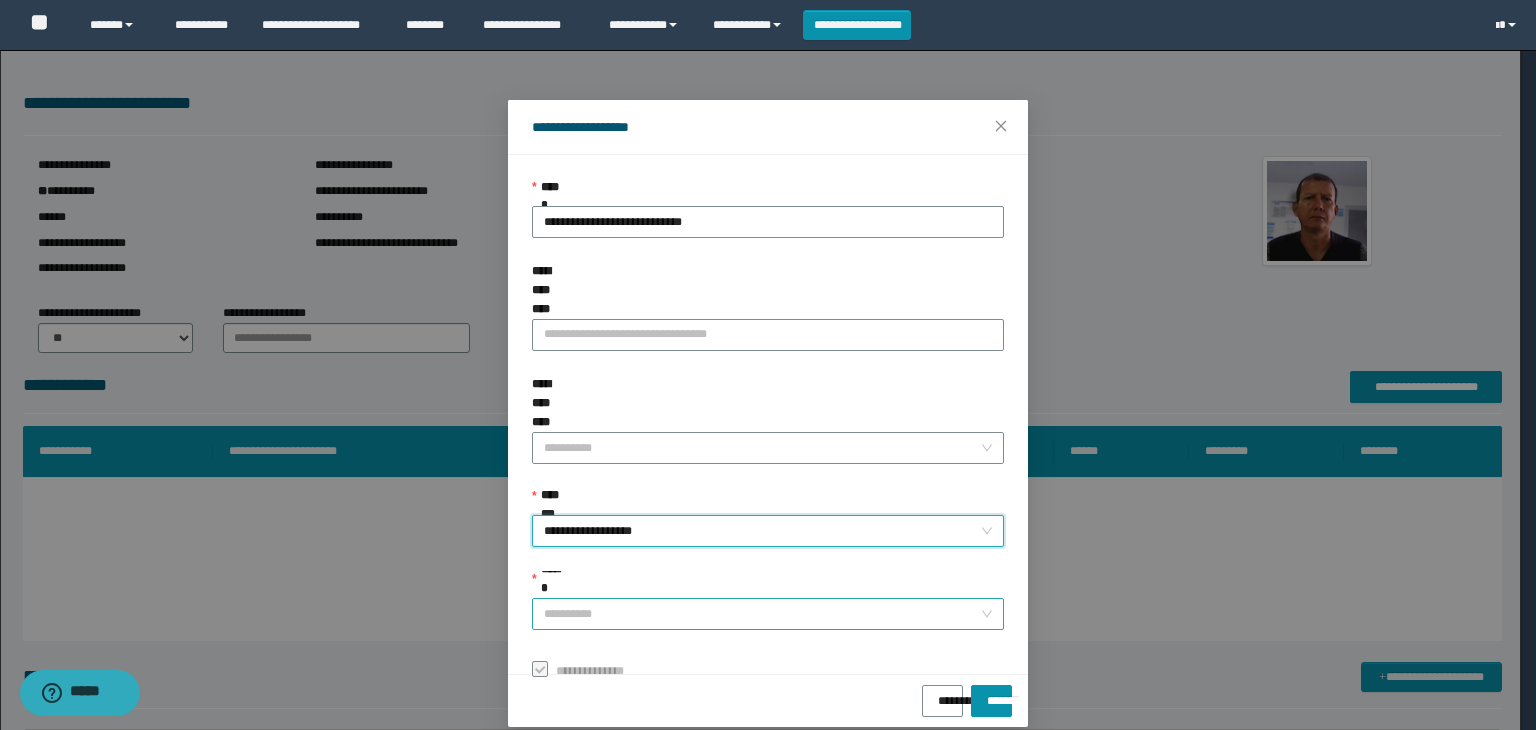 click on "******" at bounding box center (762, 614) 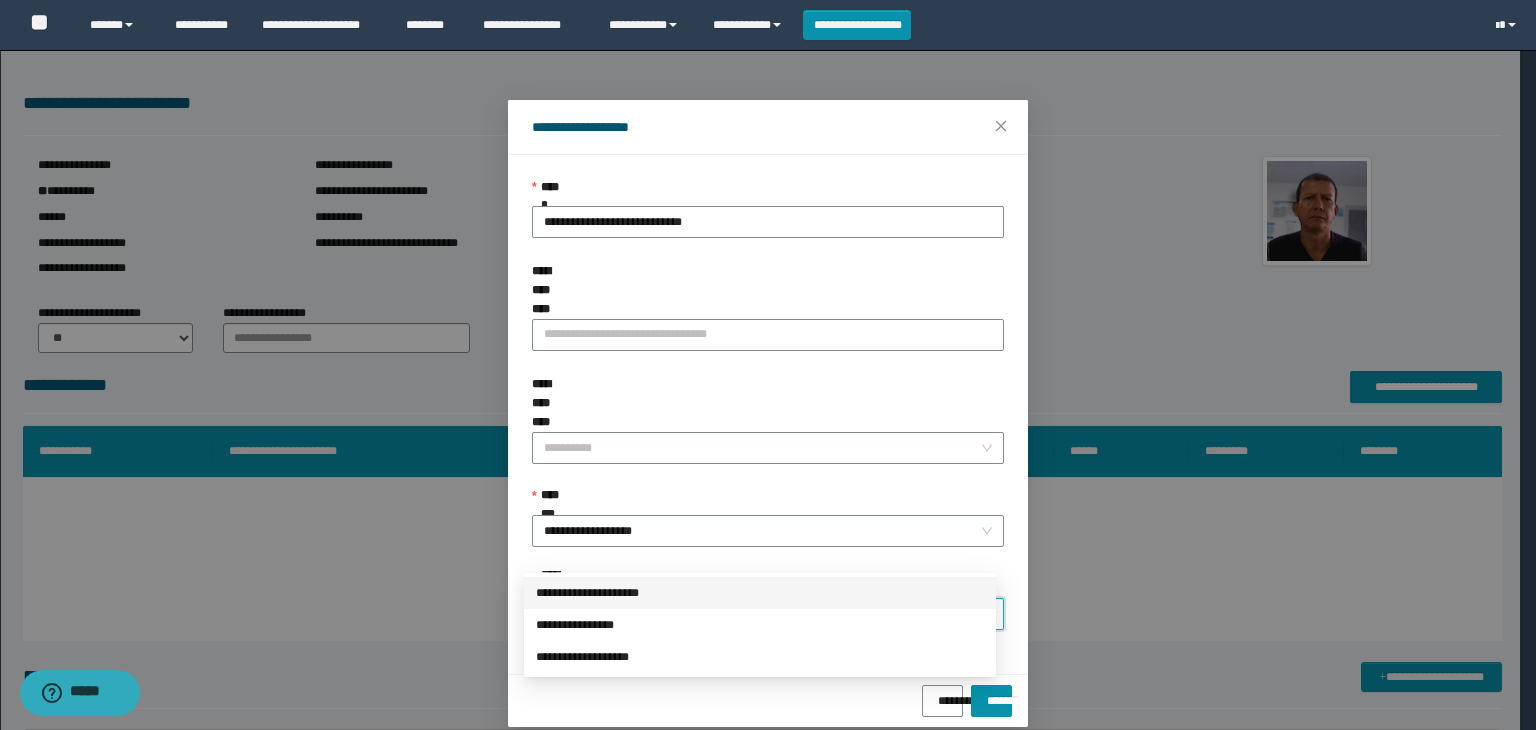 click on "**********" at bounding box center (760, 593) 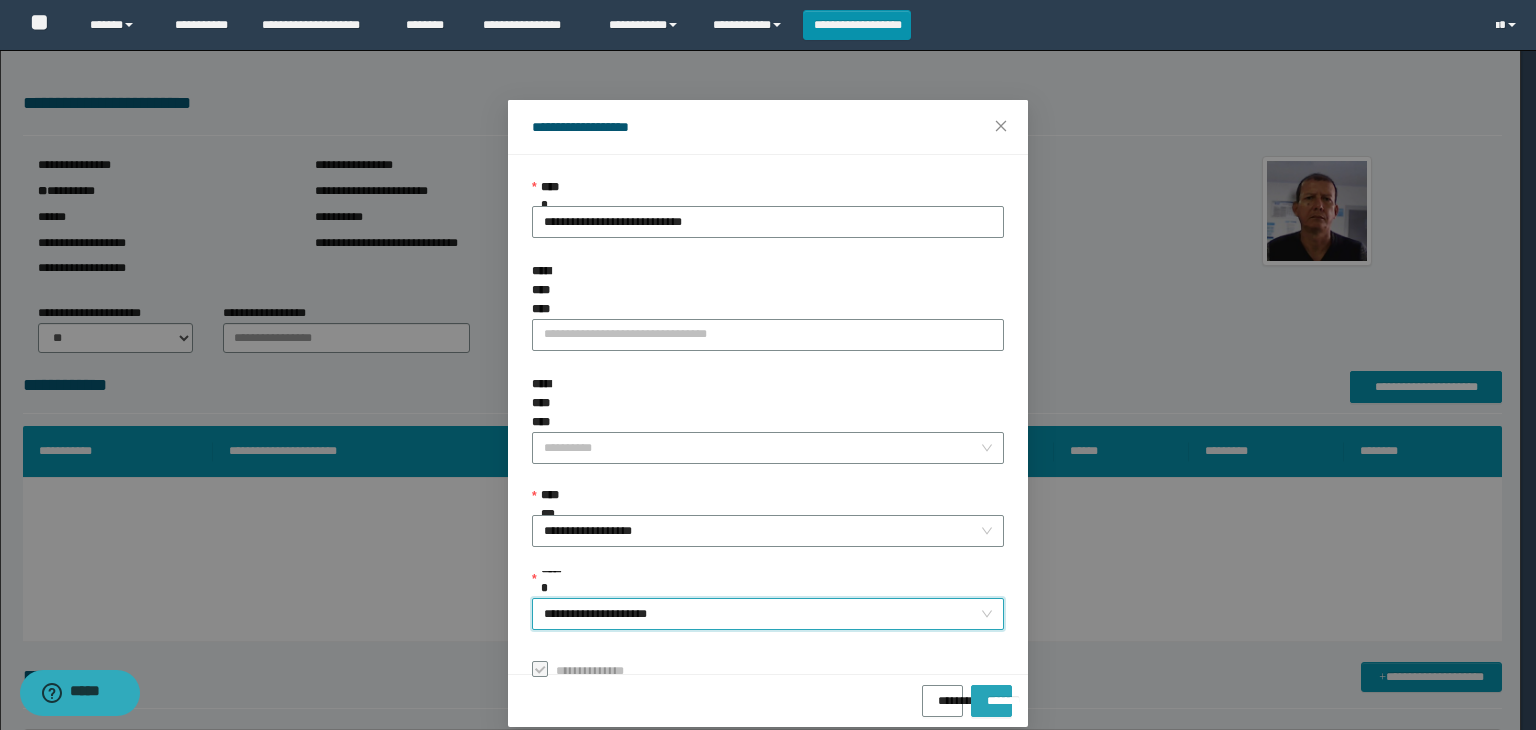 click on "*******" at bounding box center [991, 701] 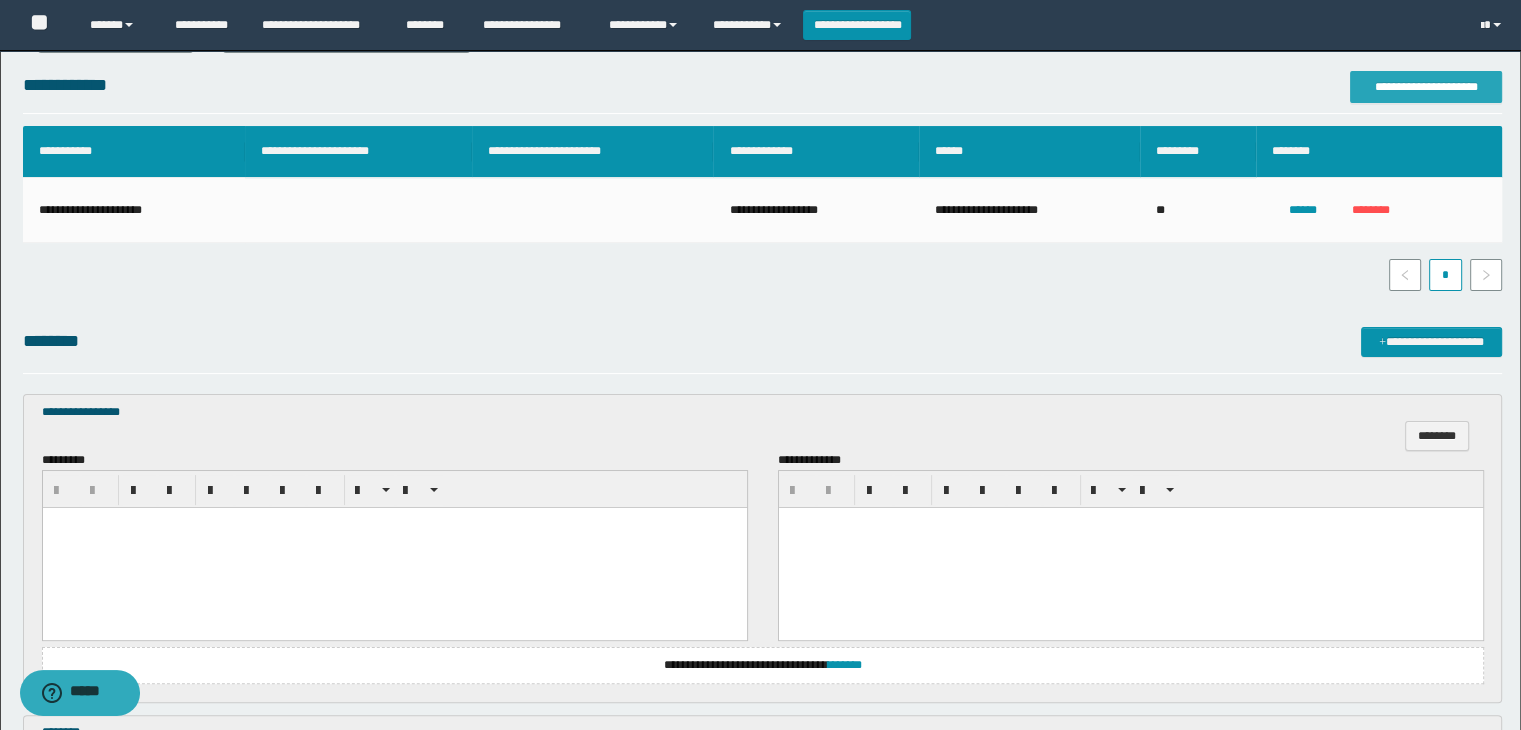 scroll, scrollTop: 500, scrollLeft: 0, axis: vertical 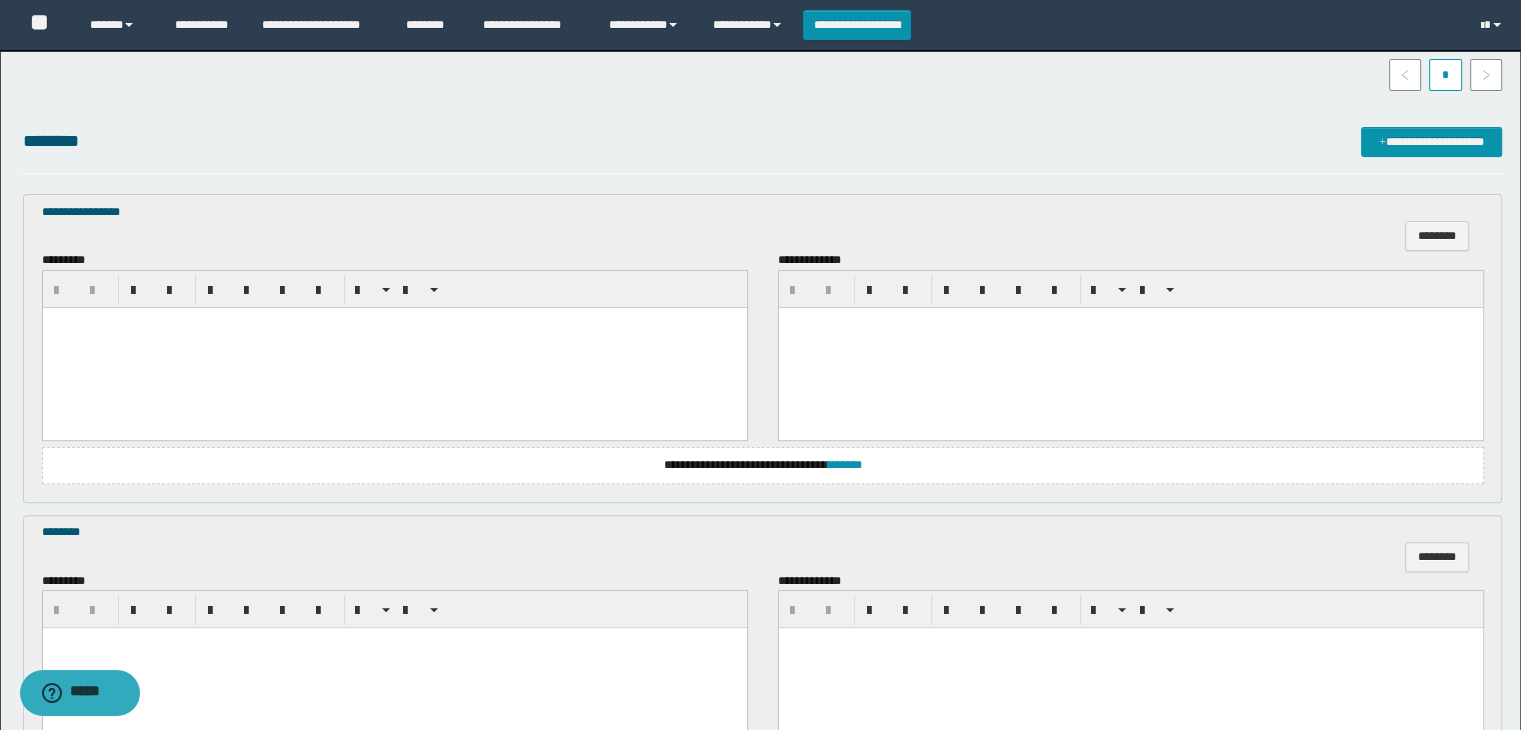click at bounding box center (394, 347) 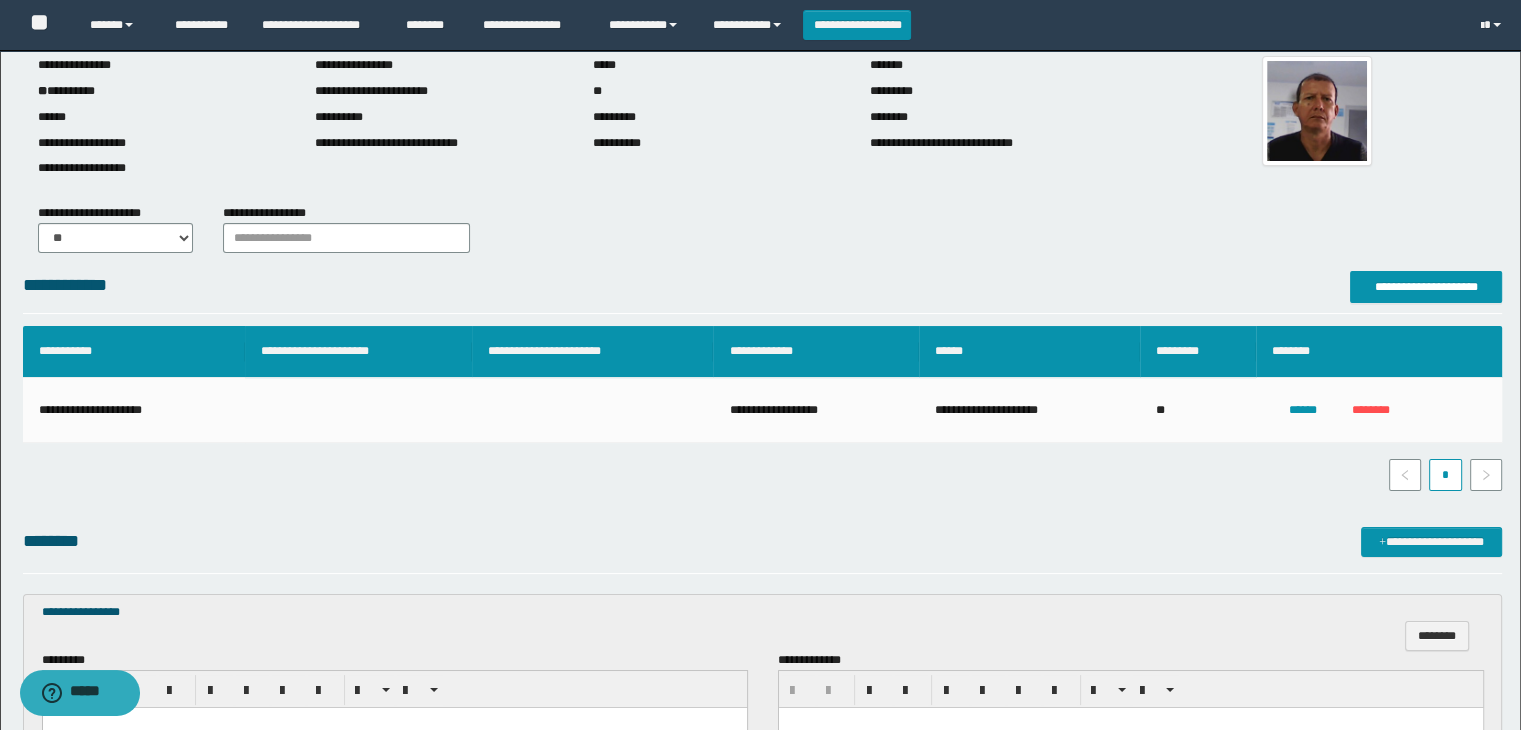 scroll, scrollTop: 400, scrollLeft: 0, axis: vertical 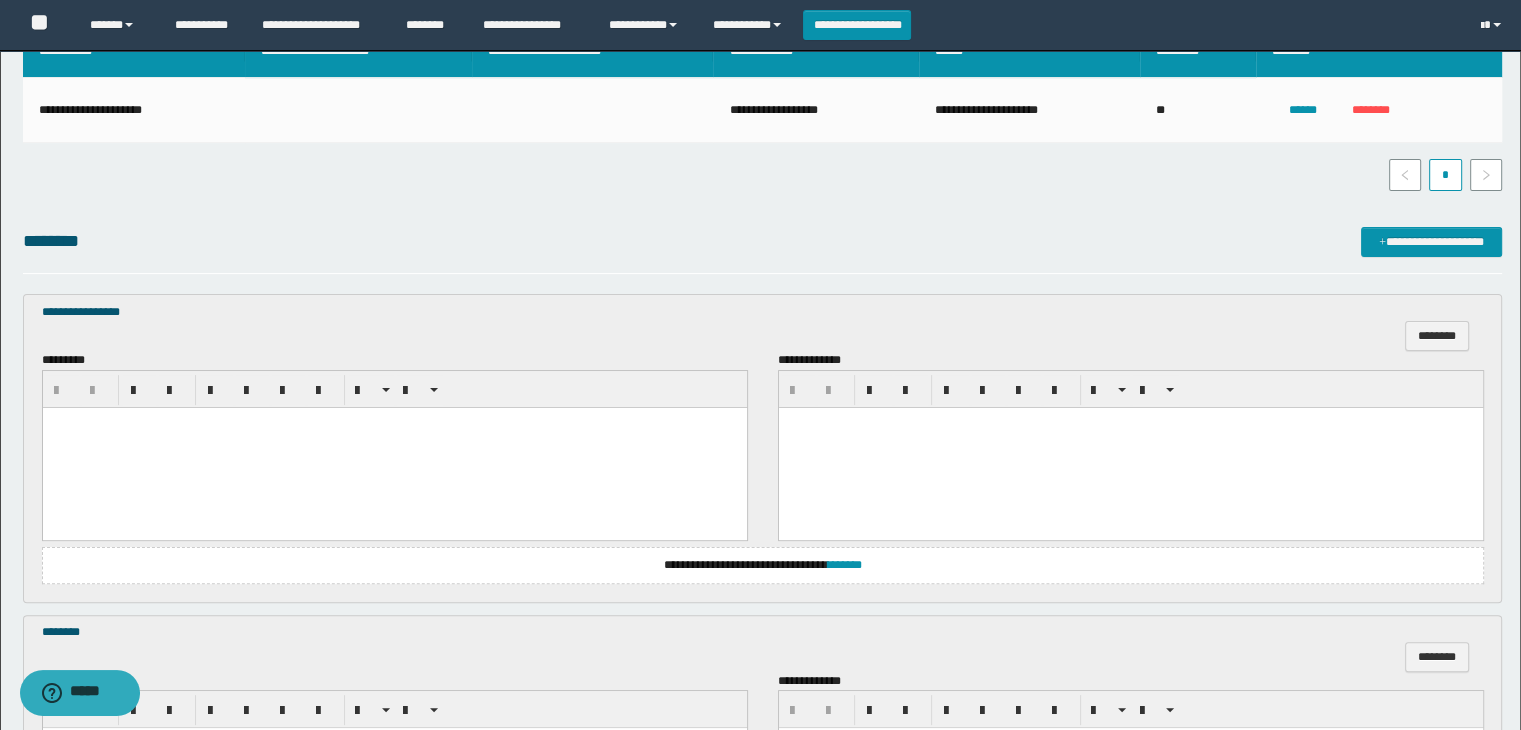 click at bounding box center (394, 422) 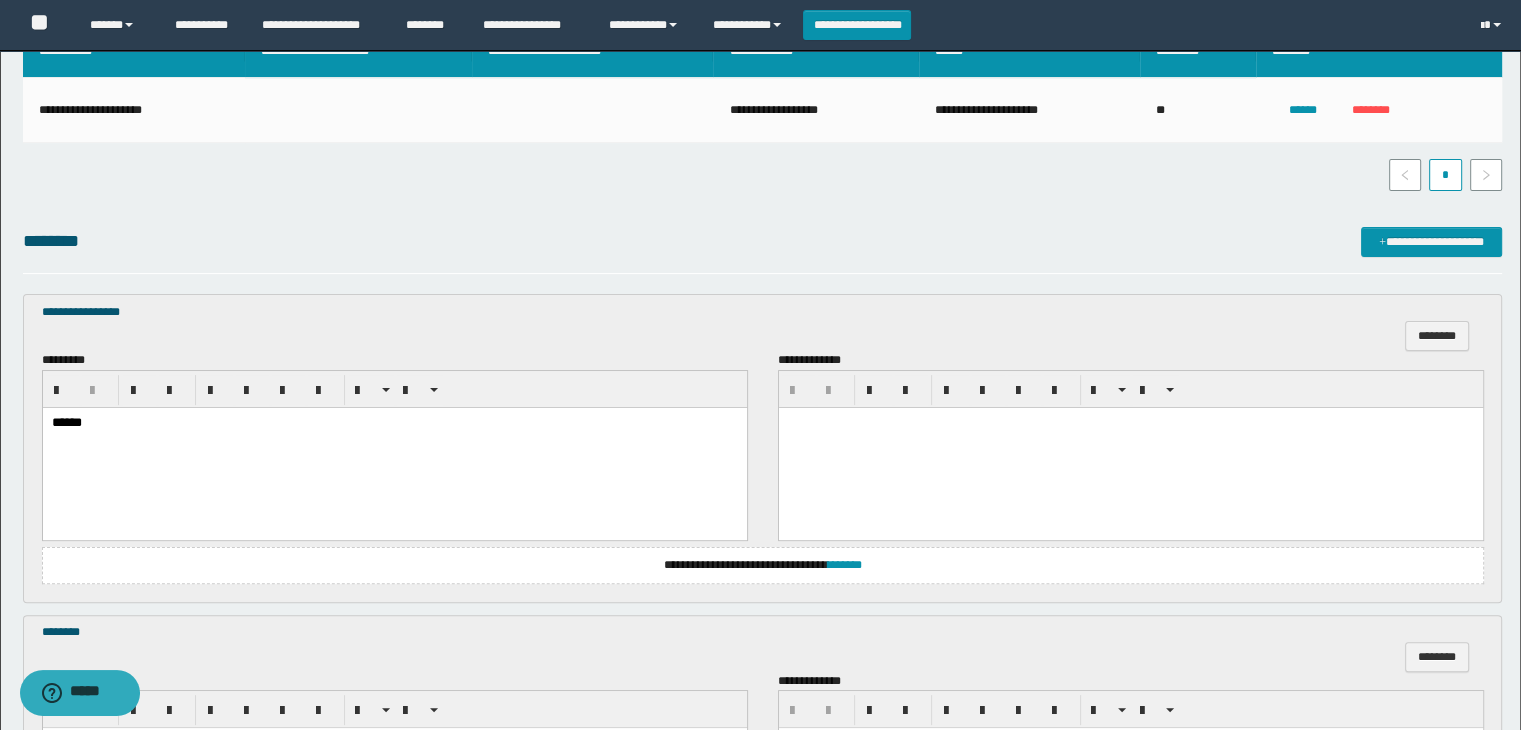 scroll, scrollTop: 600, scrollLeft: 0, axis: vertical 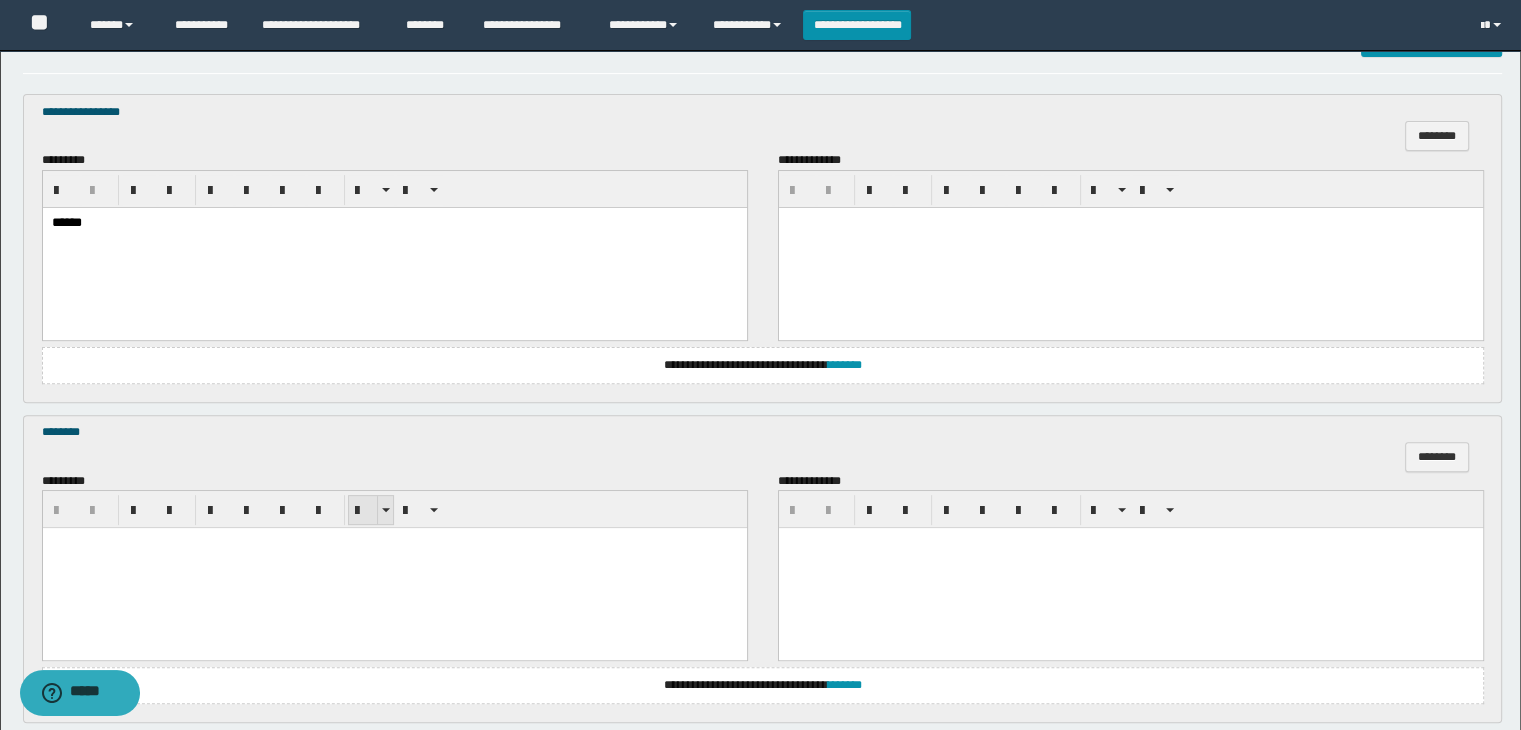 click at bounding box center [394, 568] 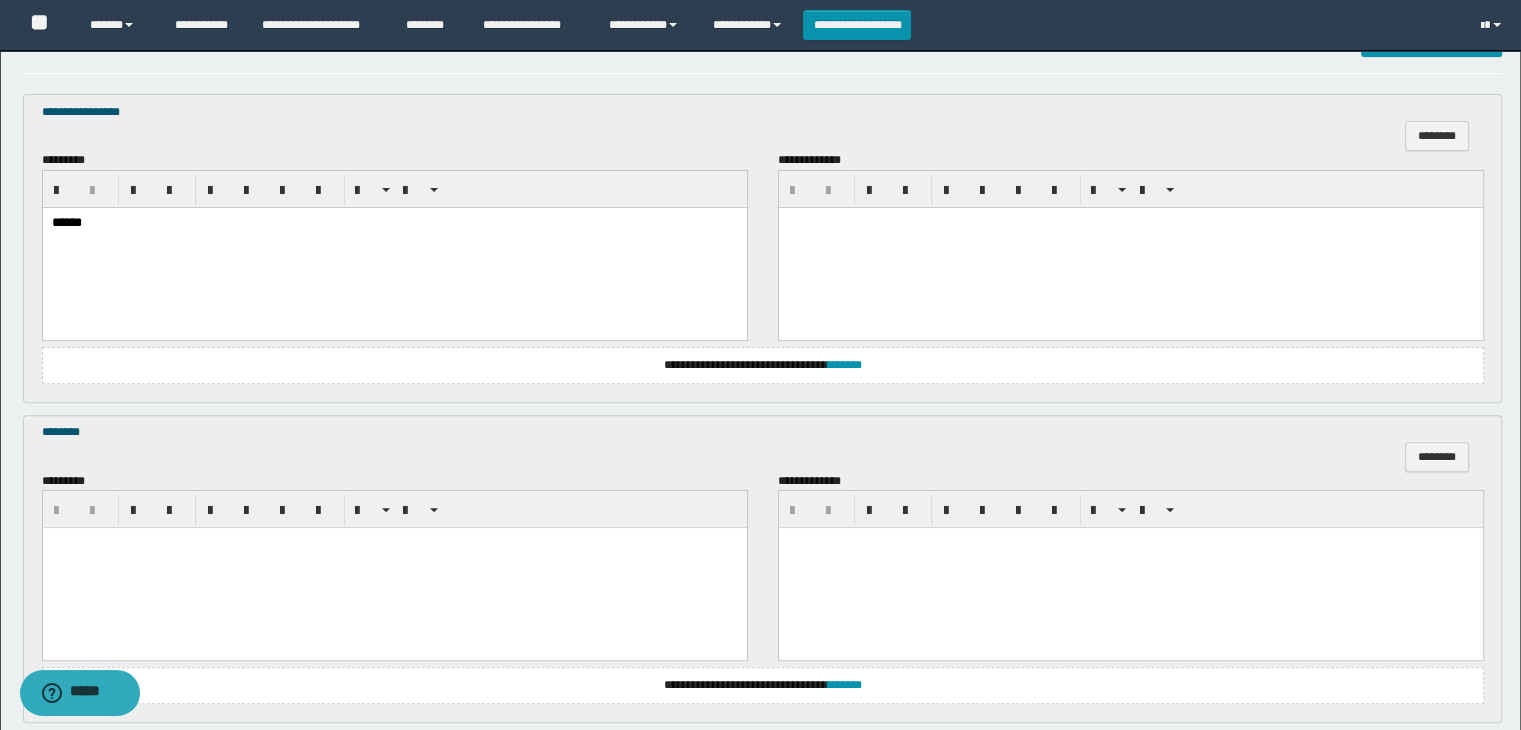 type 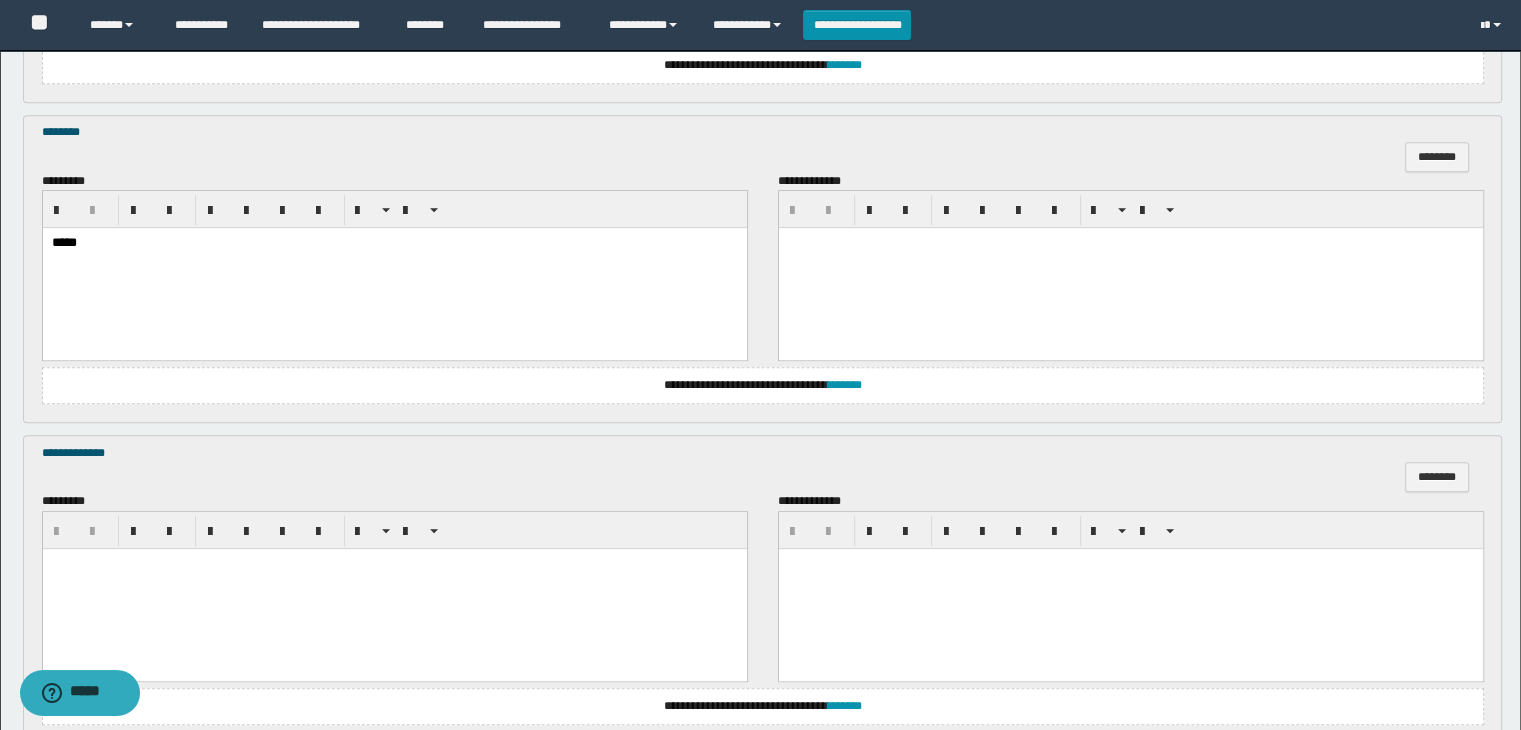 scroll, scrollTop: 1064, scrollLeft: 0, axis: vertical 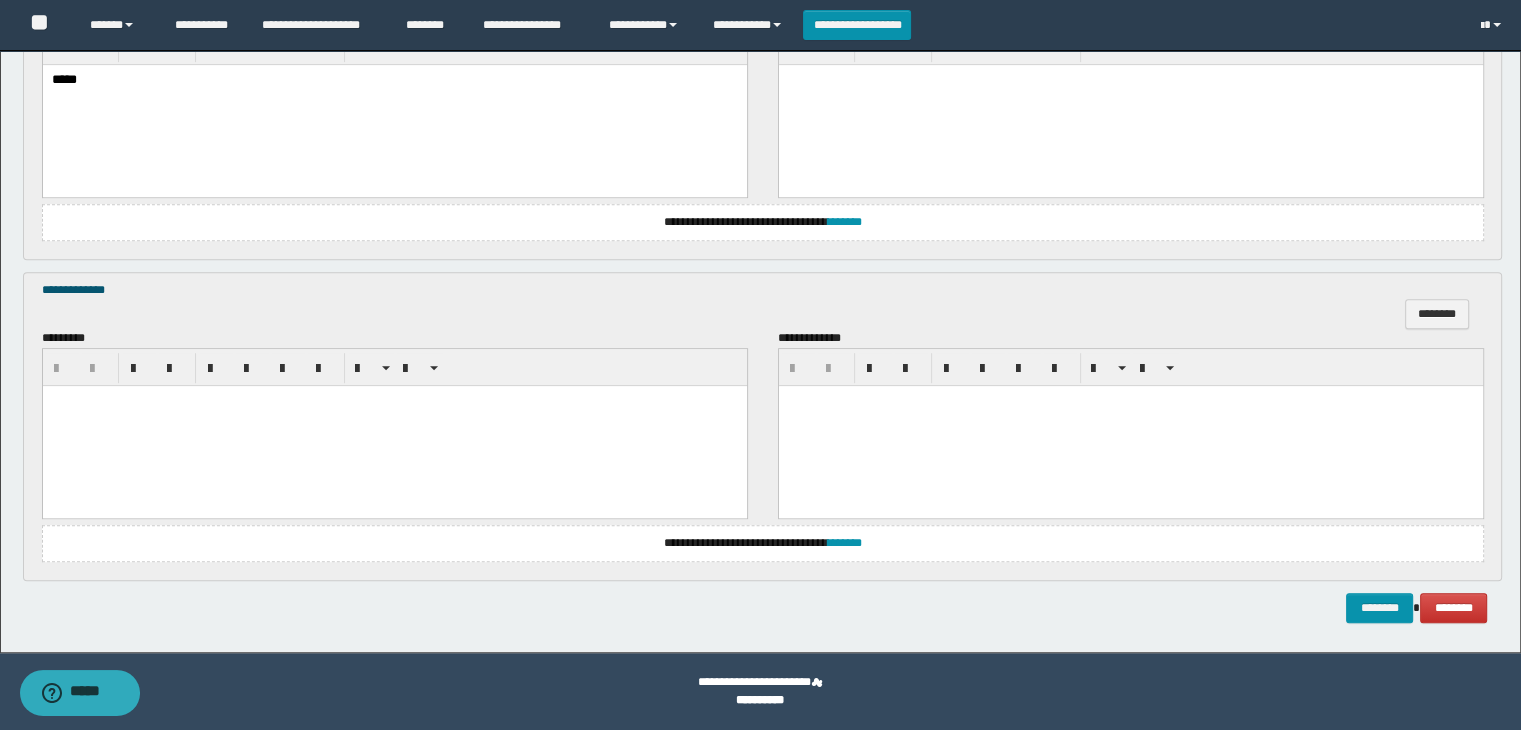 click at bounding box center [394, 425] 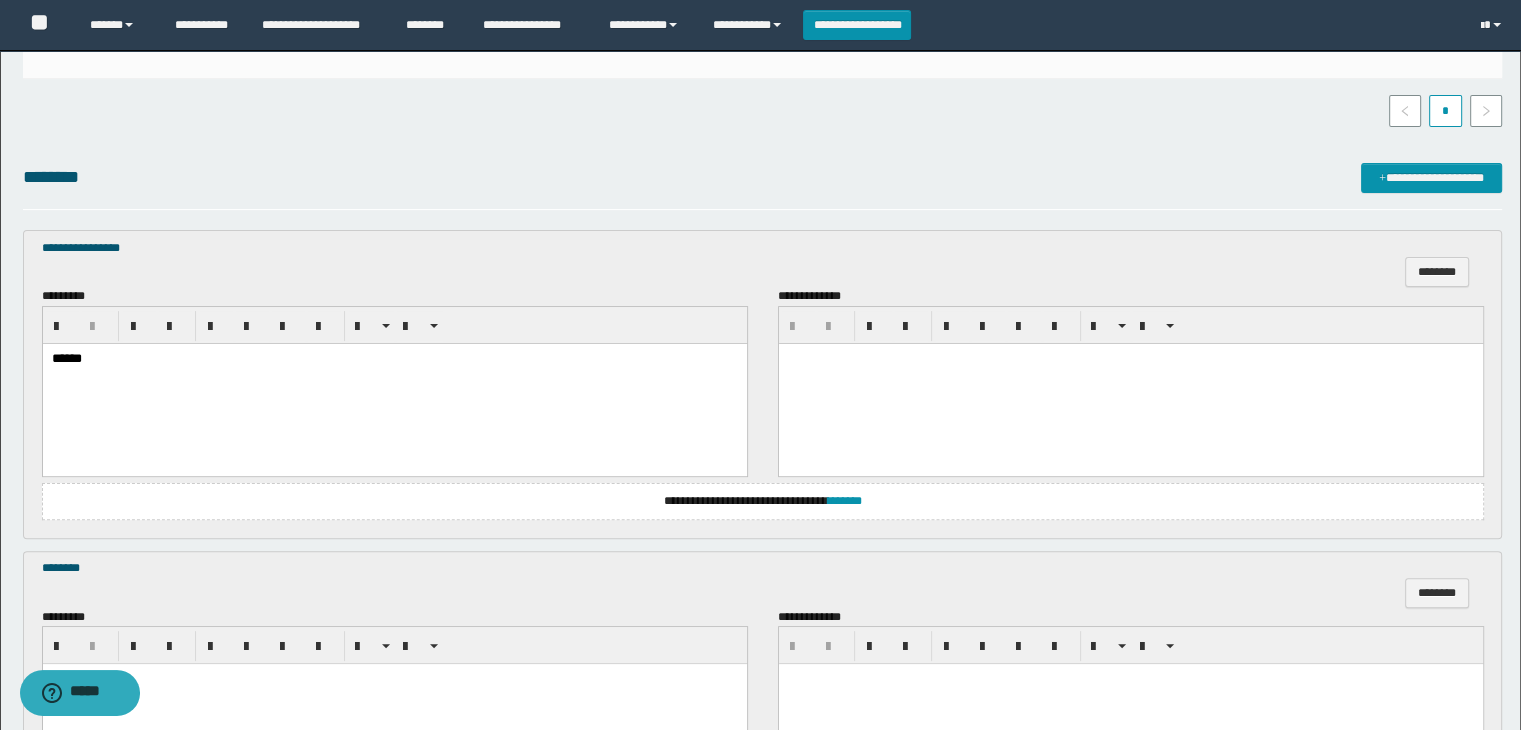 scroll, scrollTop: 264, scrollLeft: 0, axis: vertical 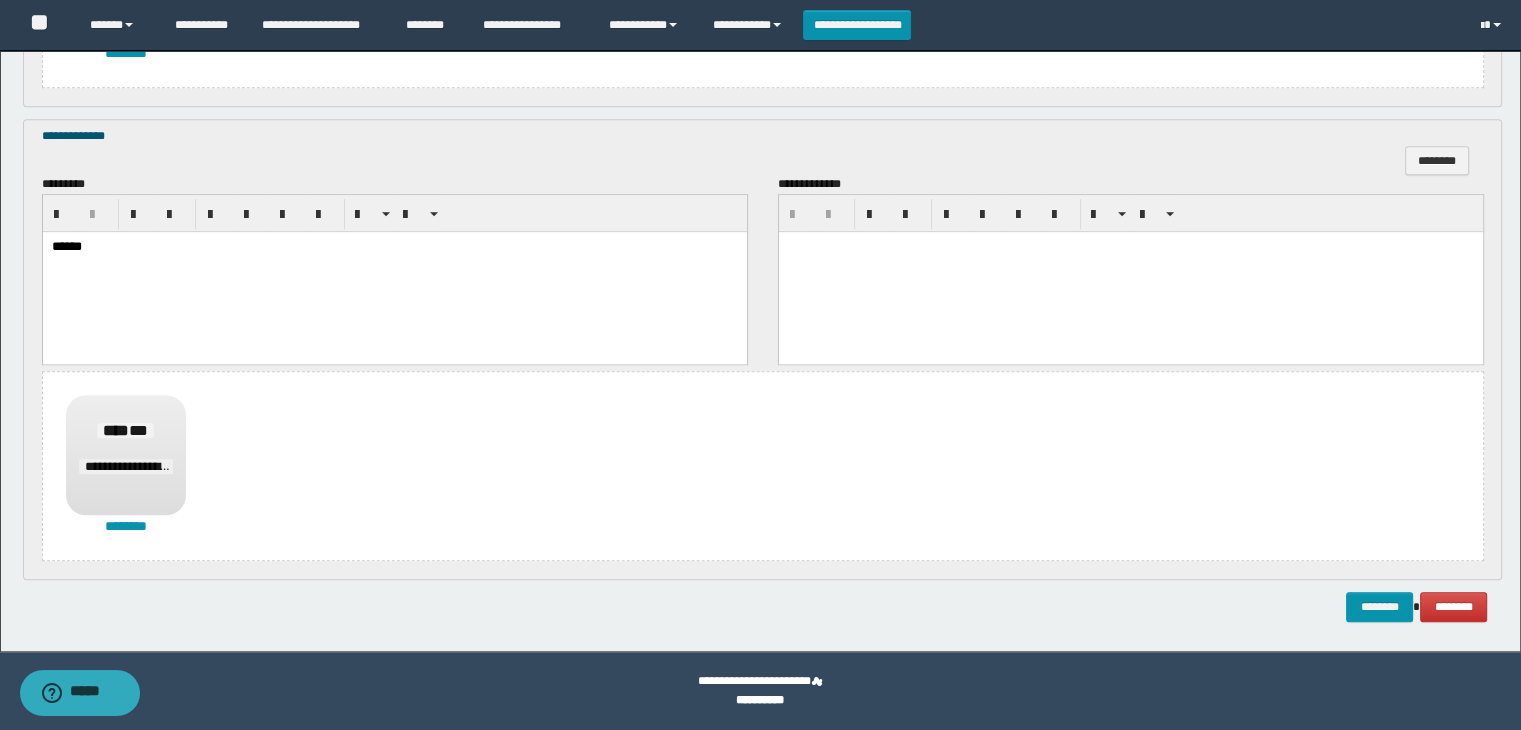 click on "********
********
******" at bounding box center (763, 607) 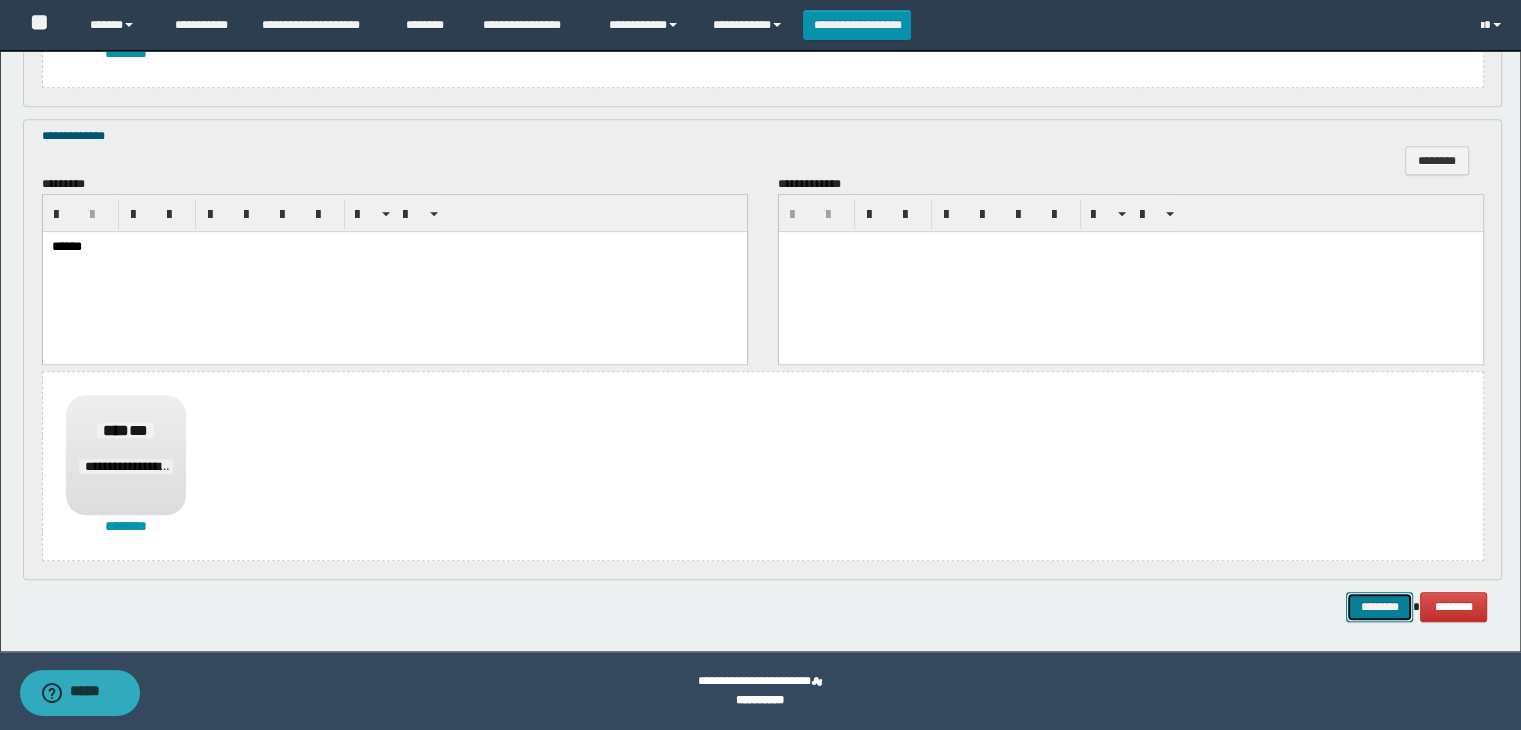 click on "********" at bounding box center [1379, 607] 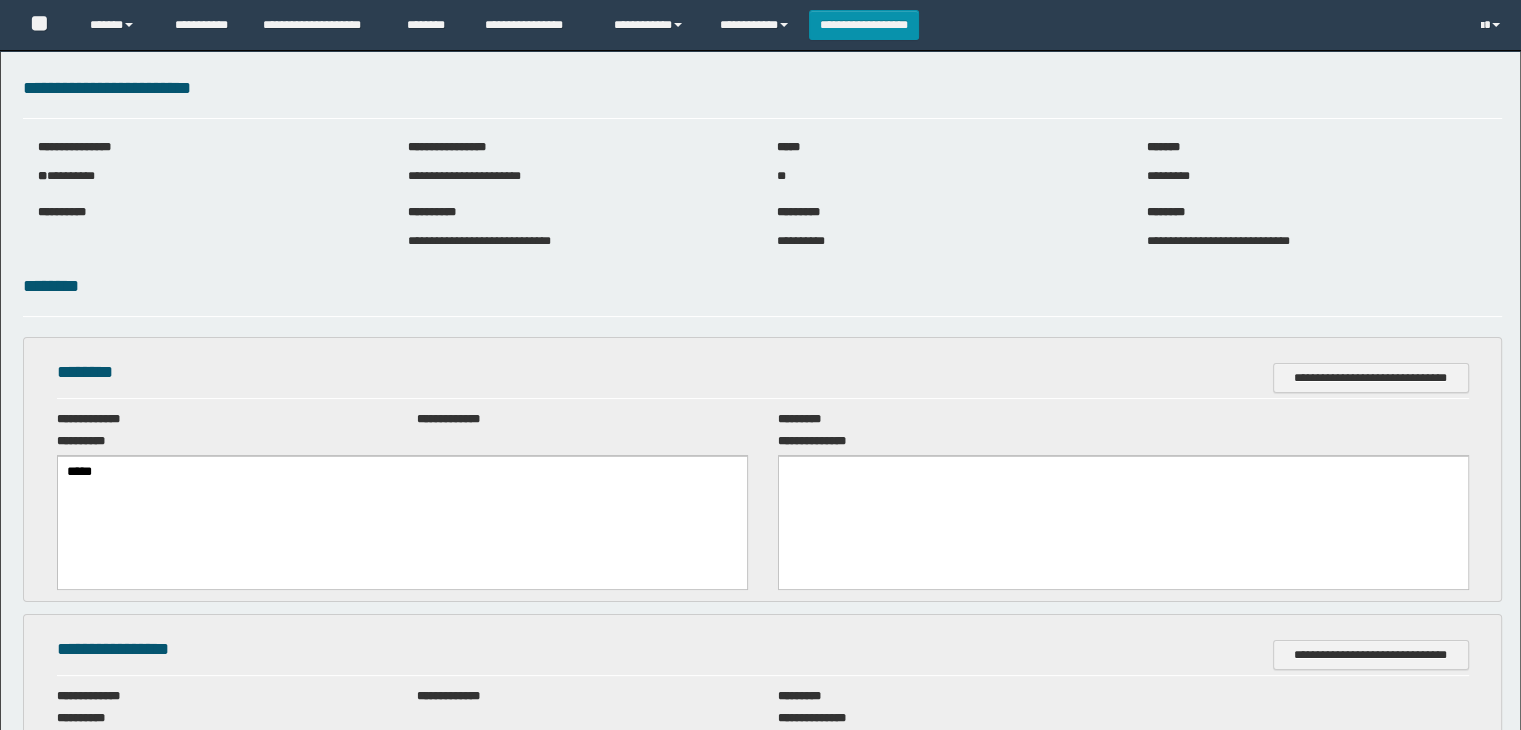 scroll, scrollTop: 0, scrollLeft: 0, axis: both 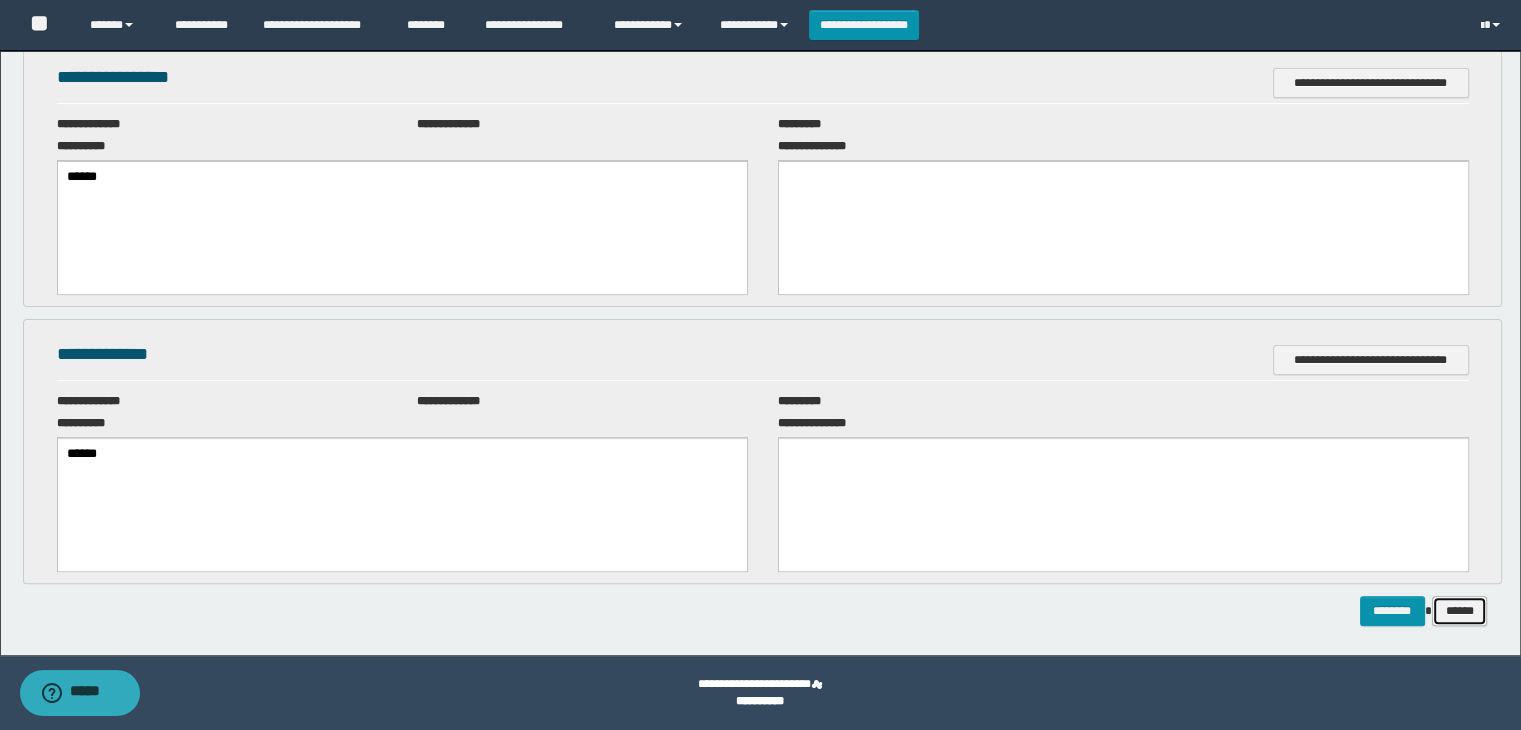 click on "******" at bounding box center (1460, 611) 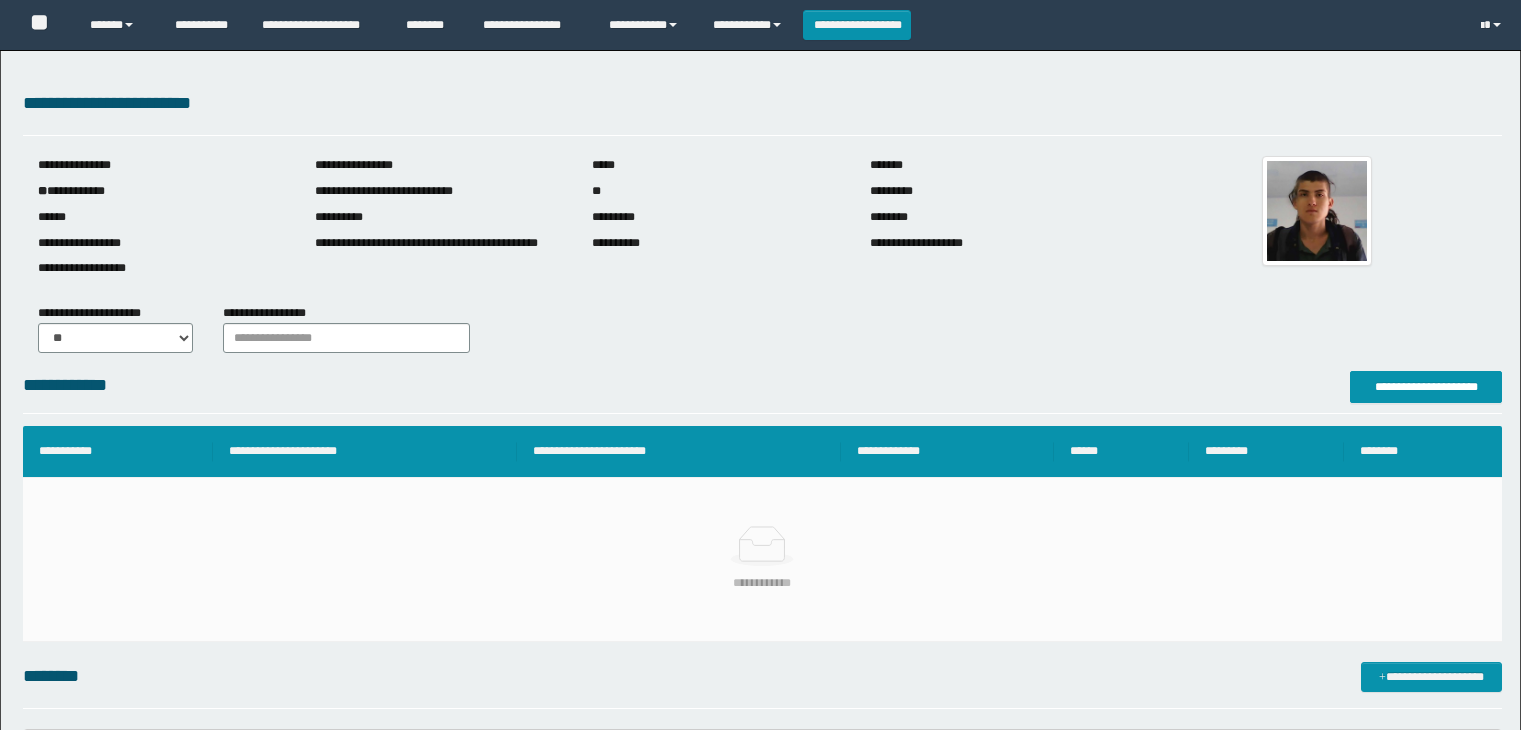 scroll, scrollTop: 0, scrollLeft: 0, axis: both 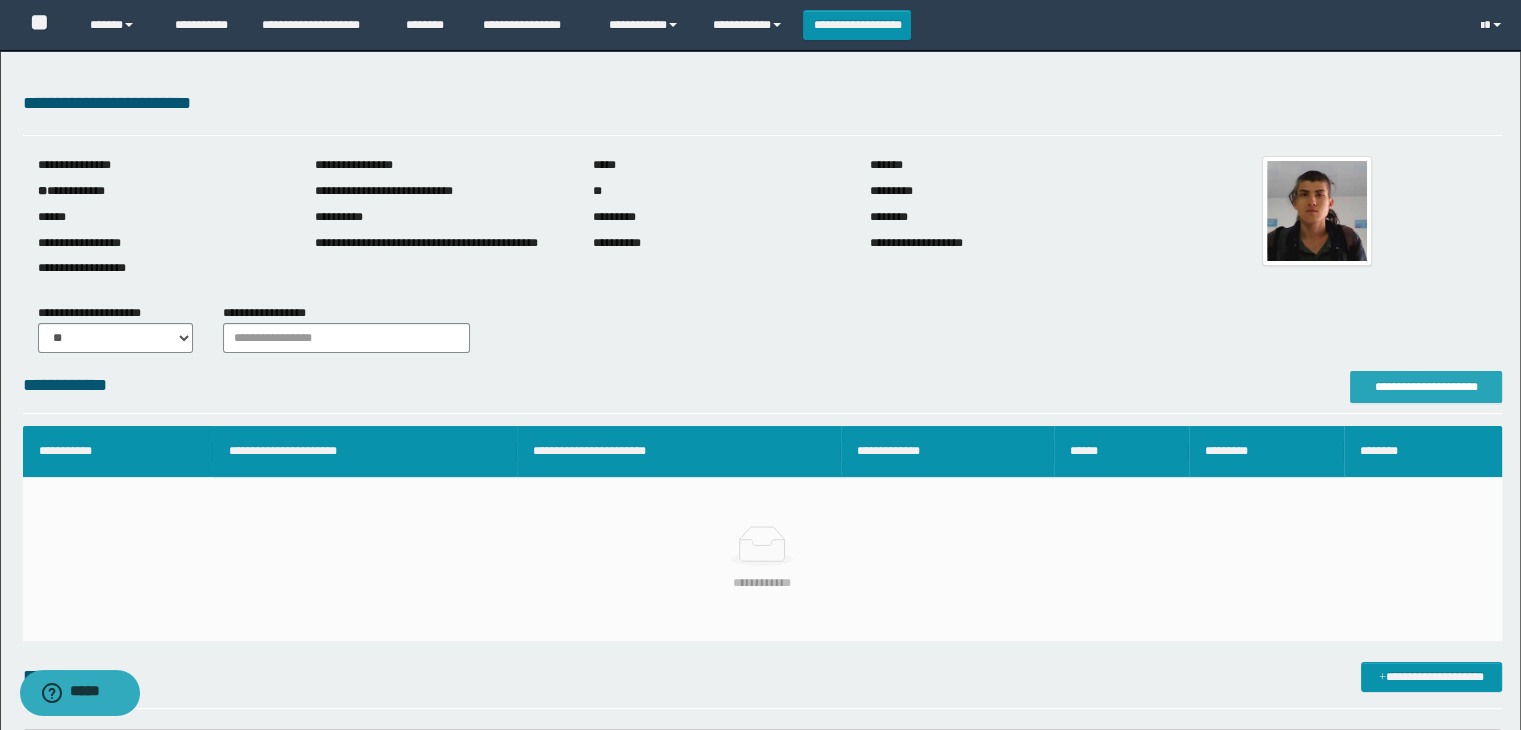 click on "**********" at bounding box center [1426, 387] 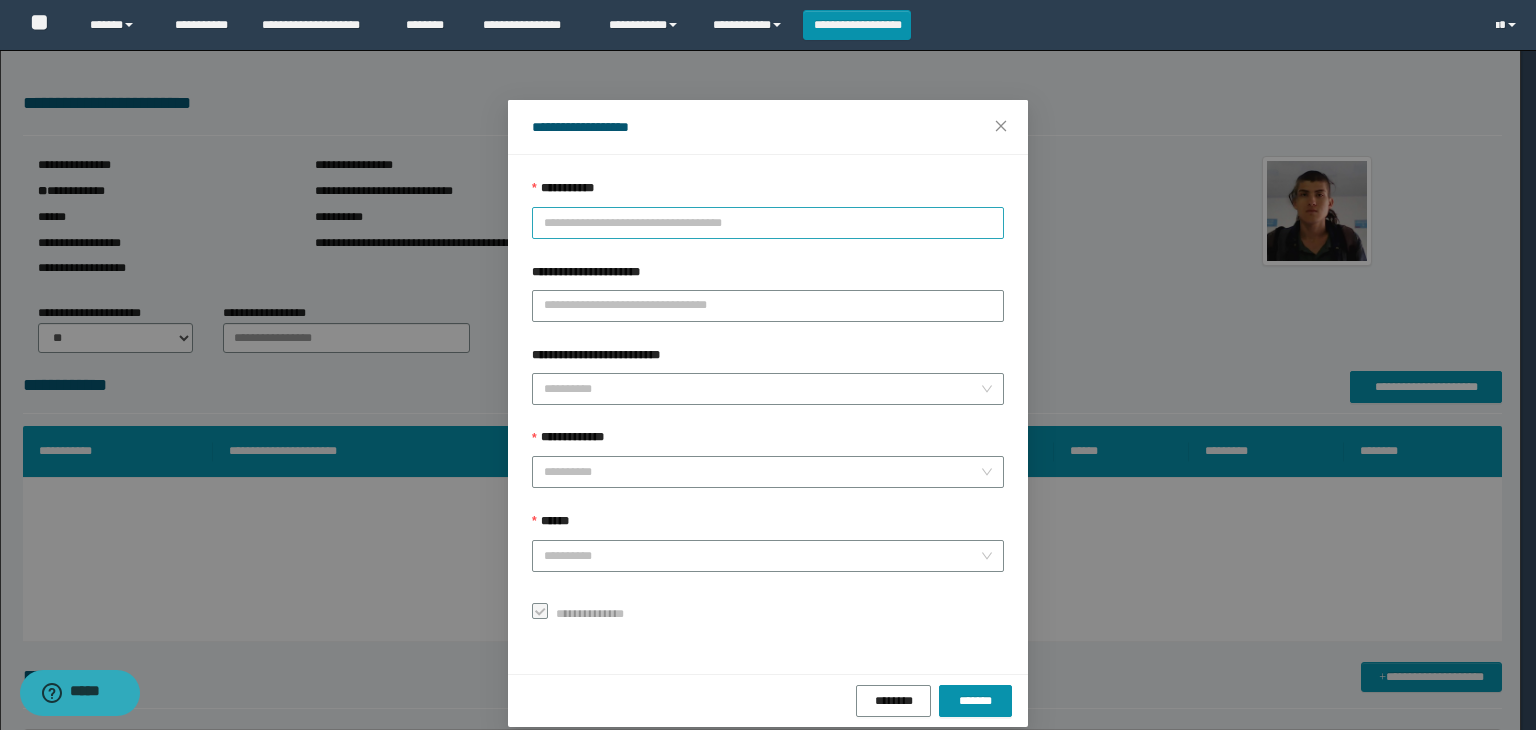 click on "**********" at bounding box center [768, 223] 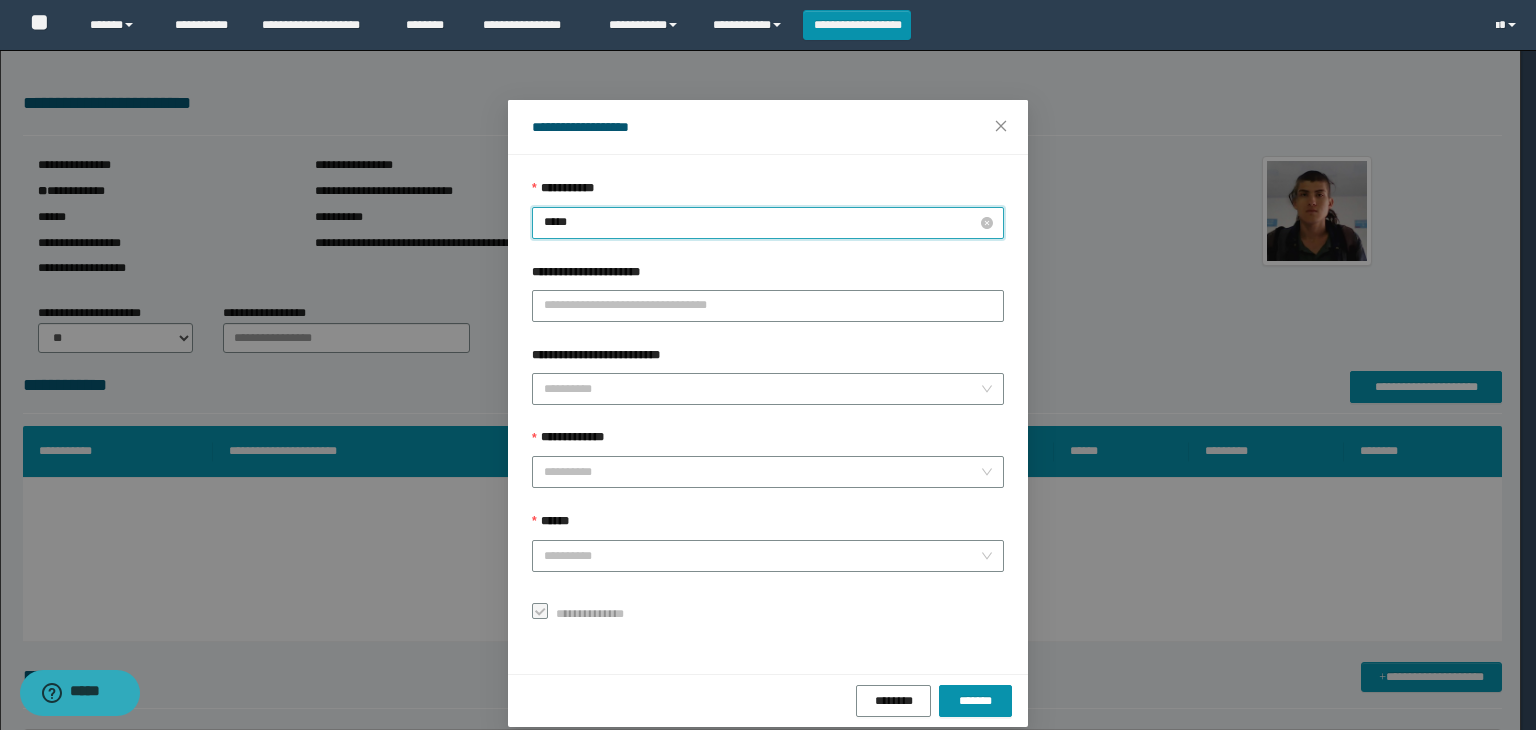 type on "******" 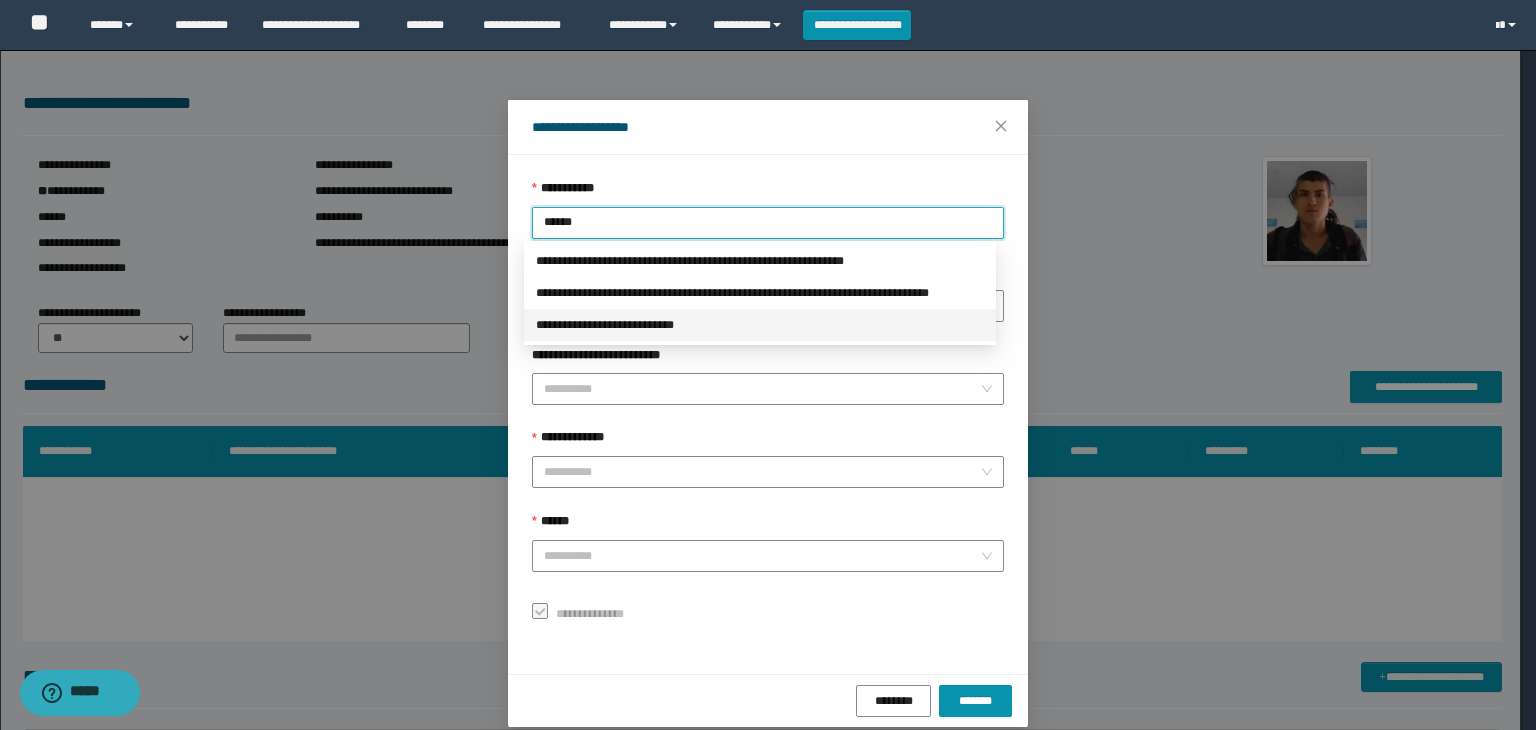 click on "**********" at bounding box center (760, 325) 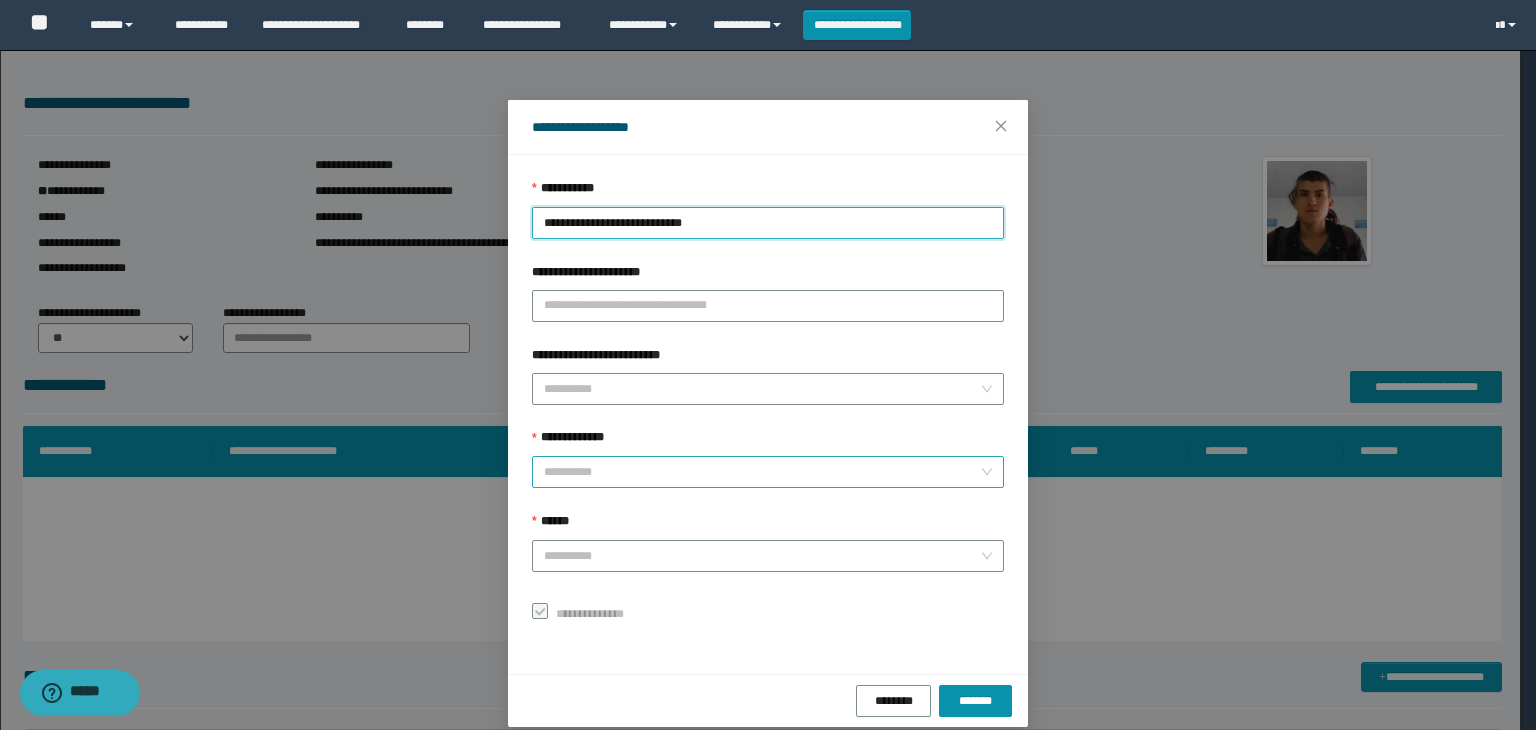 click on "**********" at bounding box center (762, 472) 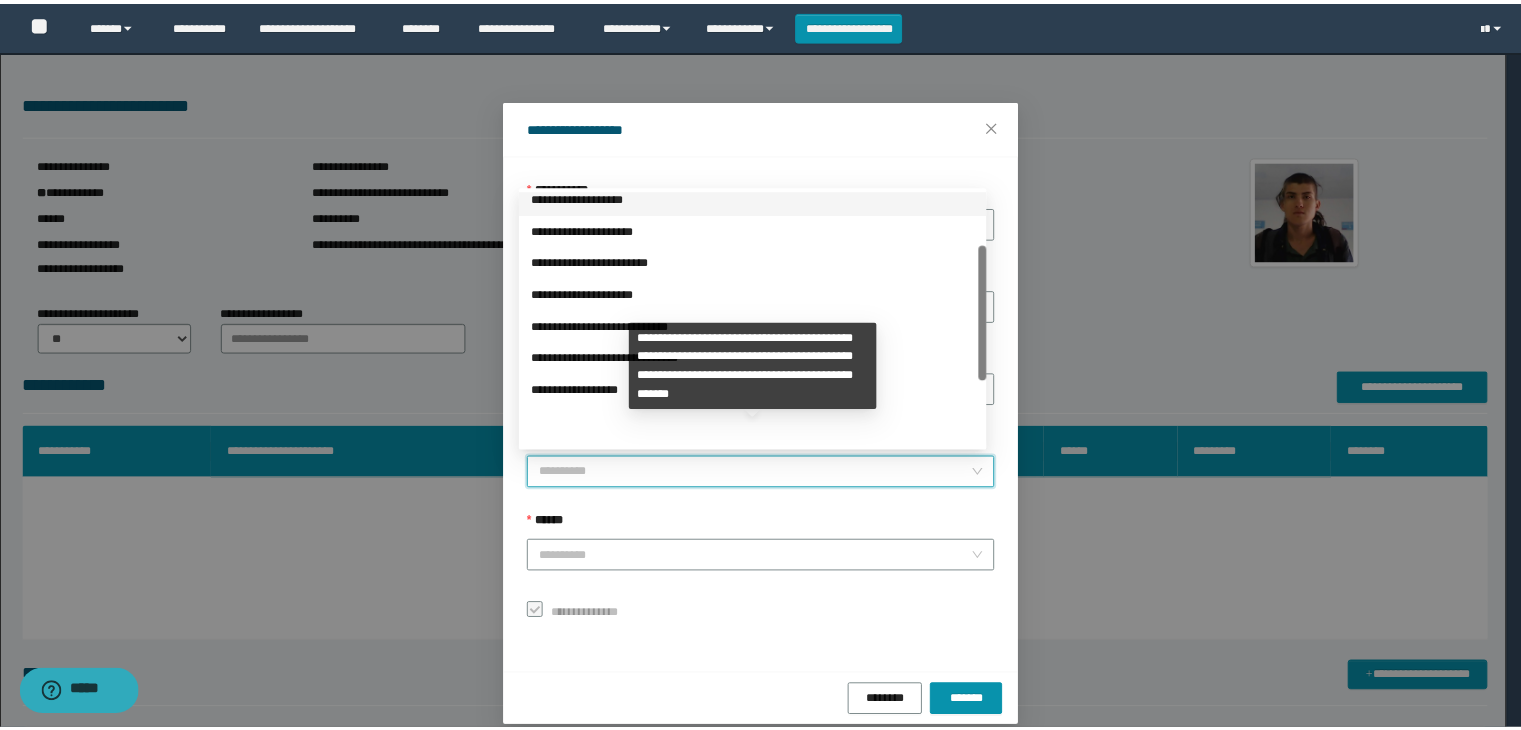 scroll, scrollTop: 224, scrollLeft: 0, axis: vertical 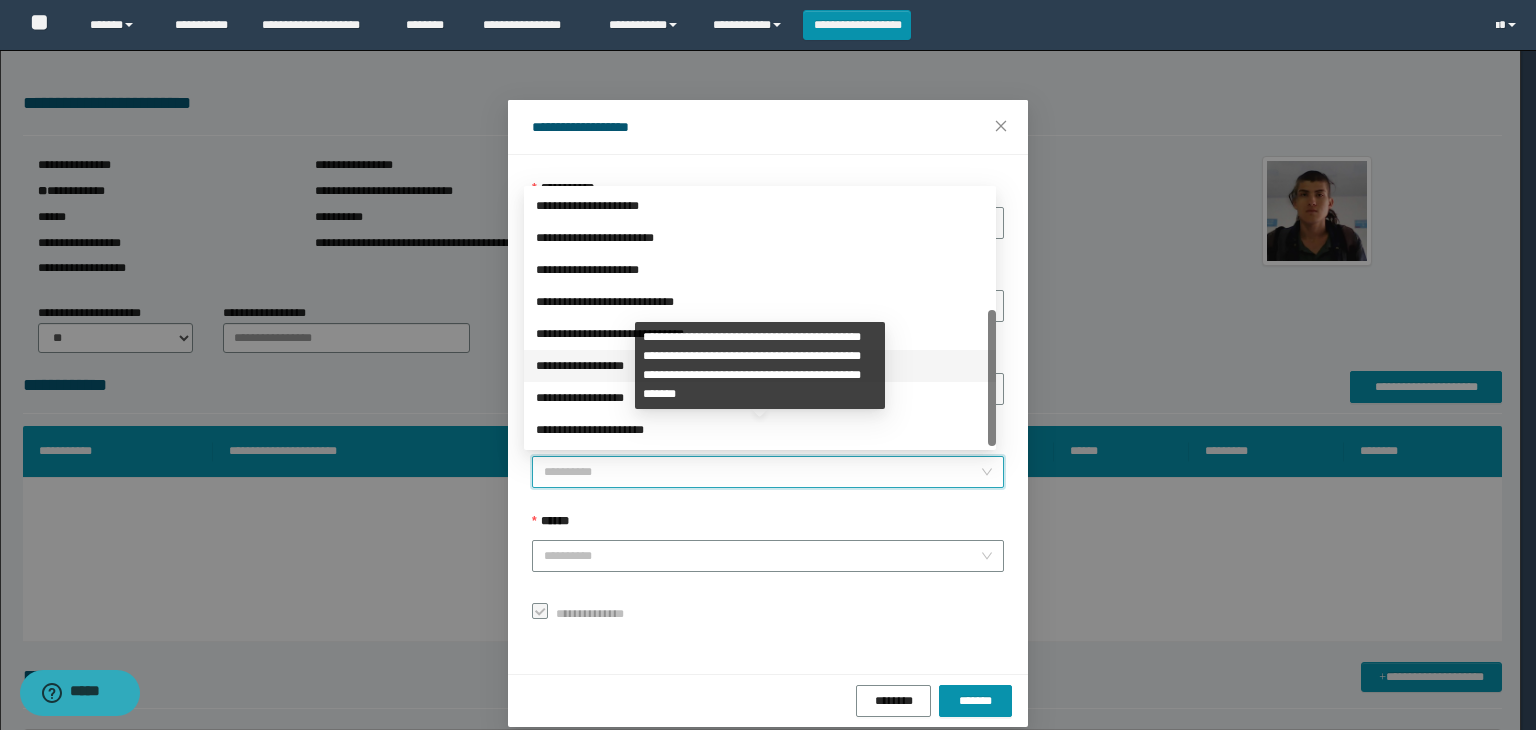 click on "**********" at bounding box center (760, 366) 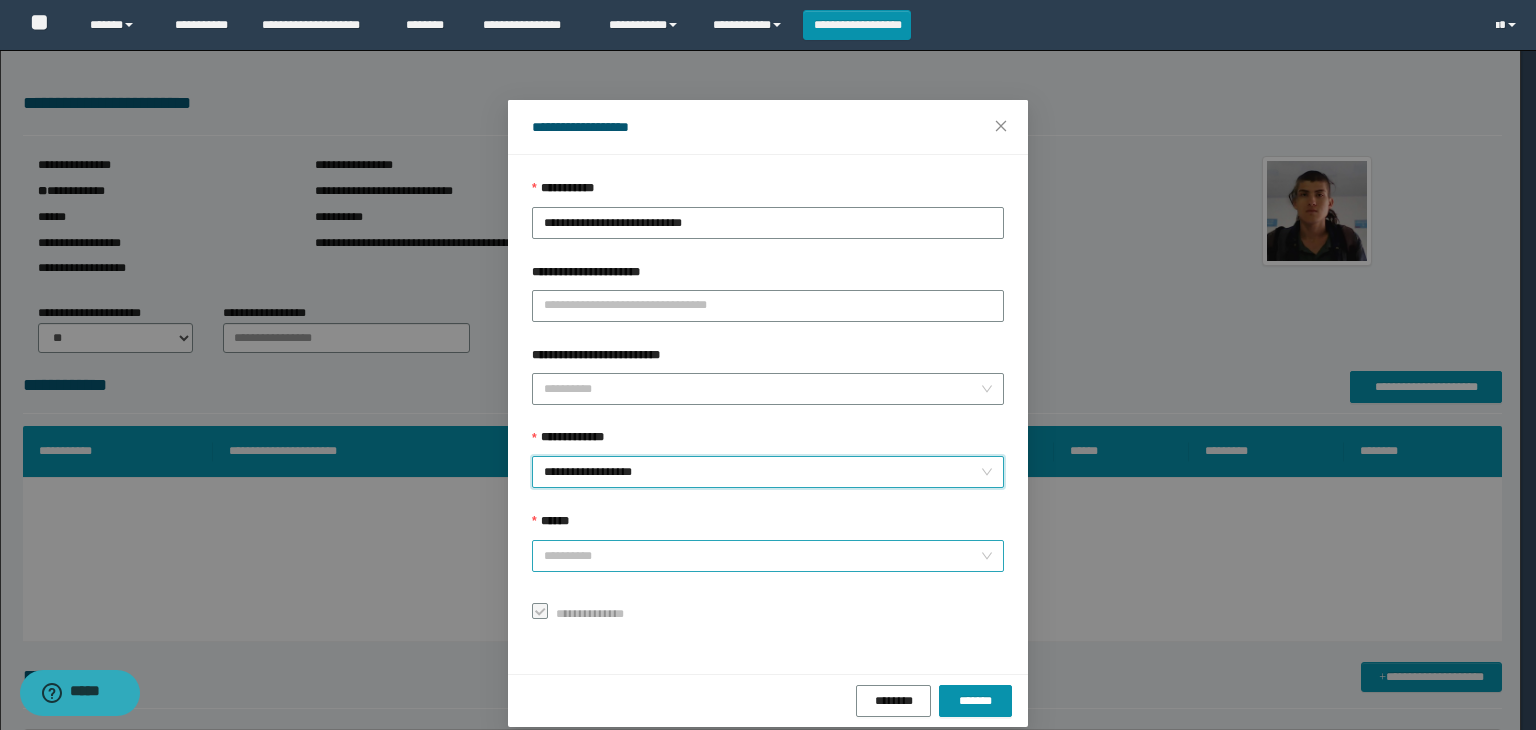 click on "******" at bounding box center (762, 556) 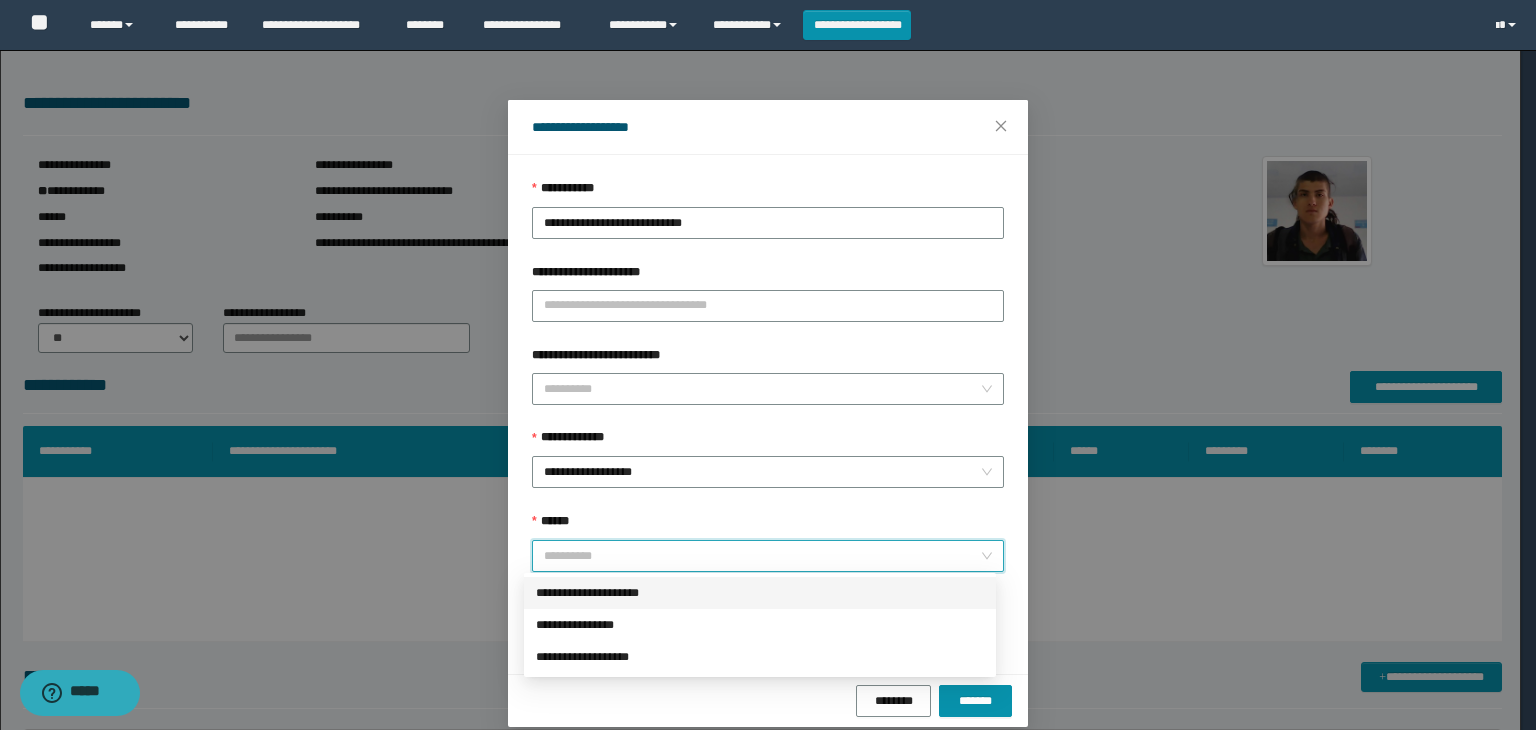 click on "**********" at bounding box center (760, 593) 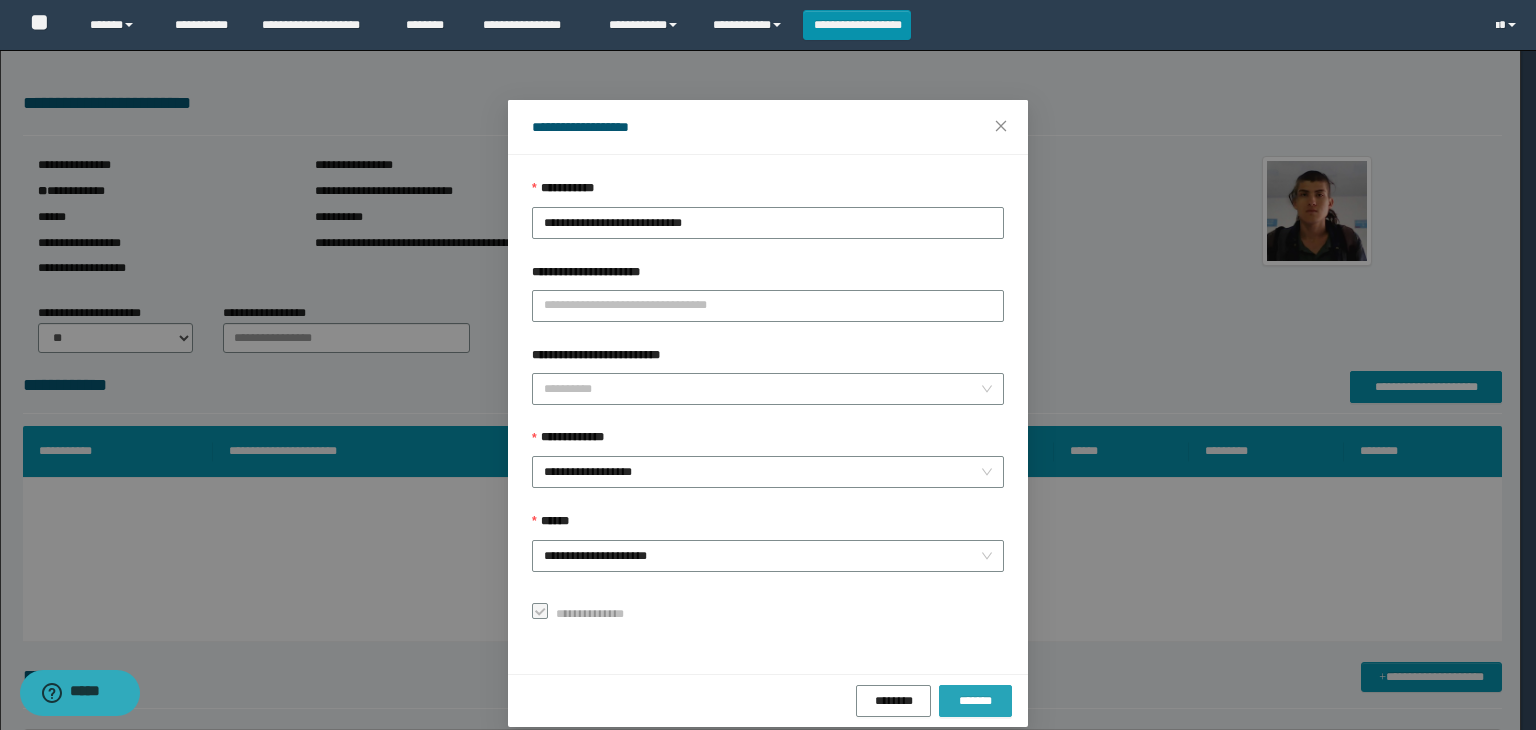 click on "*******" at bounding box center [975, 701] 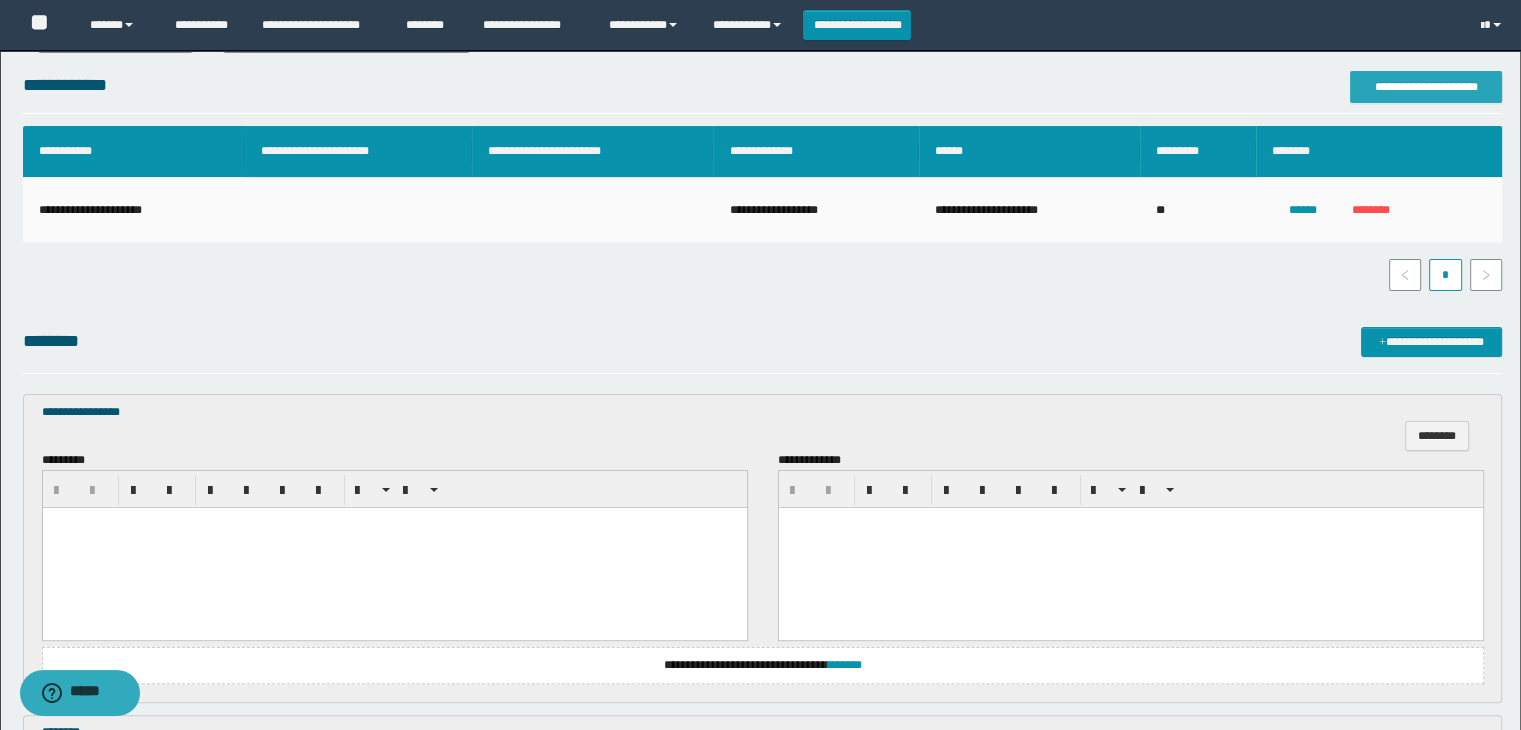 scroll, scrollTop: 500, scrollLeft: 0, axis: vertical 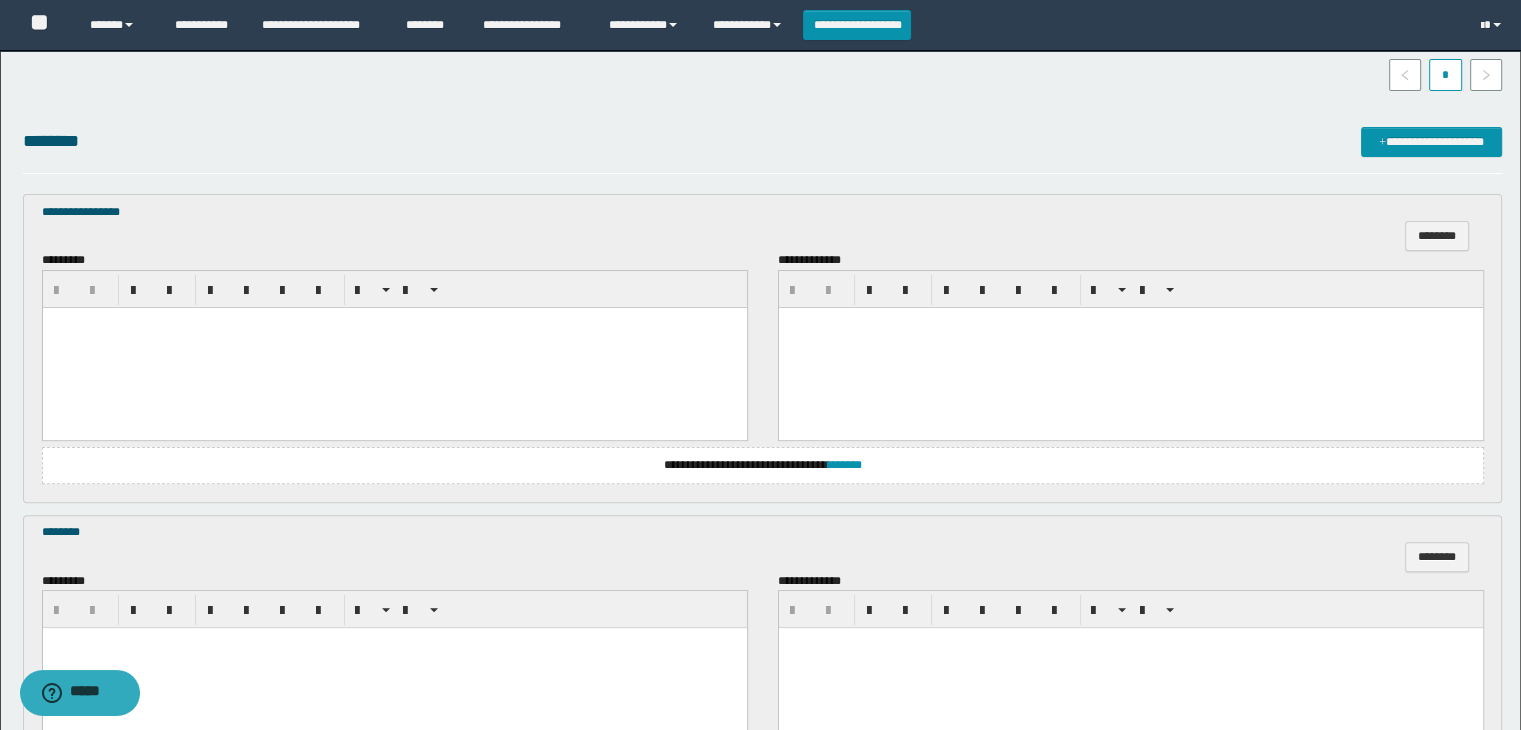 click at bounding box center (394, 347) 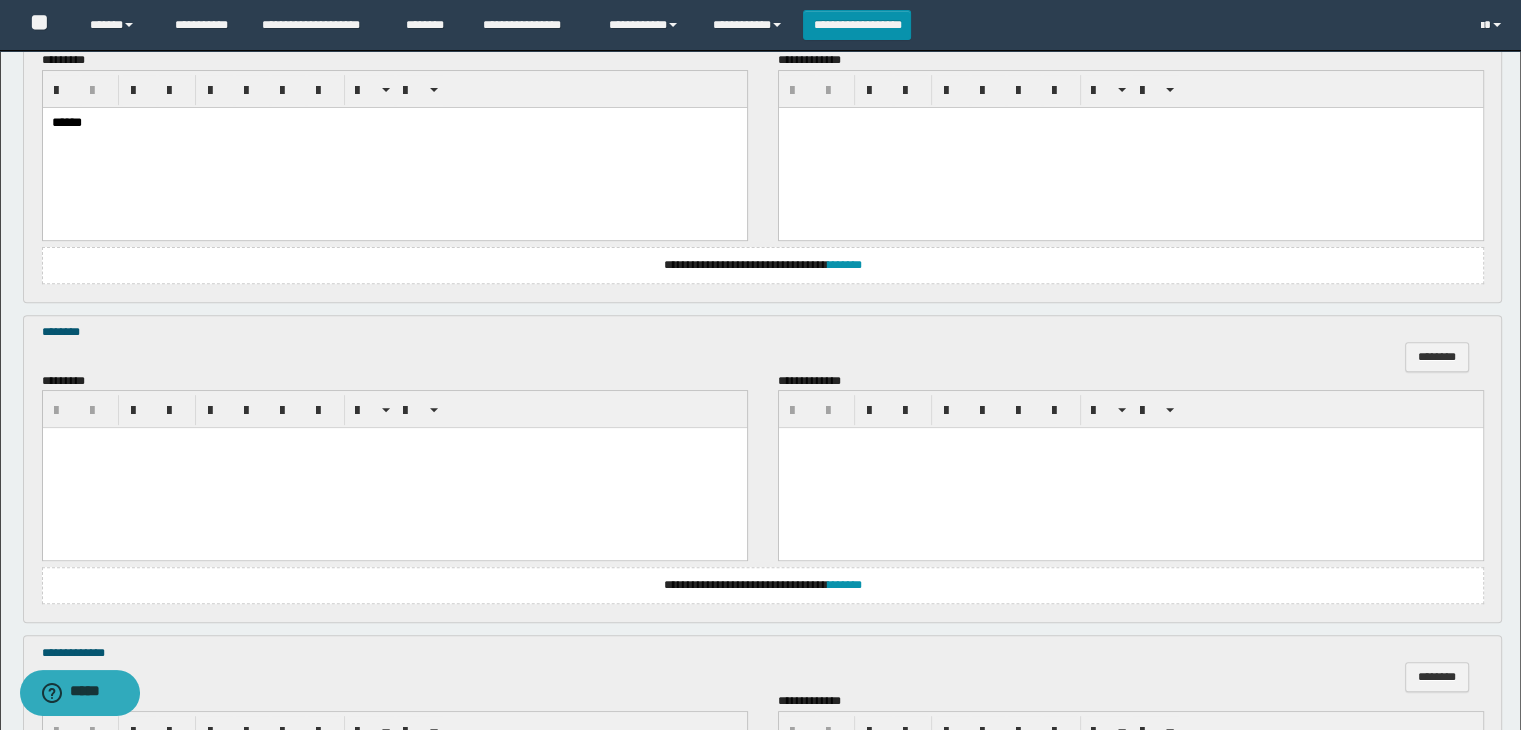 scroll, scrollTop: 800, scrollLeft: 0, axis: vertical 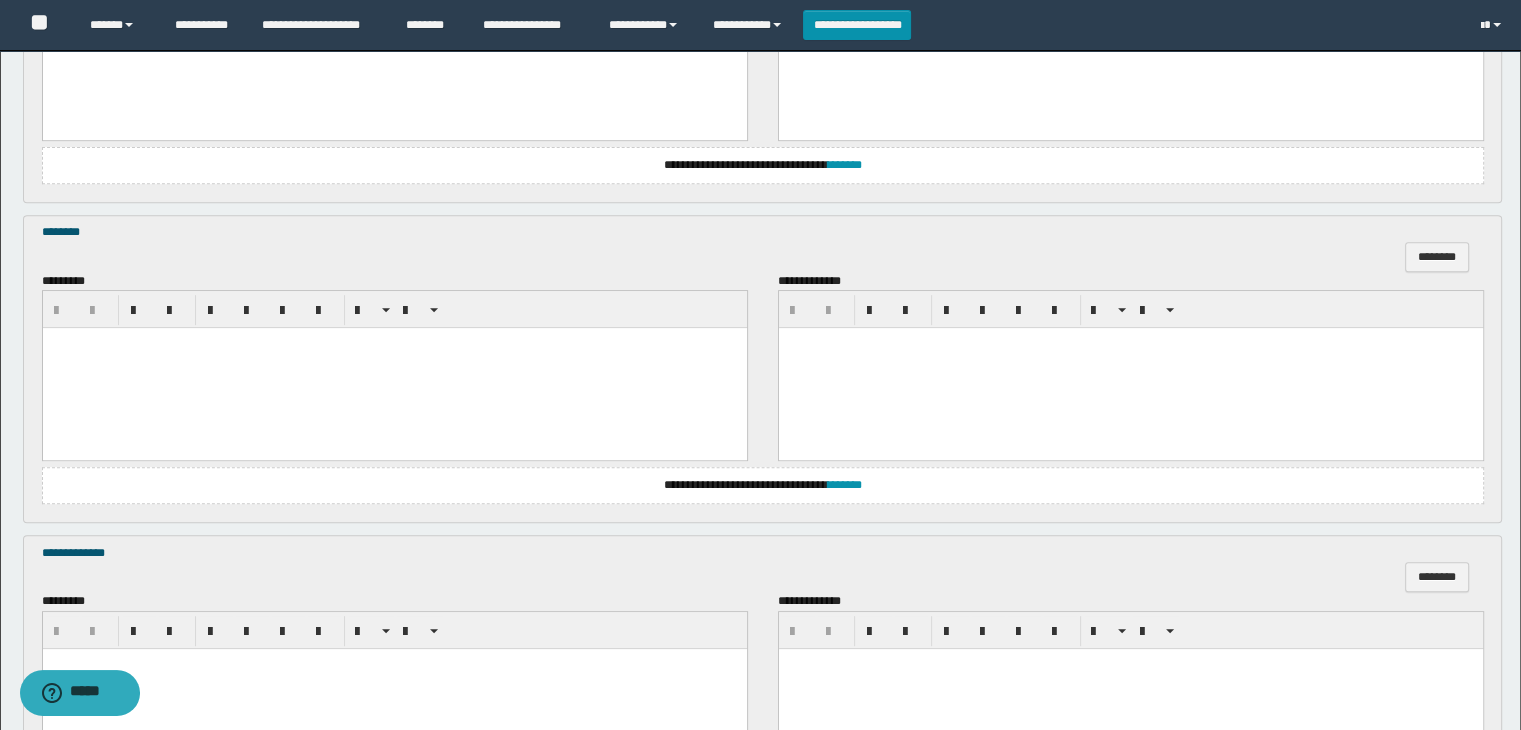 click at bounding box center [394, 368] 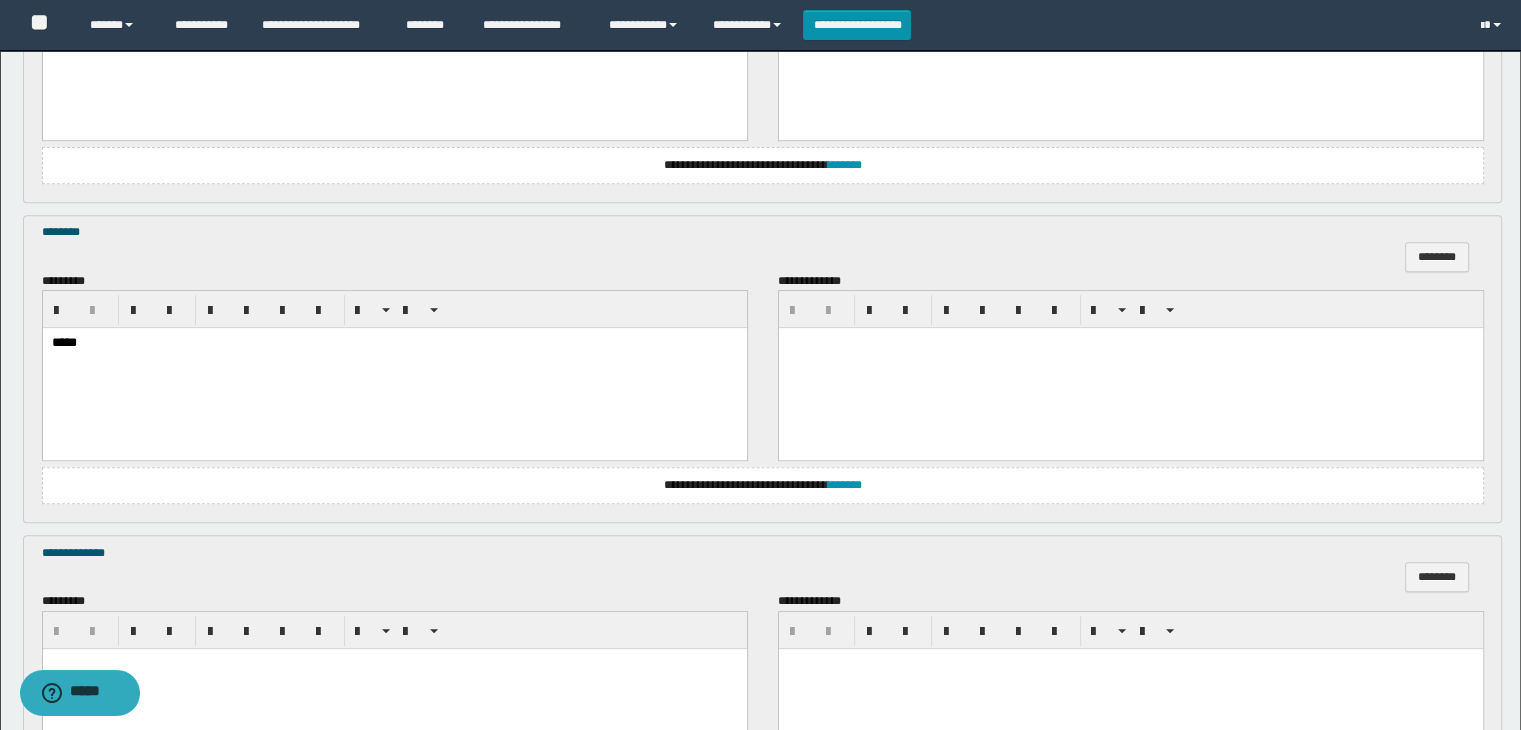 scroll, scrollTop: 1064, scrollLeft: 0, axis: vertical 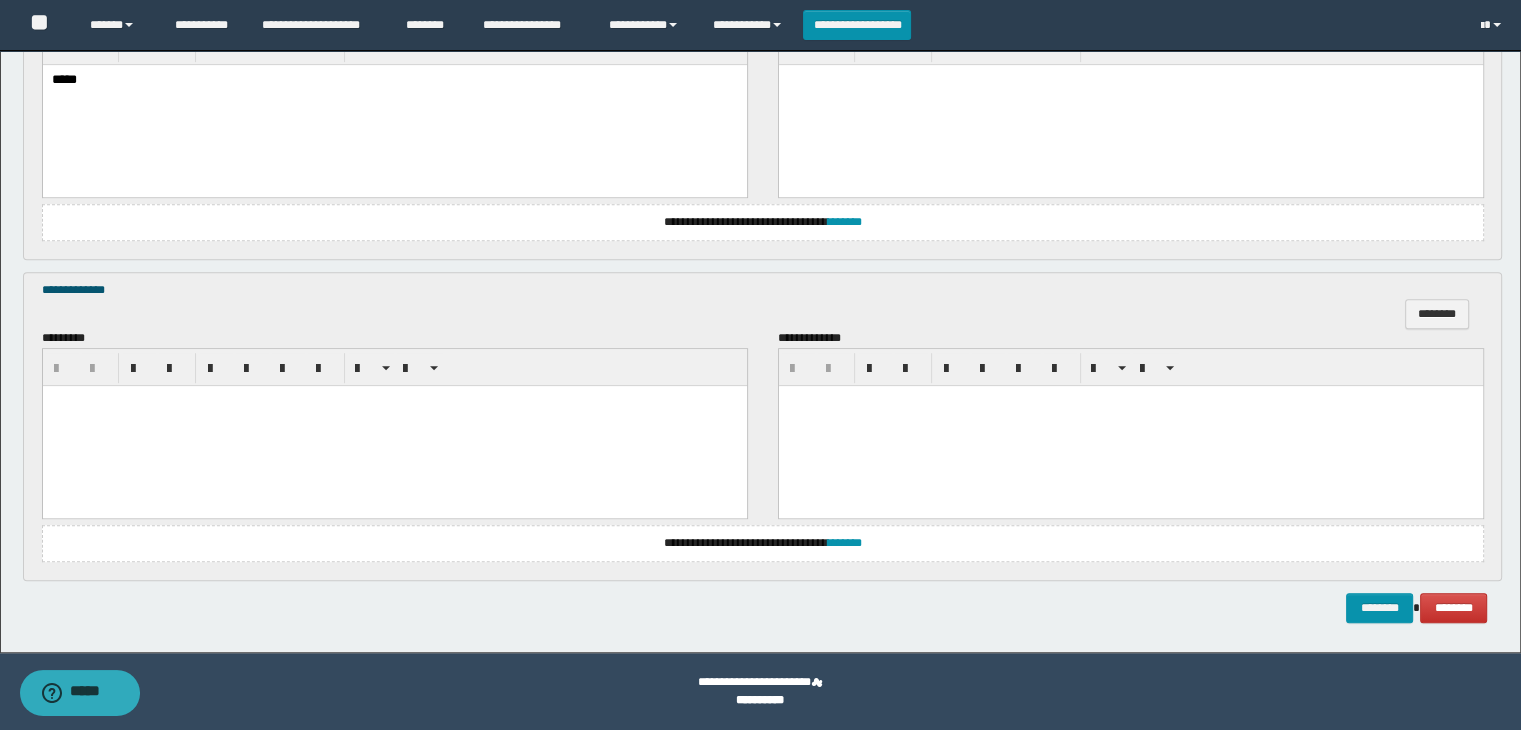 click at bounding box center (394, 425) 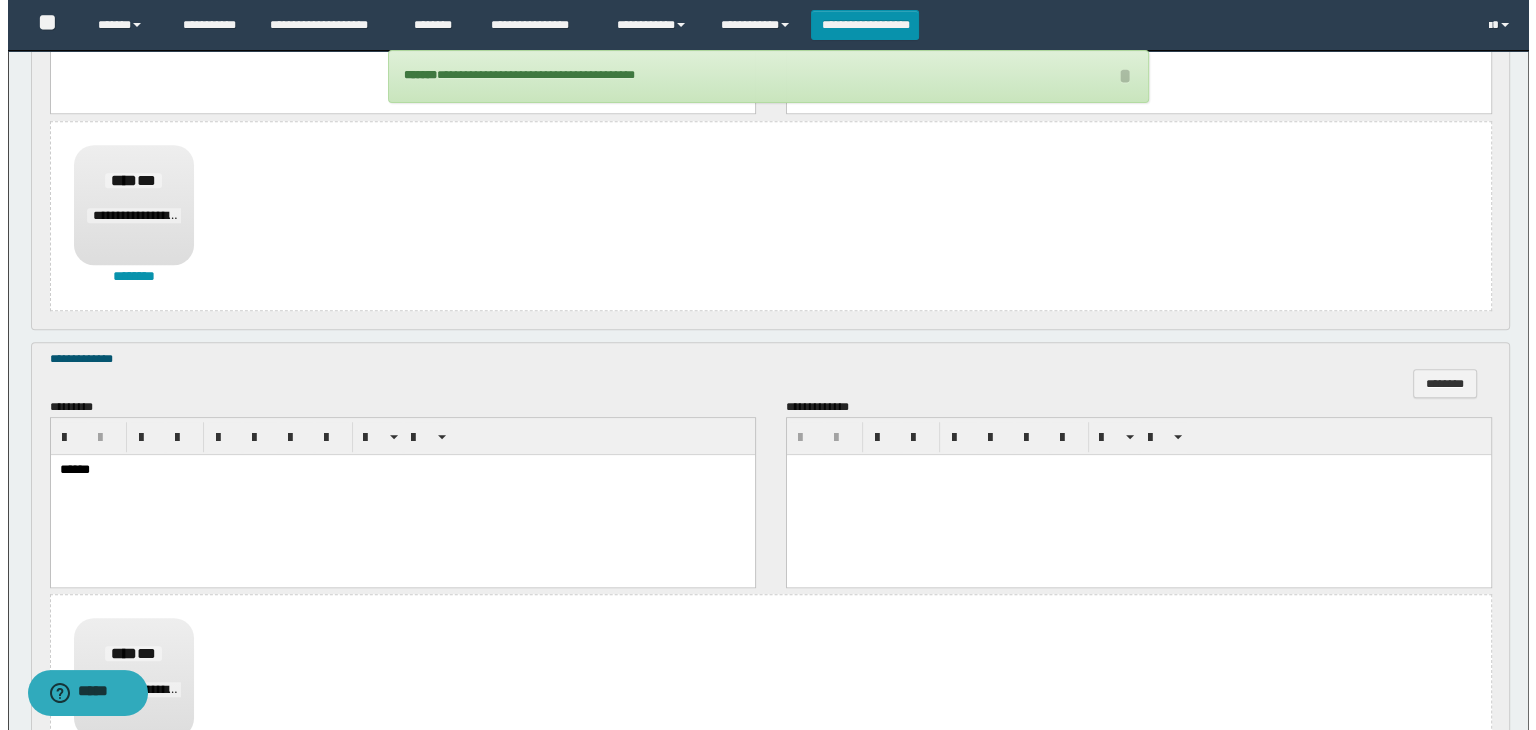 scroll, scrollTop: 1523, scrollLeft: 0, axis: vertical 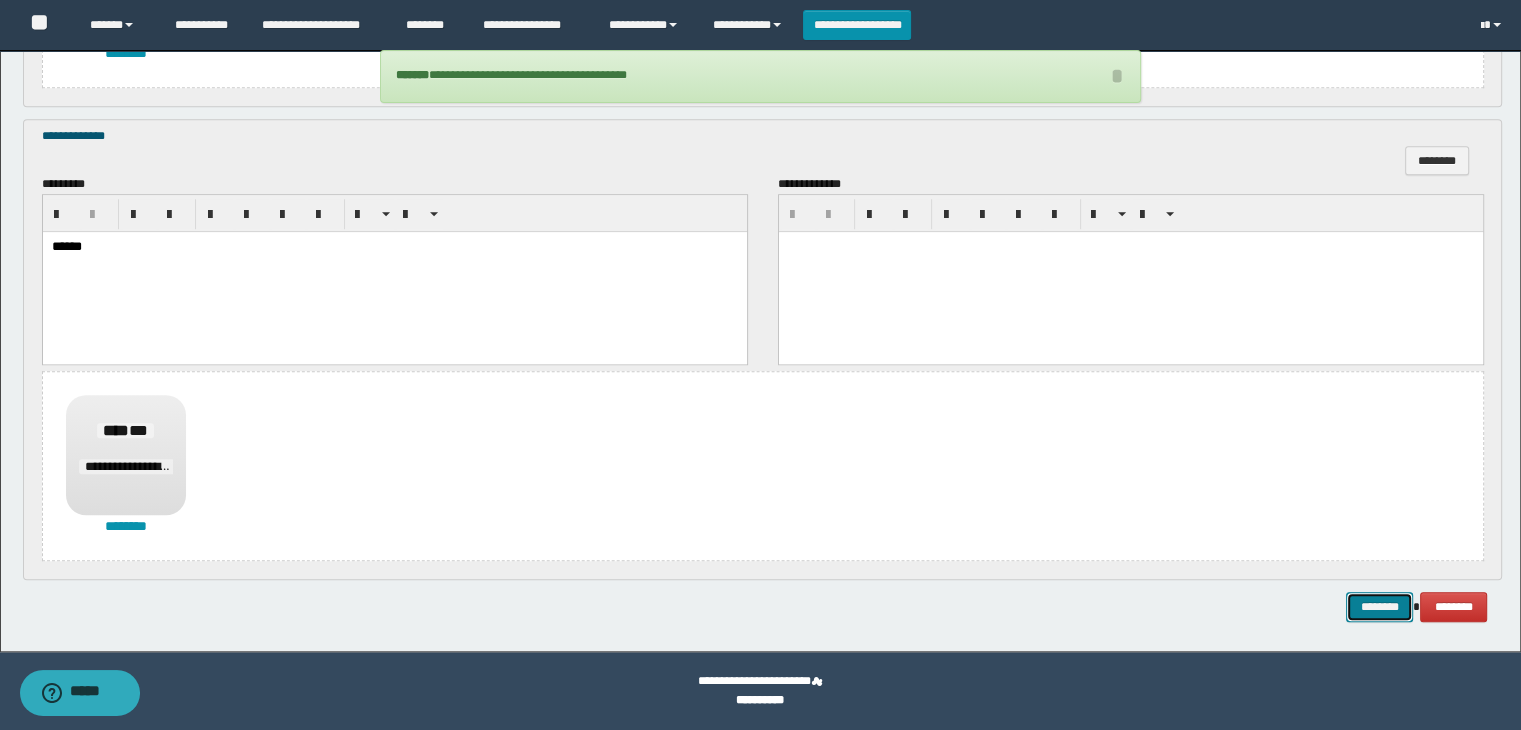 click on "********" at bounding box center (1379, 607) 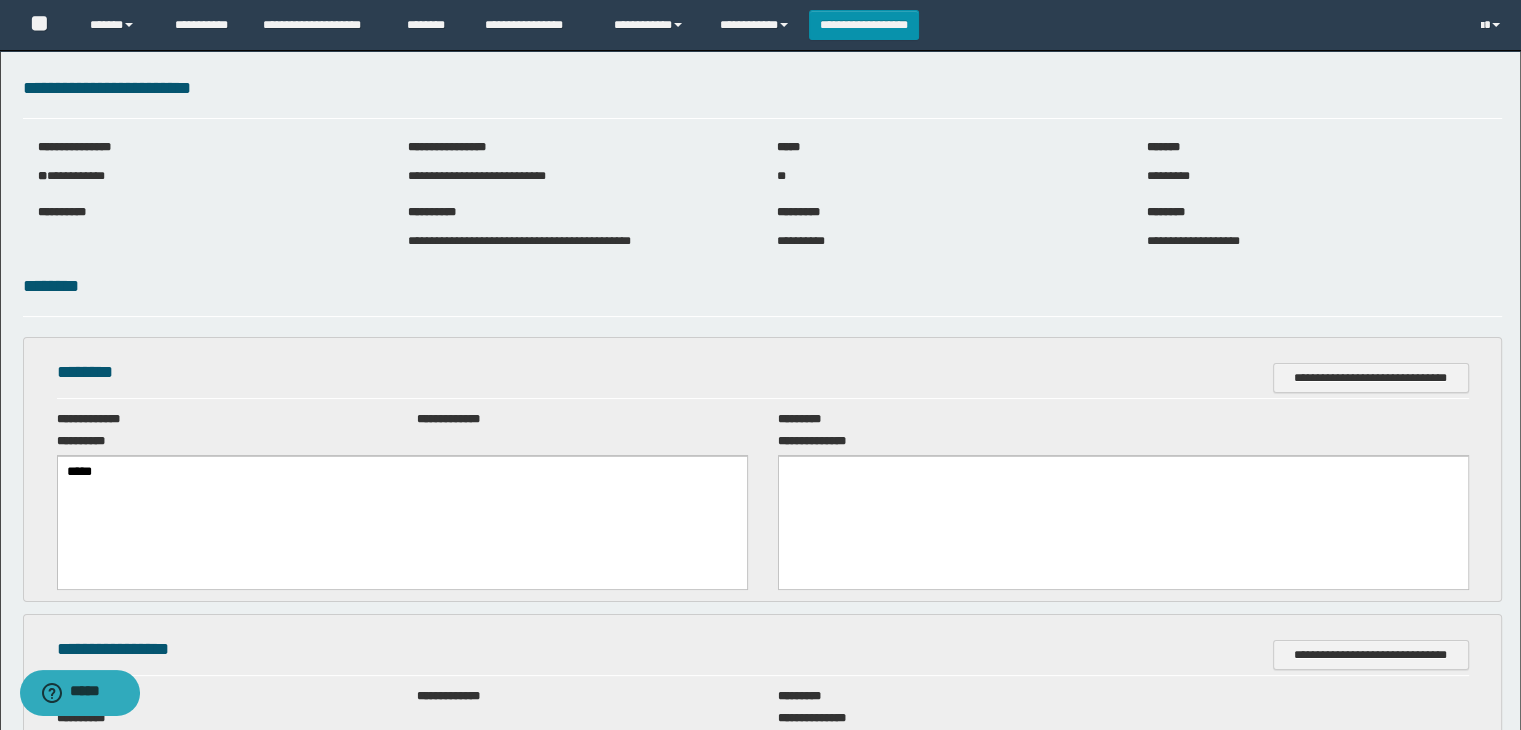 scroll, scrollTop: 0, scrollLeft: 0, axis: both 